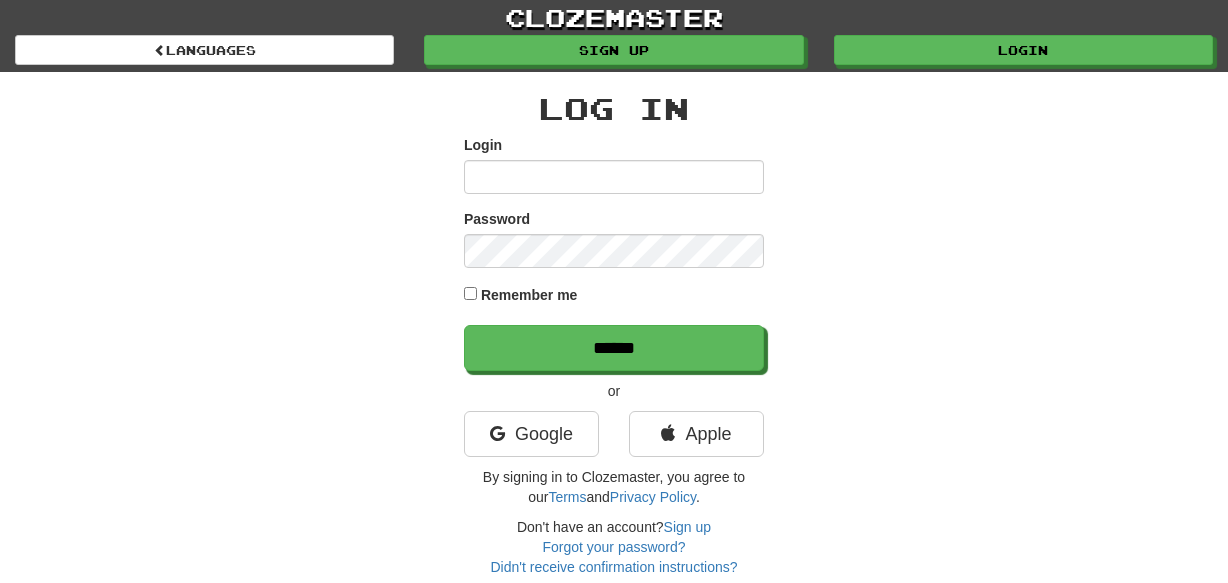 scroll, scrollTop: 0, scrollLeft: 0, axis: both 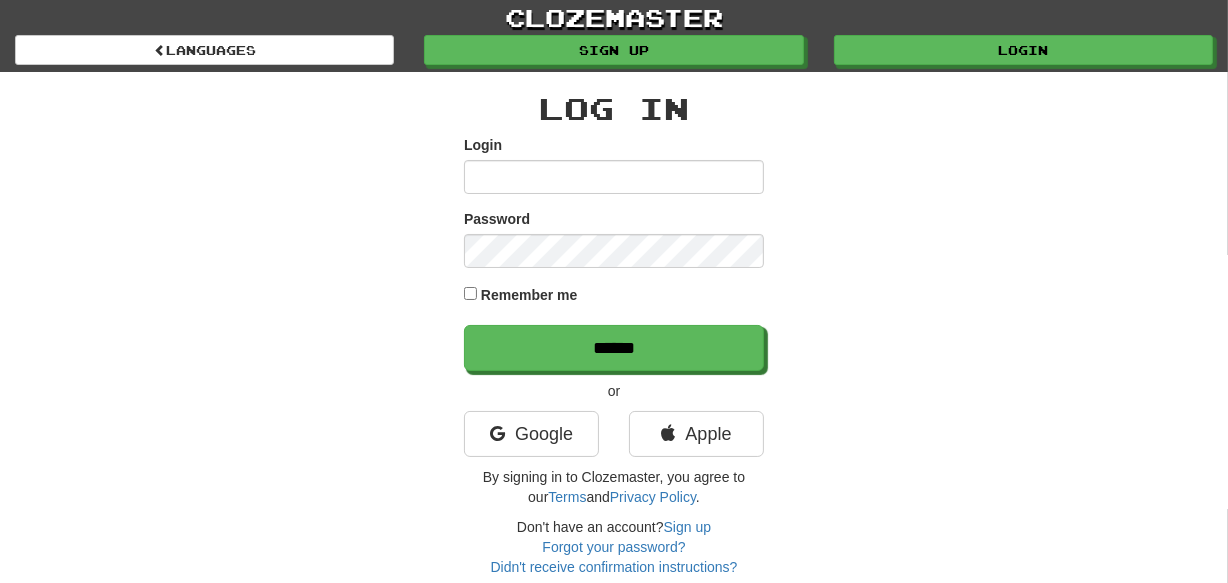type on "********" 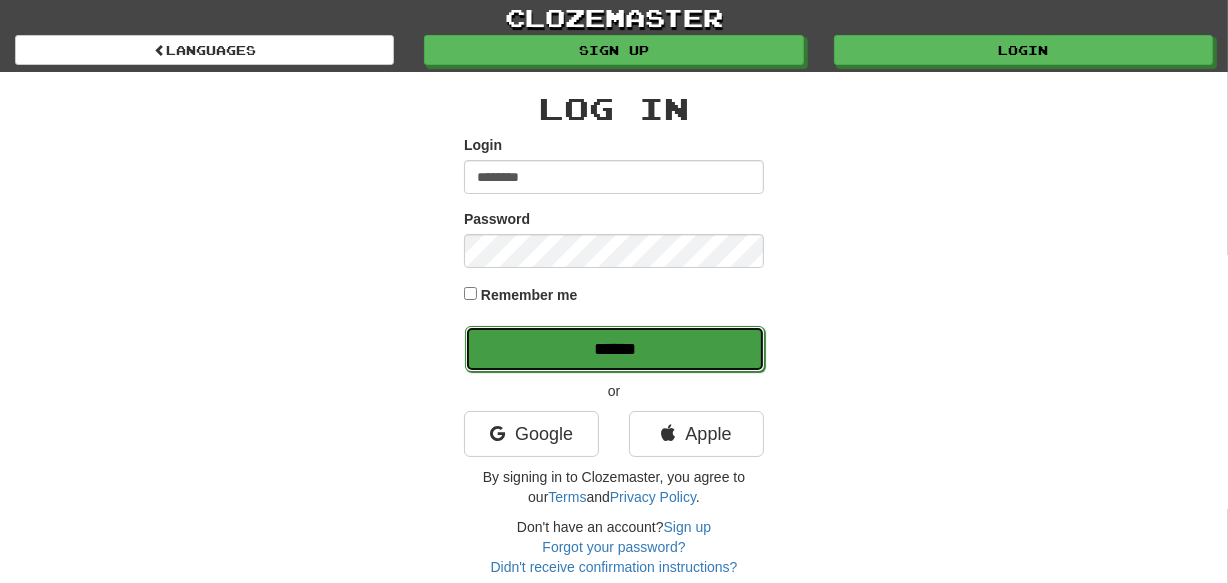 drag, startPoint x: 941, startPoint y: 311, endPoint x: 576, endPoint y: 340, distance: 366.15024 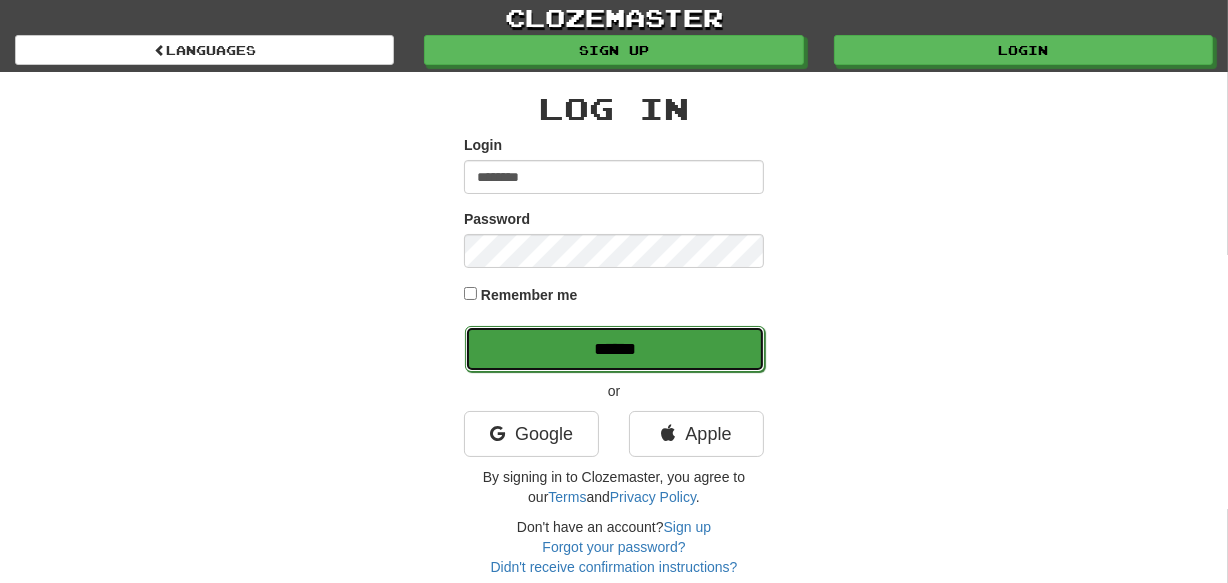 click on "******" at bounding box center (615, 349) 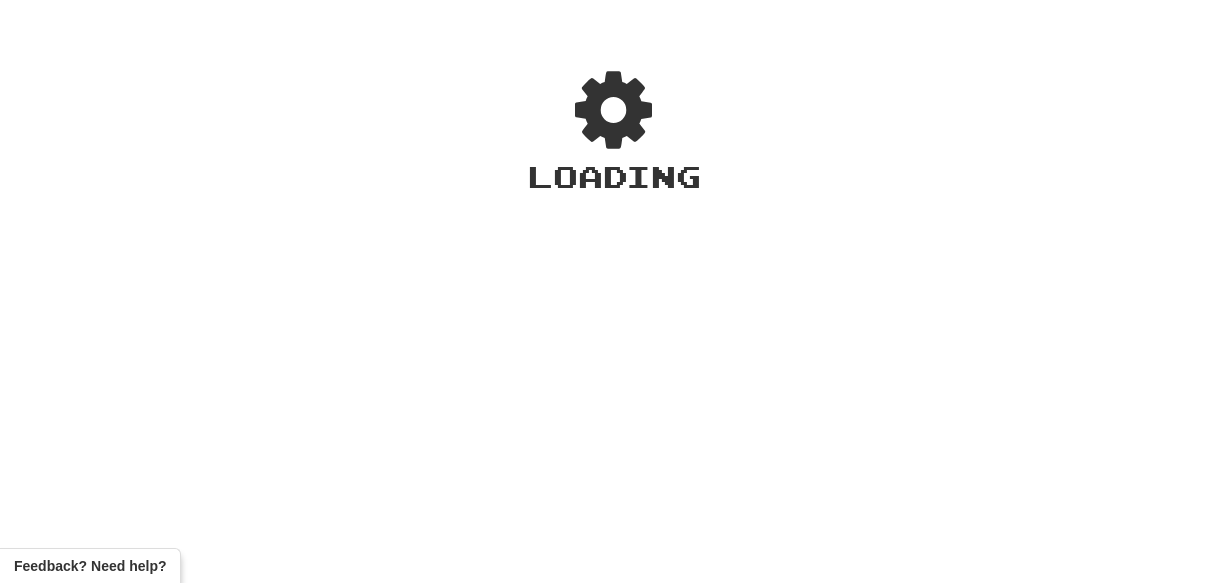 scroll, scrollTop: 0, scrollLeft: 0, axis: both 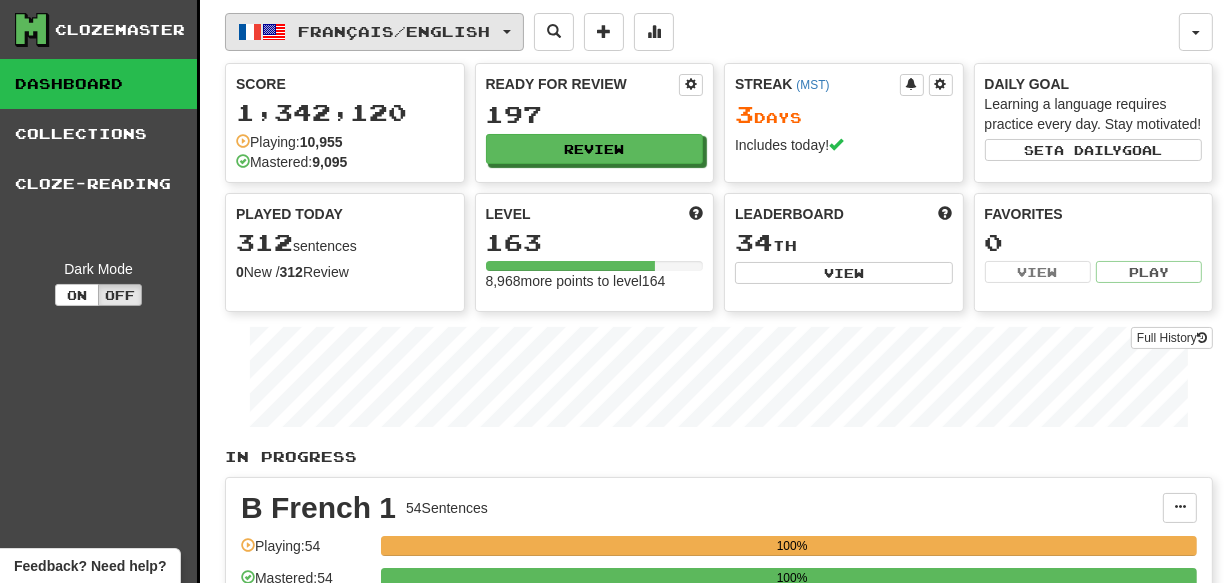 click on "Français  /  English" at bounding box center (374, 32) 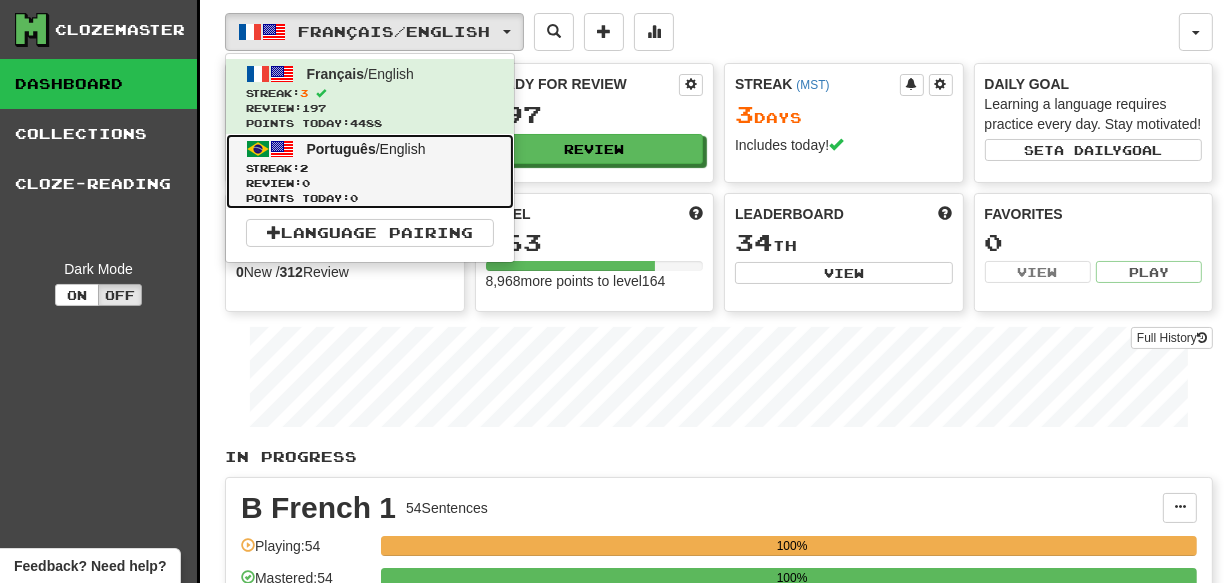click on "Streak:  2" at bounding box center [370, 168] 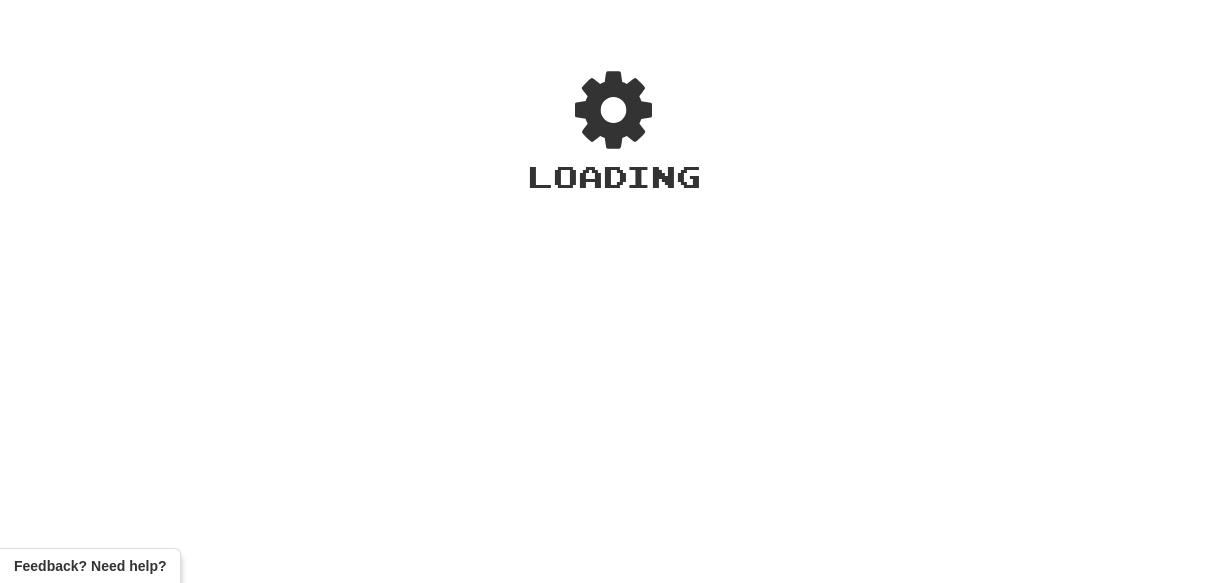 scroll, scrollTop: 0, scrollLeft: 0, axis: both 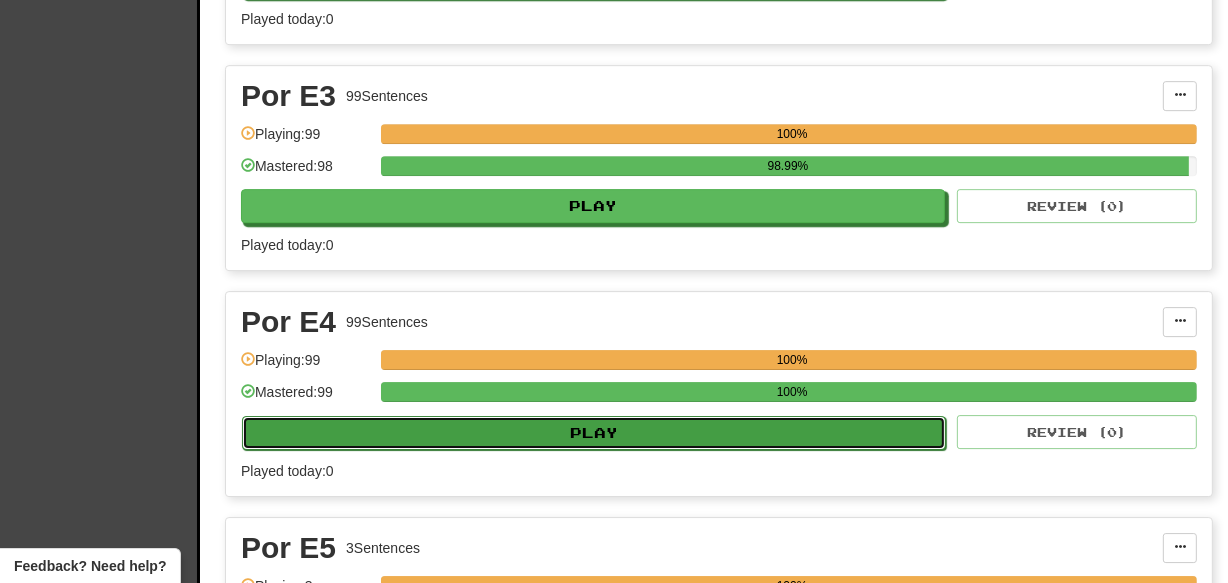 click on "Play" at bounding box center (594, 433) 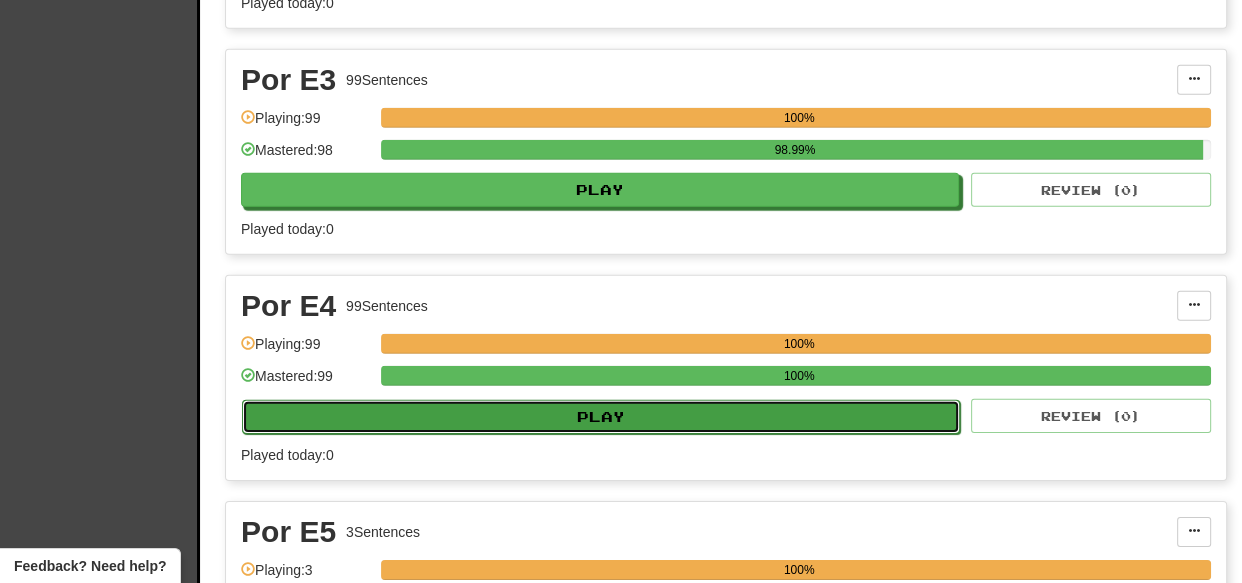 select on "***" 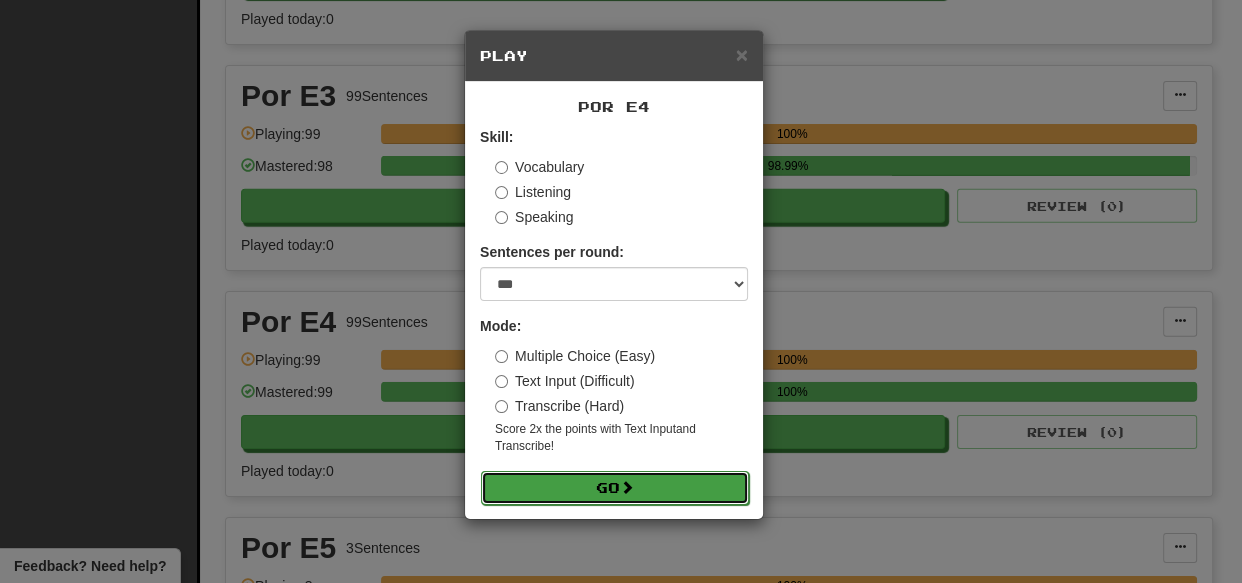 click on "Go" at bounding box center (615, 488) 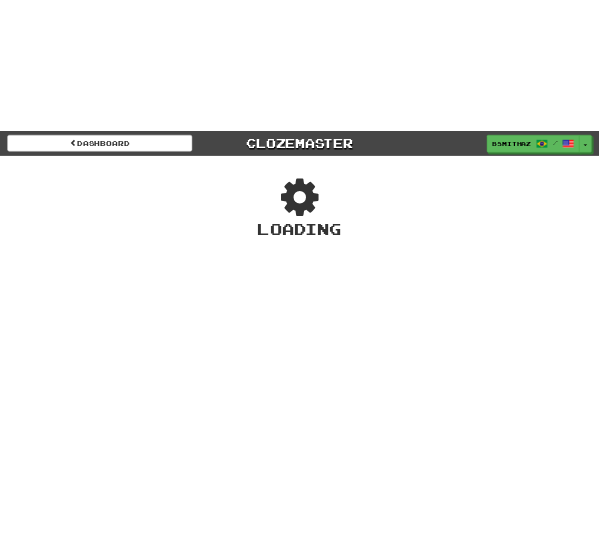 scroll, scrollTop: 0, scrollLeft: 0, axis: both 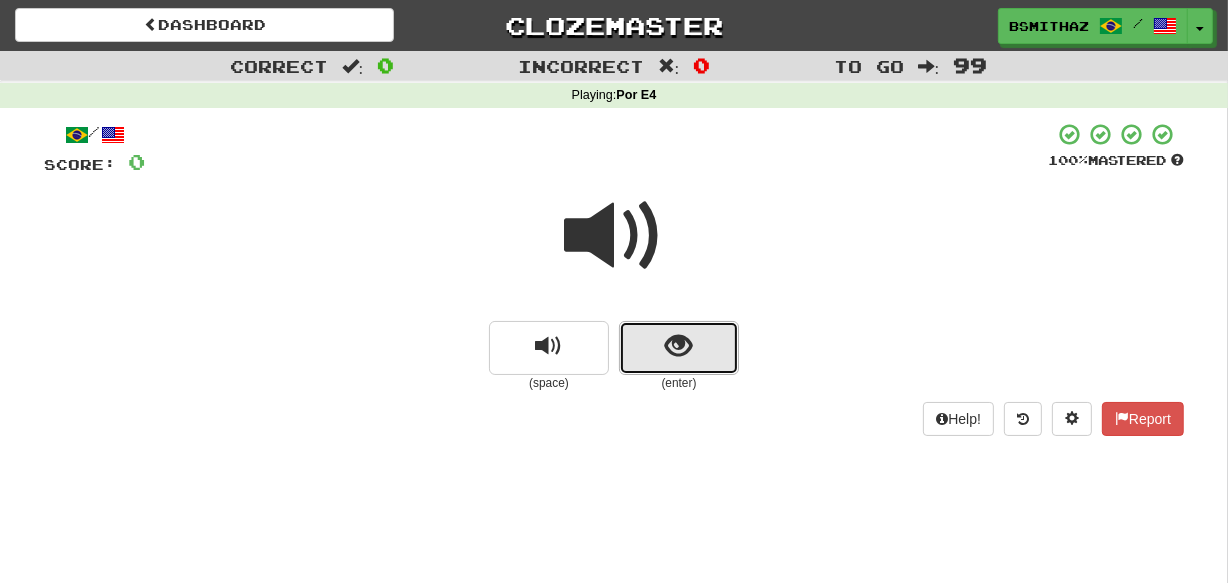 click at bounding box center (679, 348) 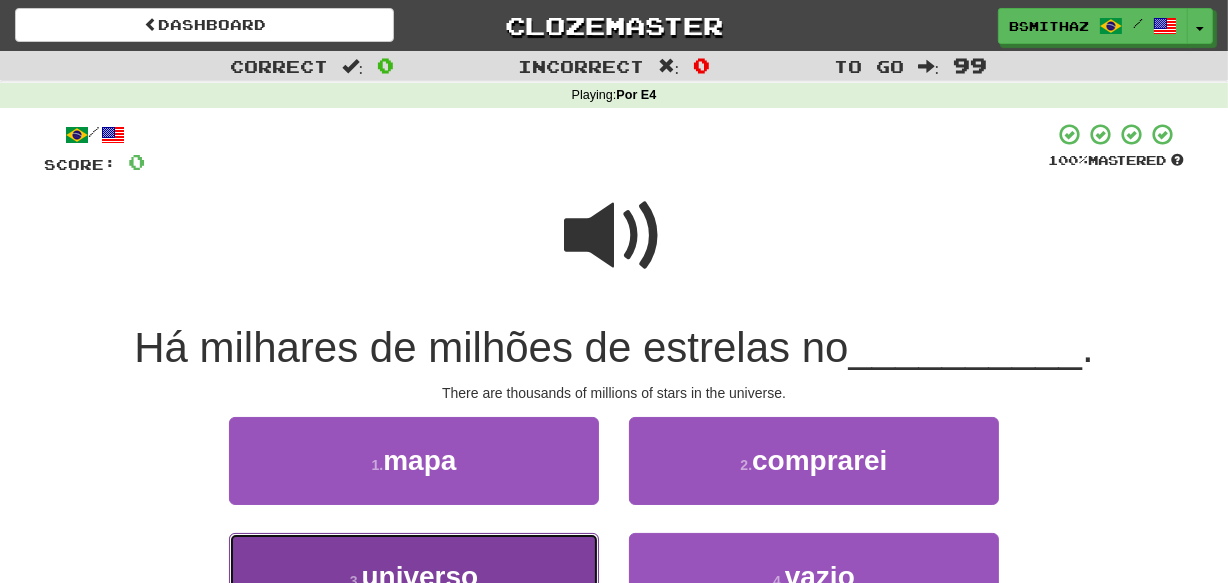 click on "3 .  universo" at bounding box center [414, 576] 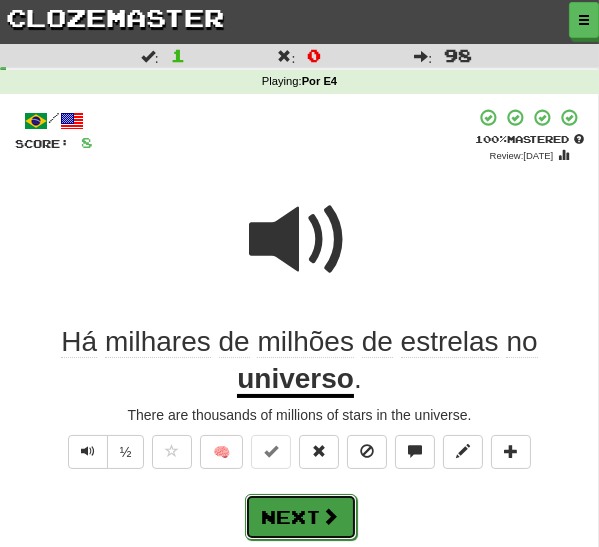 click on "Next" at bounding box center (301, 517) 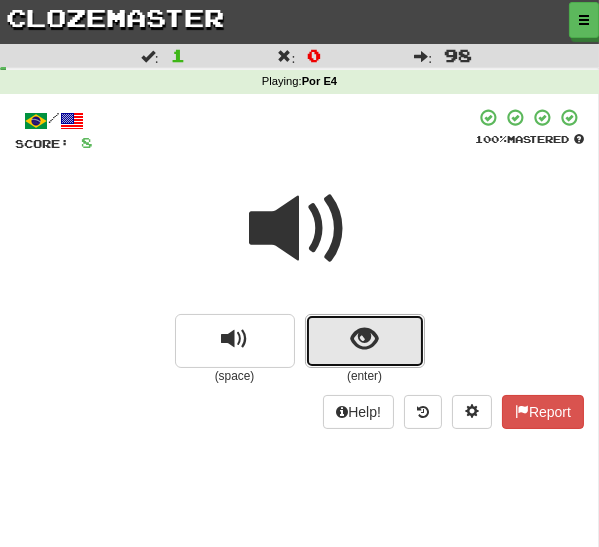 click at bounding box center [365, 341] 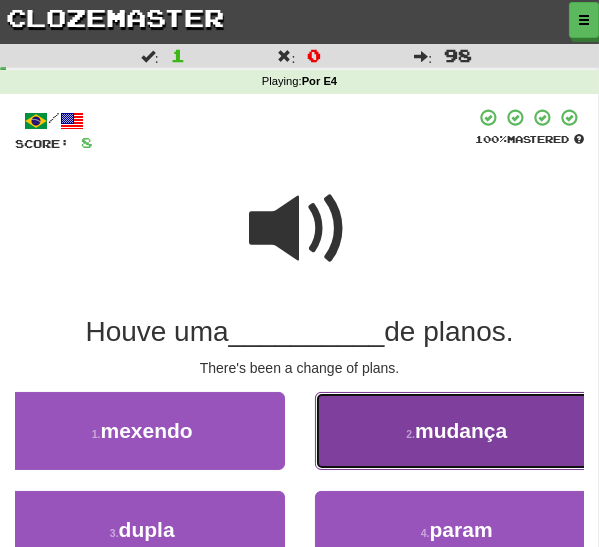 click on "2 .  mudança" at bounding box center [457, 431] 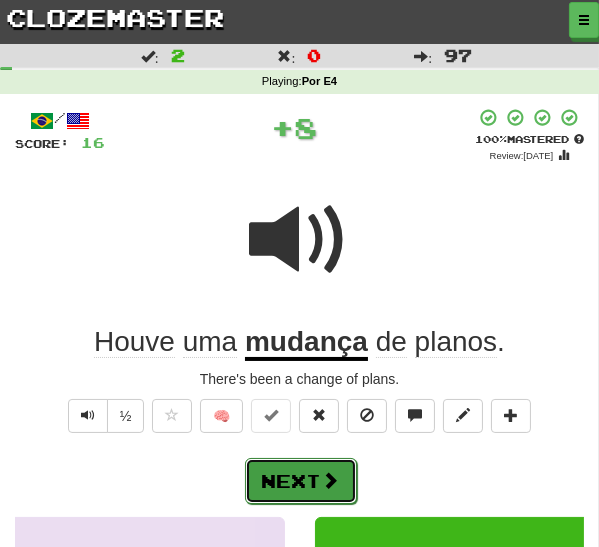 click at bounding box center (331, 480) 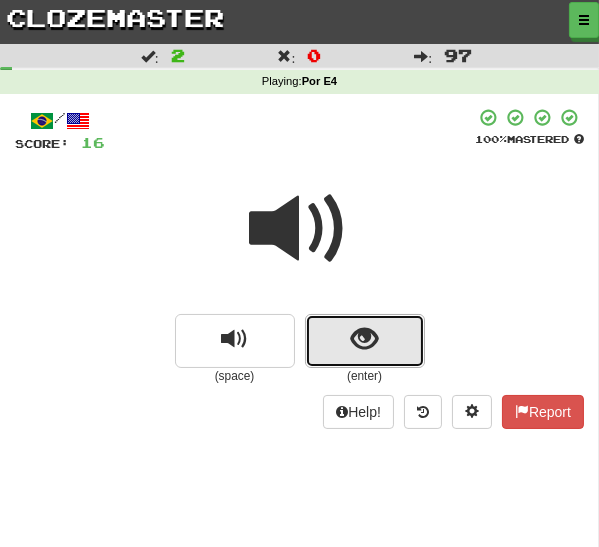 click at bounding box center (365, 341) 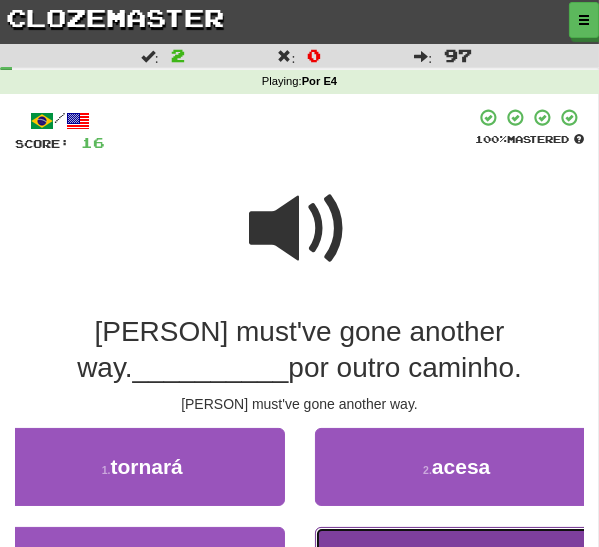 click on "4 .  ido" at bounding box center [457, 566] 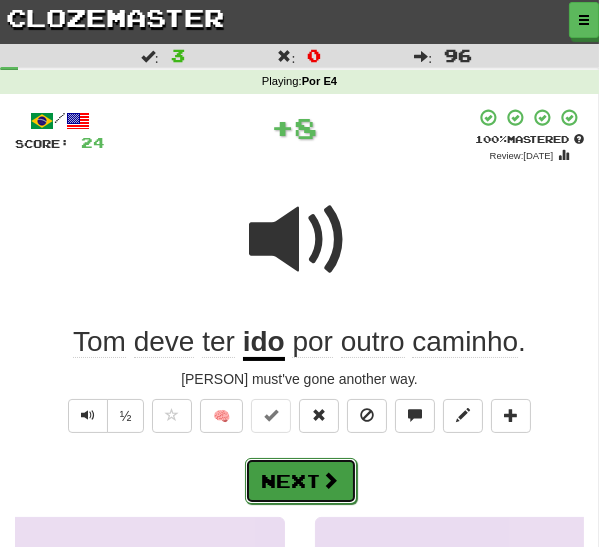 click at bounding box center (331, 480) 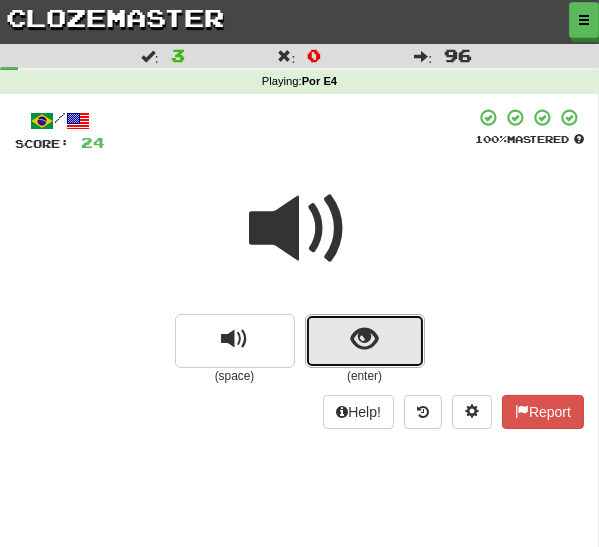 click at bounding box center (364, 339) 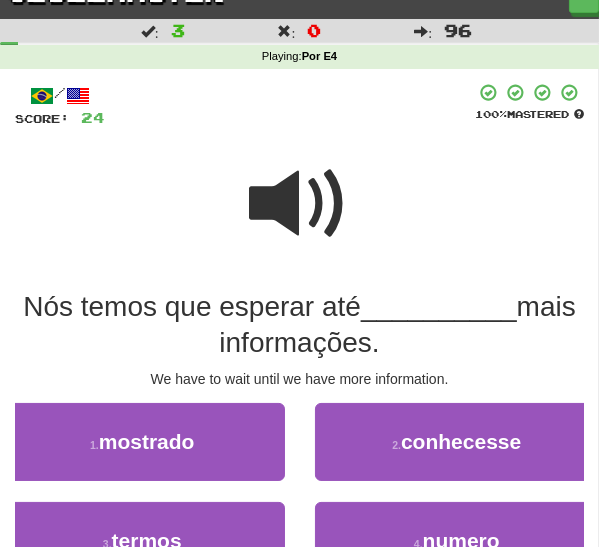scroll, scrollTop: 36, scrollLeft: 0, axis: vertical 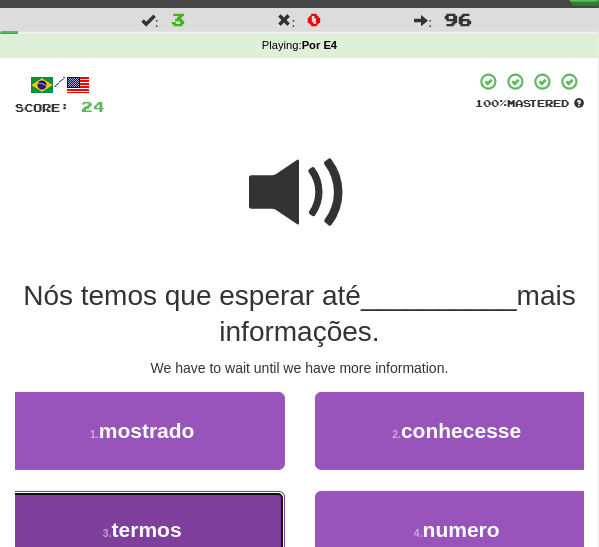 click on "3 .  termos" at bounding box center (142, 530) 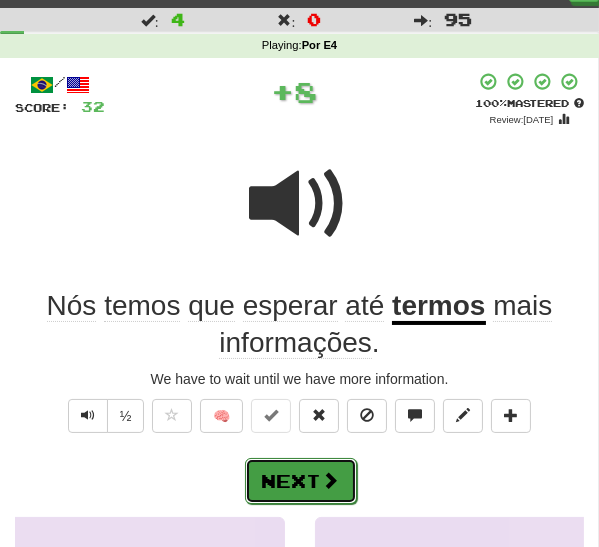 click on "Next" at bounding box center [301, 481] 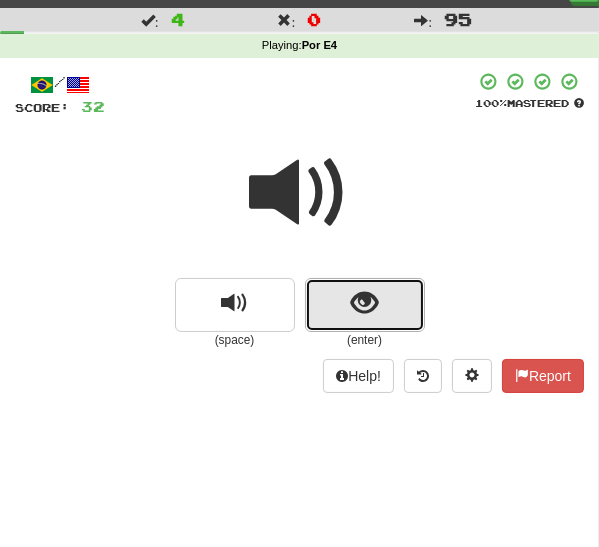 click at bounding box center (364, 303) 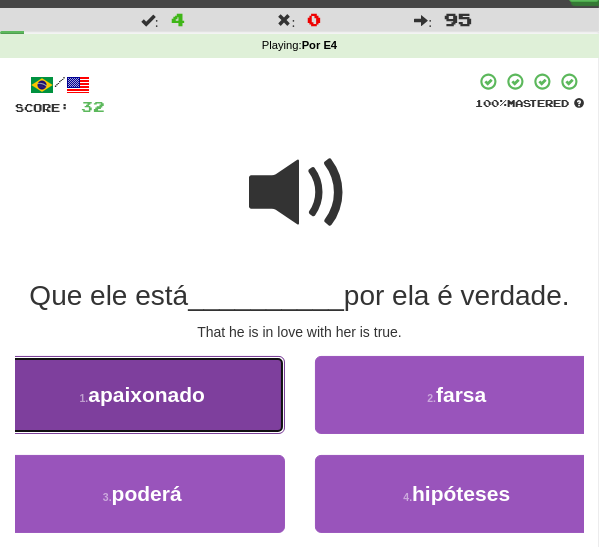 click on "1 .  apaixonado" at bounding box center (142, 395) 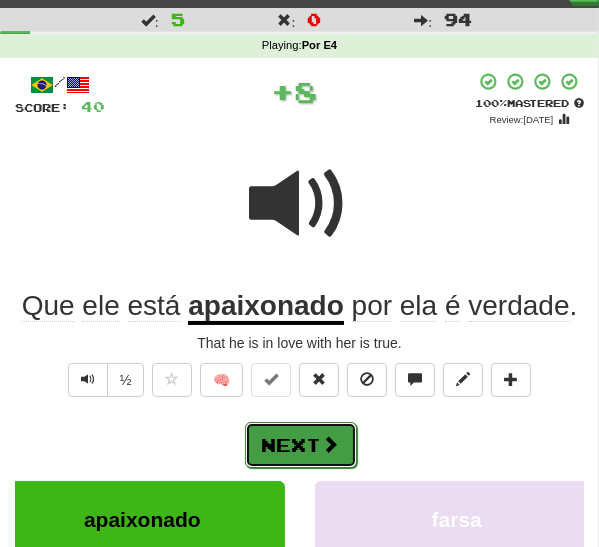 click on "Next" at bounding box center [301, 445] 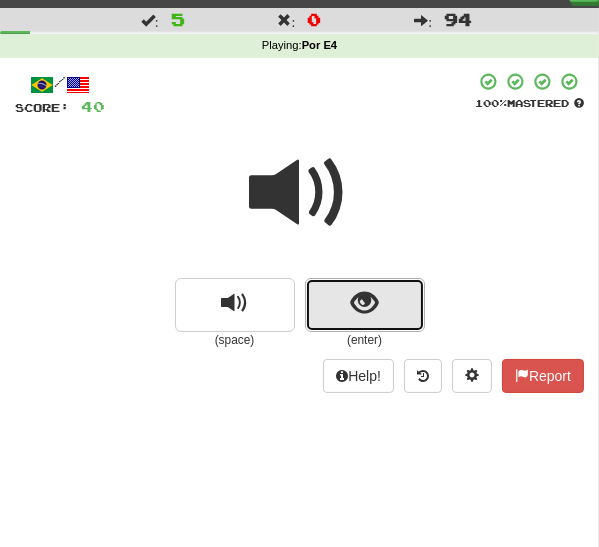 click at bounding box center [365, 305] 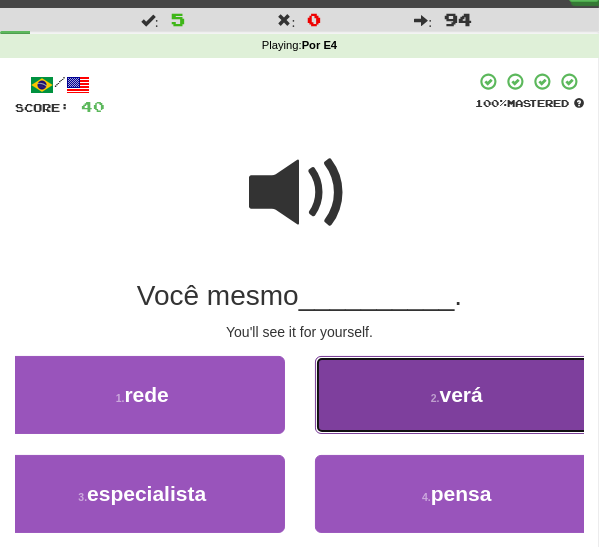 click on "2 .  verá" at bounding box center [457, 395] 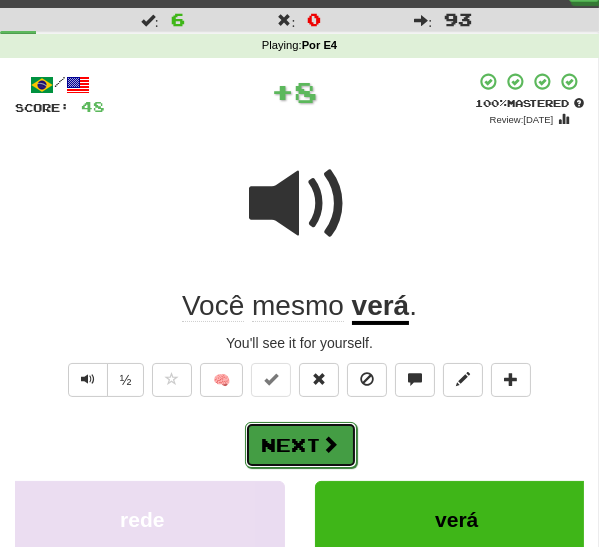 click on "Next" at bounding box center [301, 445] 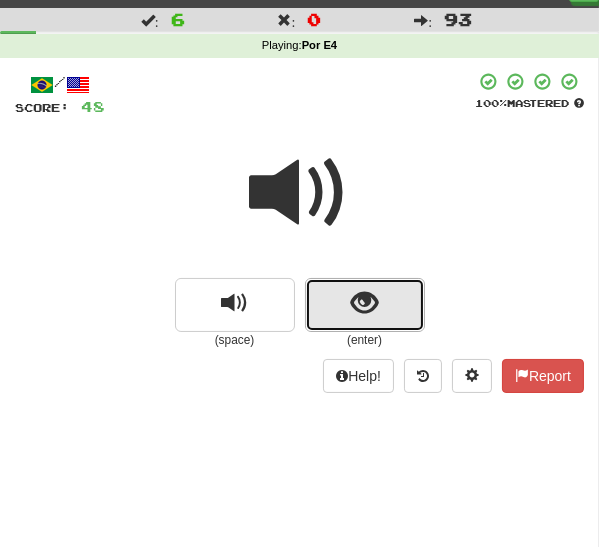 click at bounding box center (364, 303) 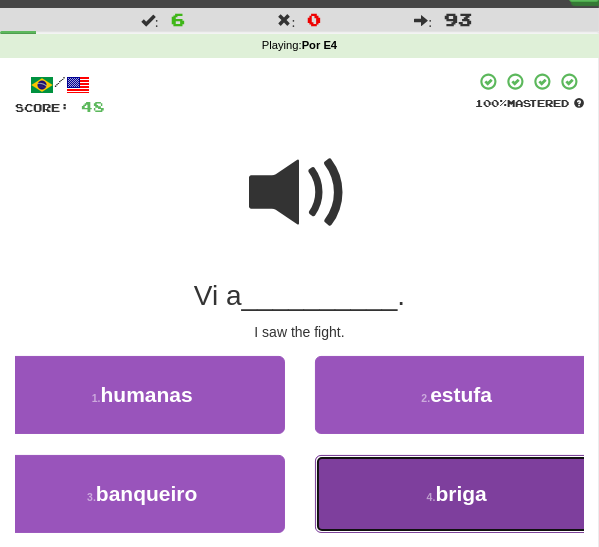 click on "4 .  briga" at bounding box center (457, 494) 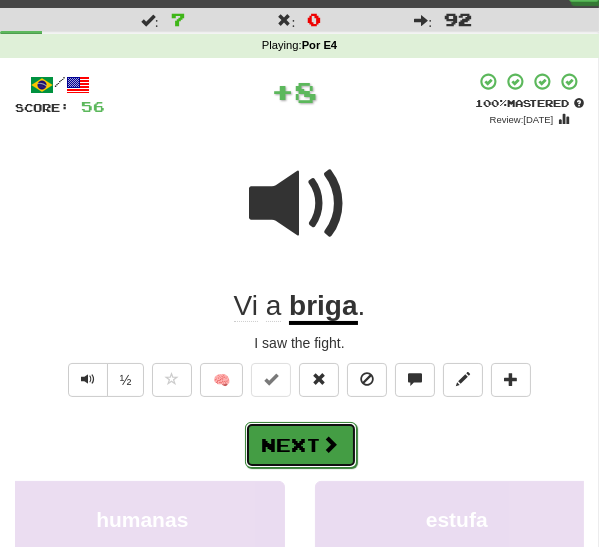 click on "Next" at bounding box center [301, 445] 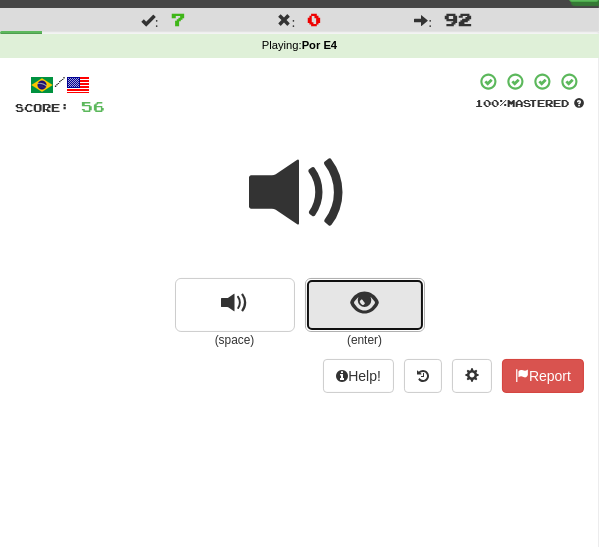 click at bounding box center [364, 303] 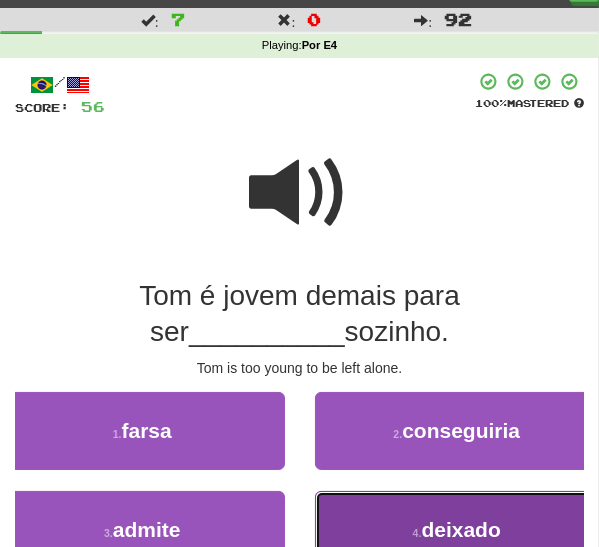 click on "4 .  deixado" at bounding box center (457, 530) 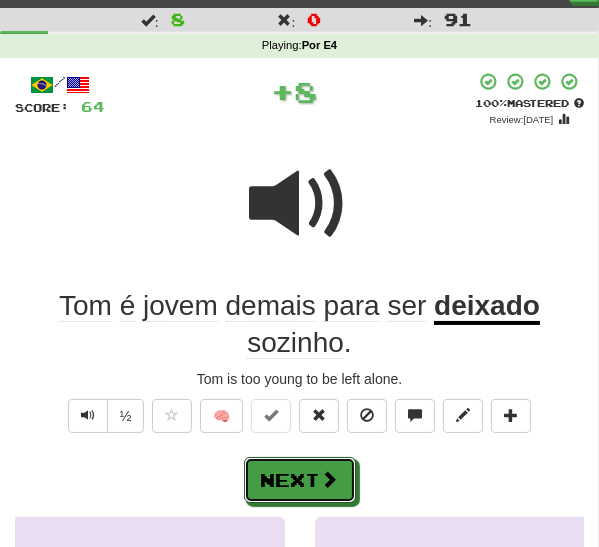 click on "Next" at bounding box center [300, 480] 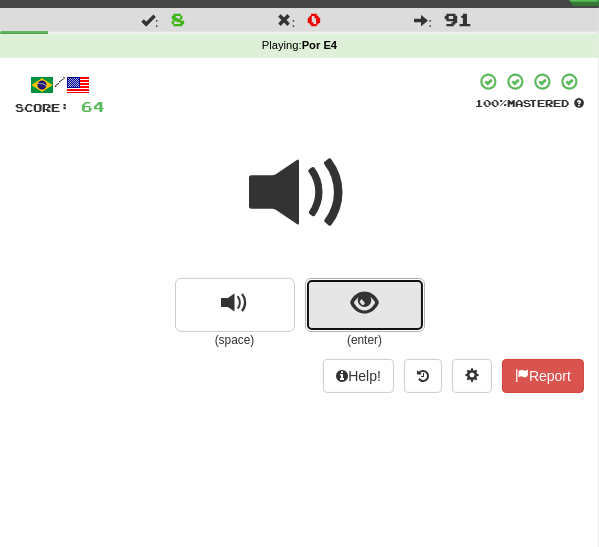 click at bounding box center [364, 303] 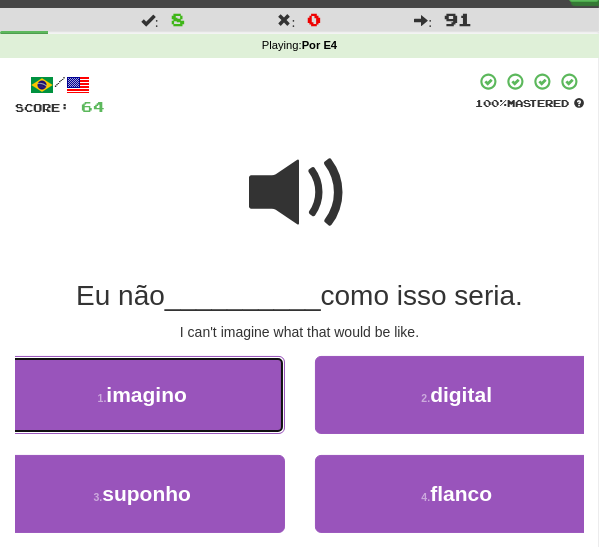 click on "1 .  imagino" at bounding box center (142, 395) 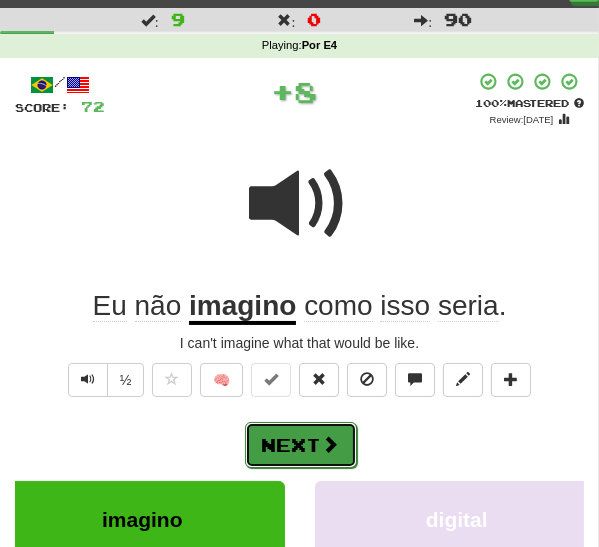 click on "Next" at bounding box center [301, 445] 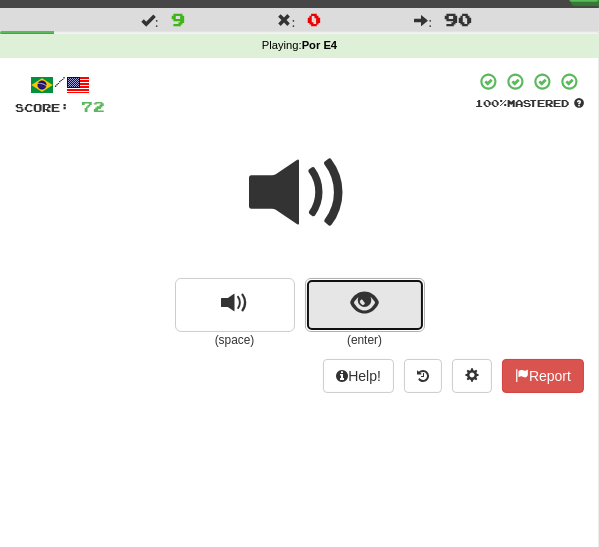 click at bounding box center [365, 305] 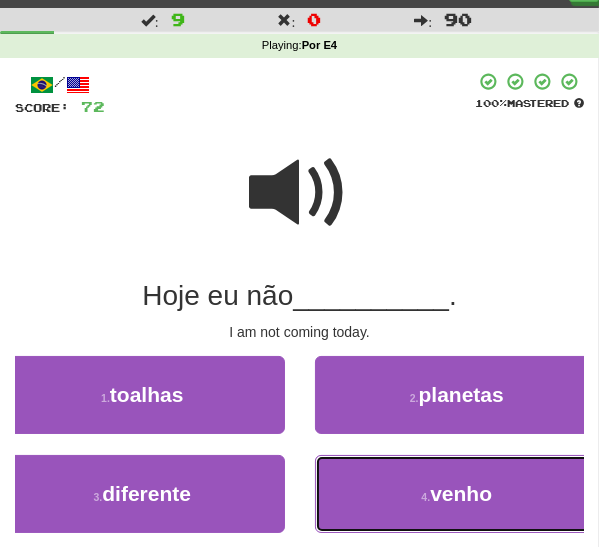 drag, startPoint x: 401, startPoint y: 489, endPoint x: 389, endPoint y: 470, distance: 22.472204 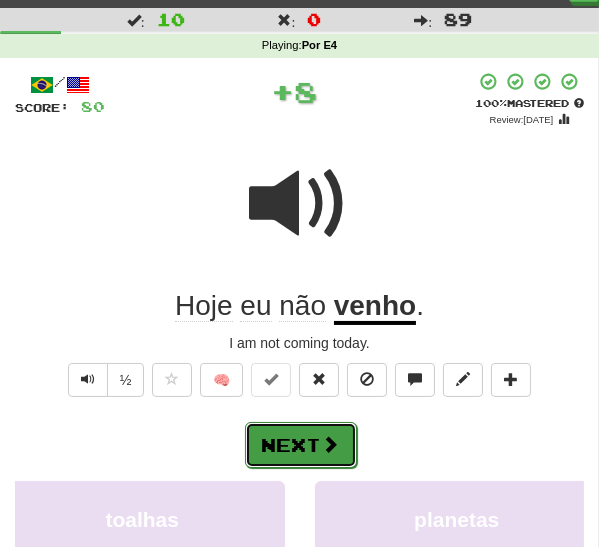 click on "Next" at bounding box center (301, 445) 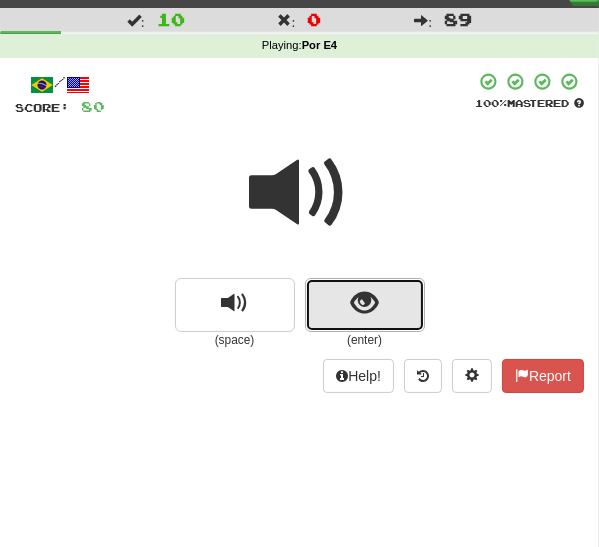click at bounding box center [365, 305] 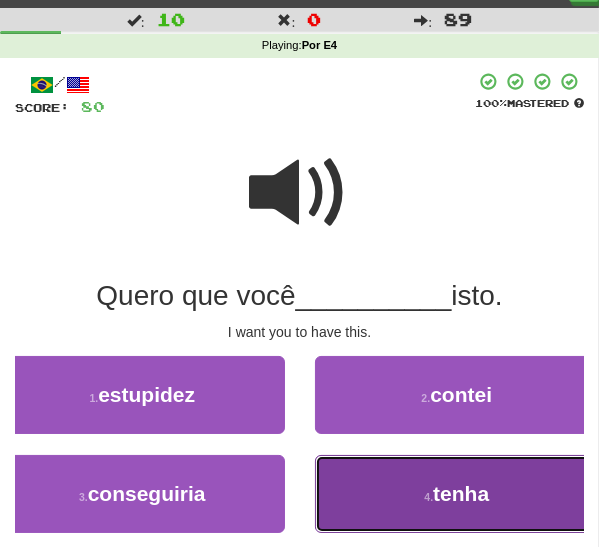 click on "4 ." at bounding box center (428, 497) 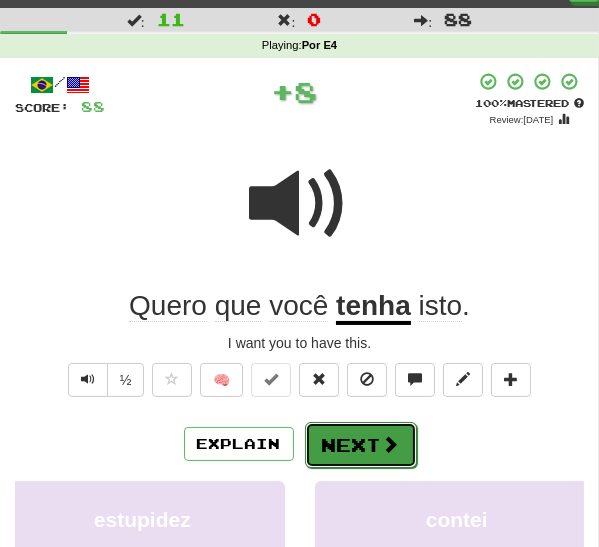 click on "Next" at bounding box center [361, 445] 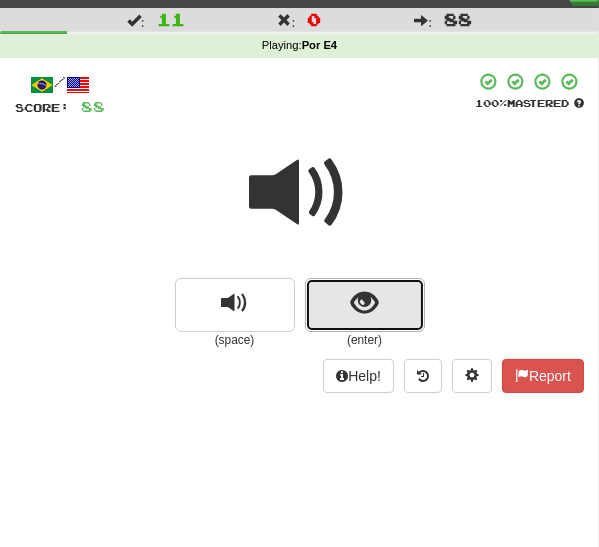 click at bounding box center [365, 305] 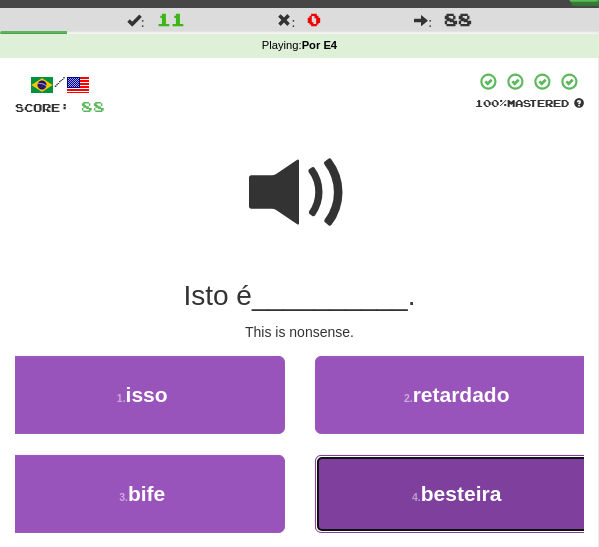 click on "4 .  besteira" at bounding box center [457, 494] 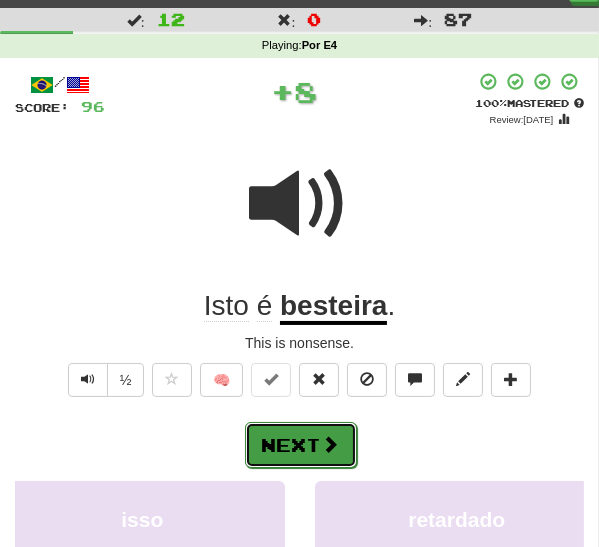 click on "Next" at bounding box center (301, 445) 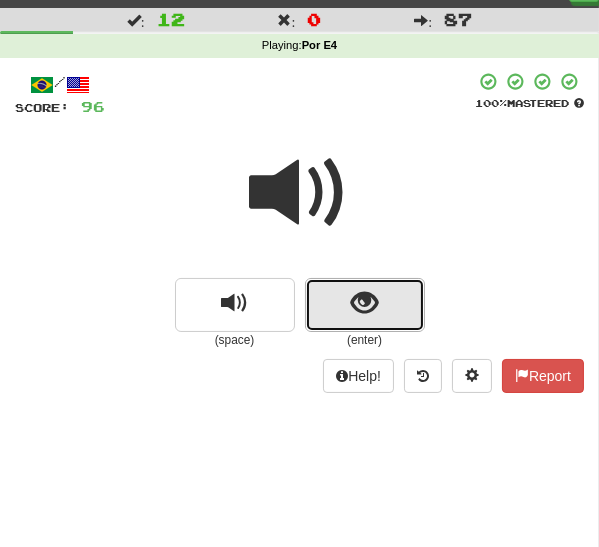 click at bounding box center [364, 303] 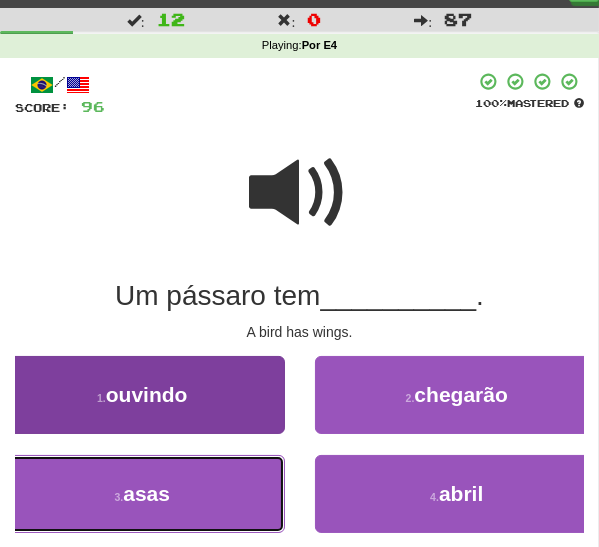 click on "3 .  asas" at bounding box center [142, 494] 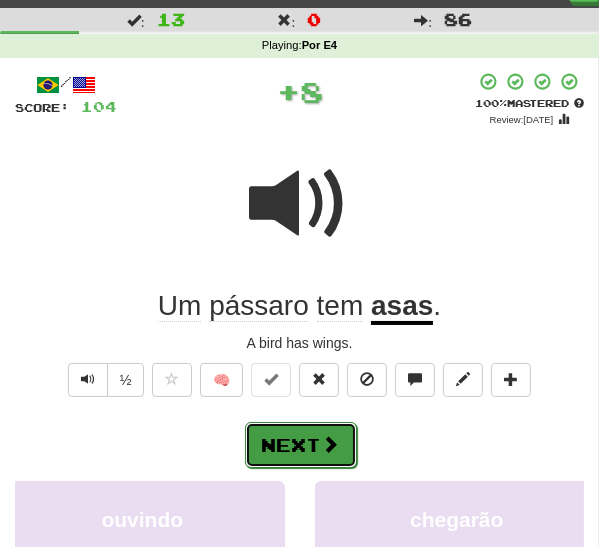 click on "Next" at bounding box center (301, 445) 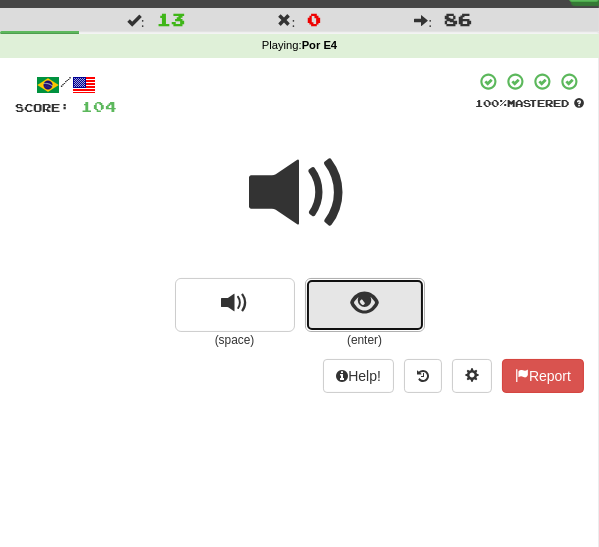 click at bounding box center [365, 305] 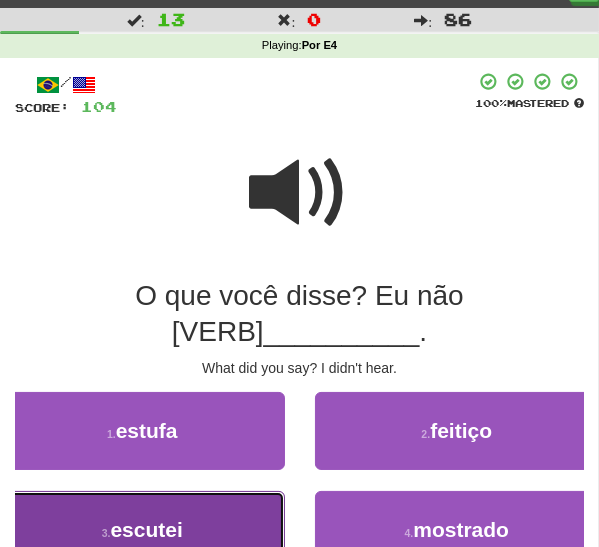 click on "3 .  escutei" at bounding box center (142, 530) 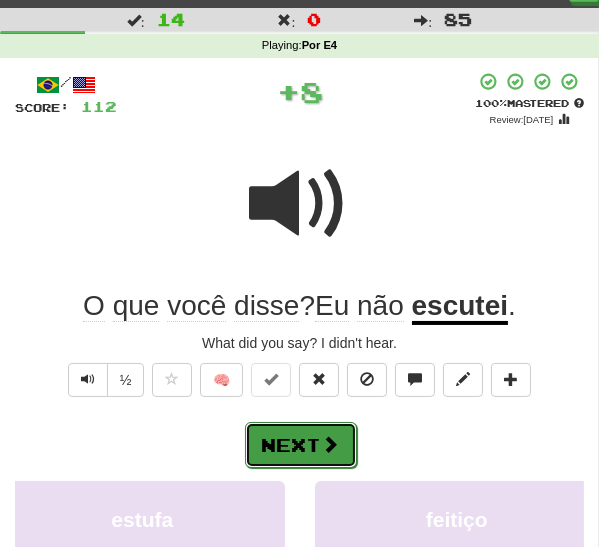 click on "Next" at bounding box center (301, 445) 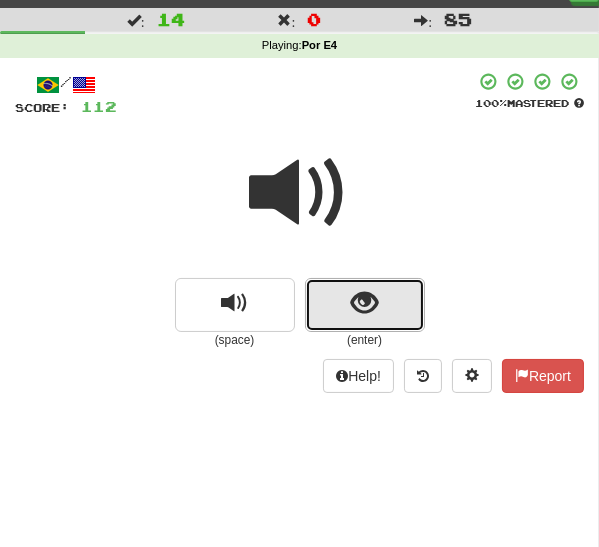 click at bounding box center (365, 305) 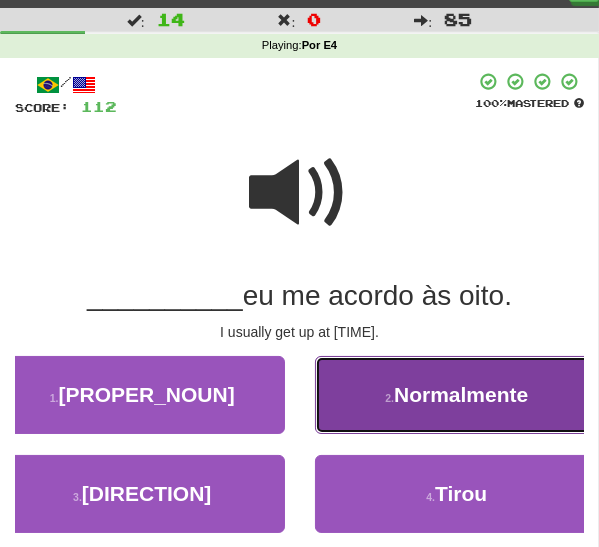 click on "2 .  Normalmente" at bounding box center [457, 395] 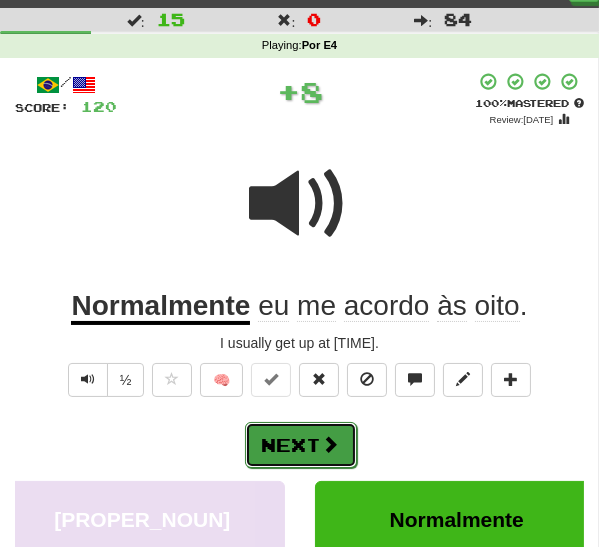 click at bounding box center (331, 444) 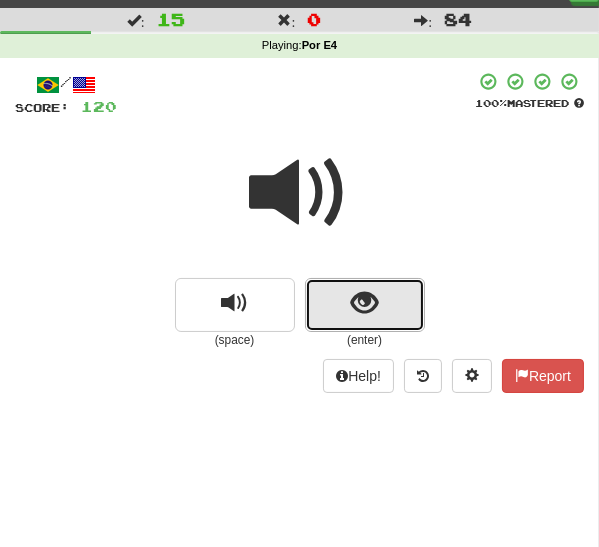 click at bounding box center [365, 305] 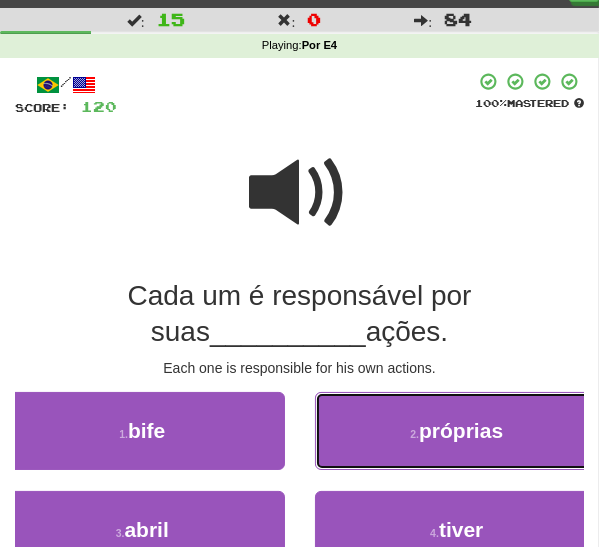 click on "2 ." at bounding box center [414, 434] 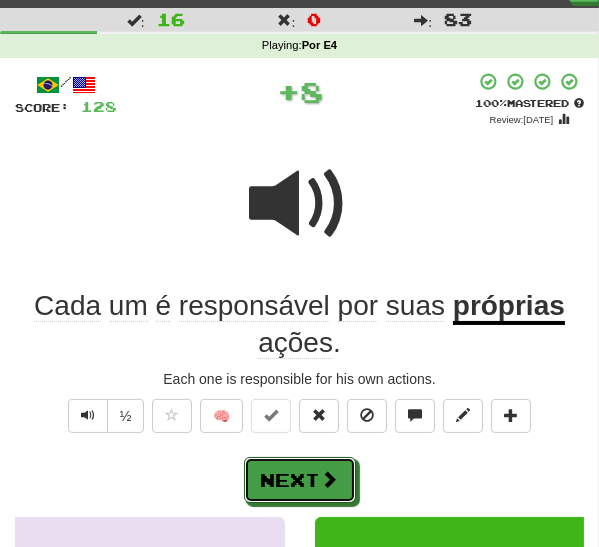 click at bounding box center [330, 479] 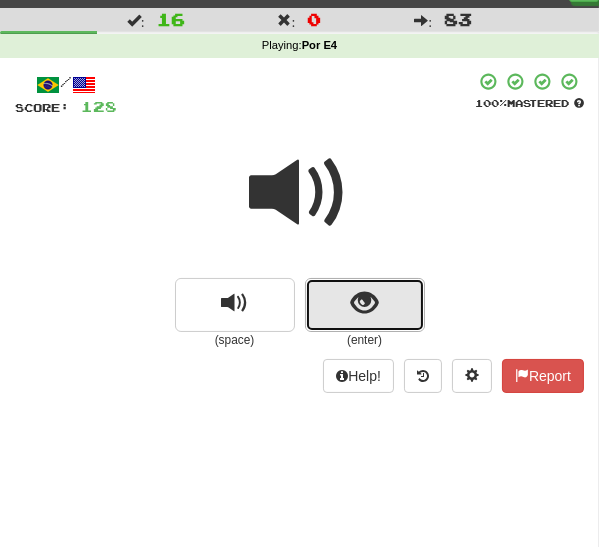 click at bounding box center [365, 305] 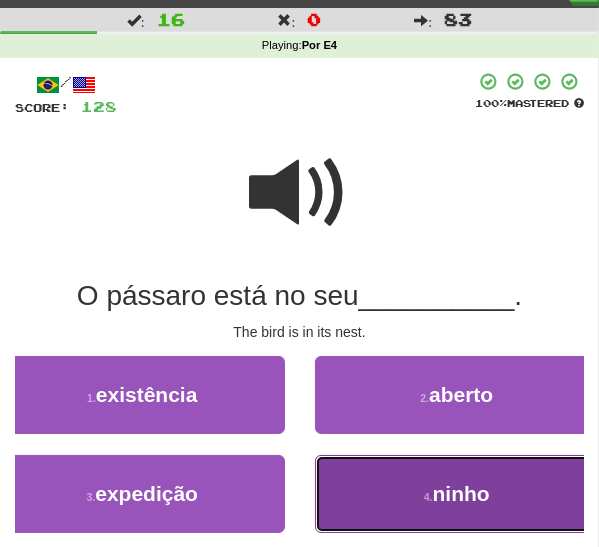 click on "4 .  ninho" at bounding box center [457, 494] 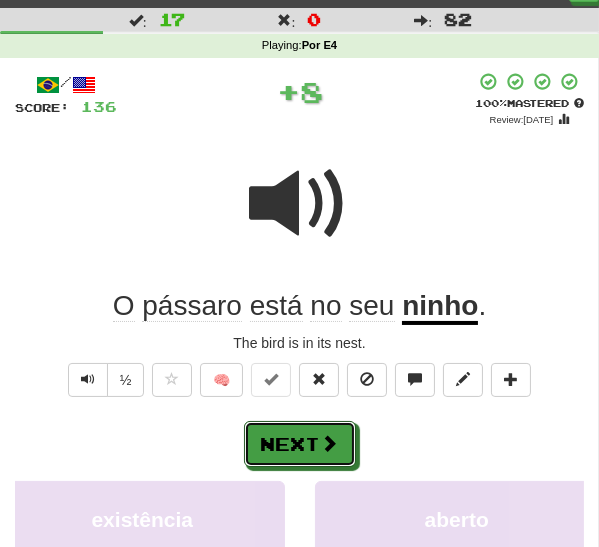 click on "Next" at bounding box center [300, 444] 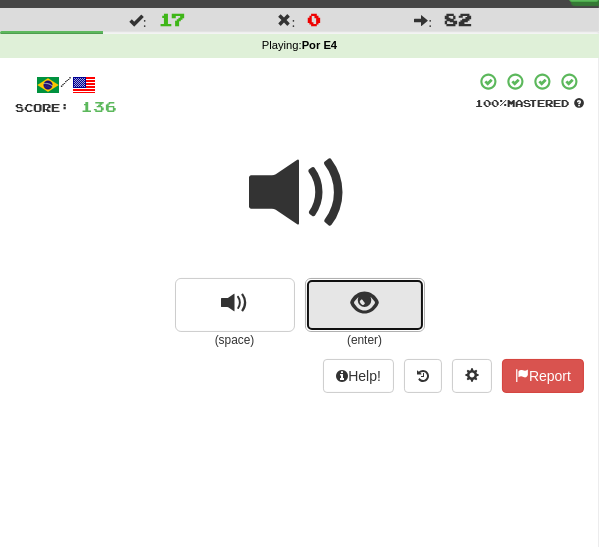 click at bounding box center (365, 305) 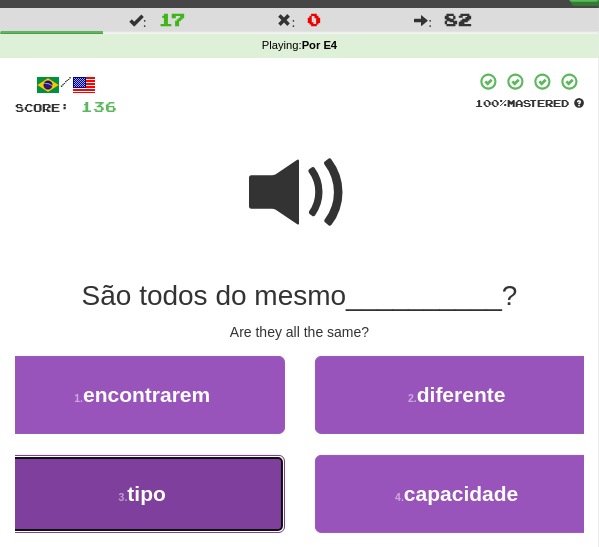 click on "3 .  tipo" at bounding box center [142, 494] 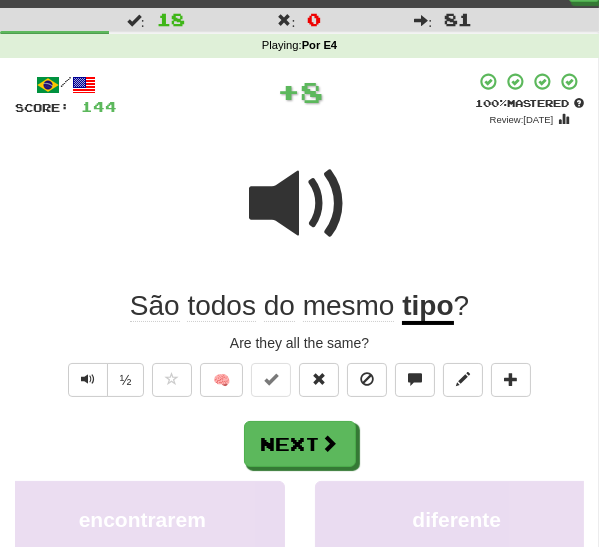click on "Next" at bounding box center (299, 444) 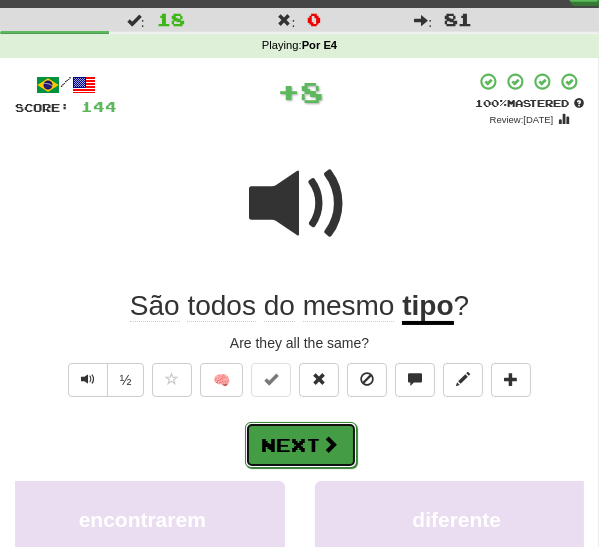 click at bounding box center (331, 444) 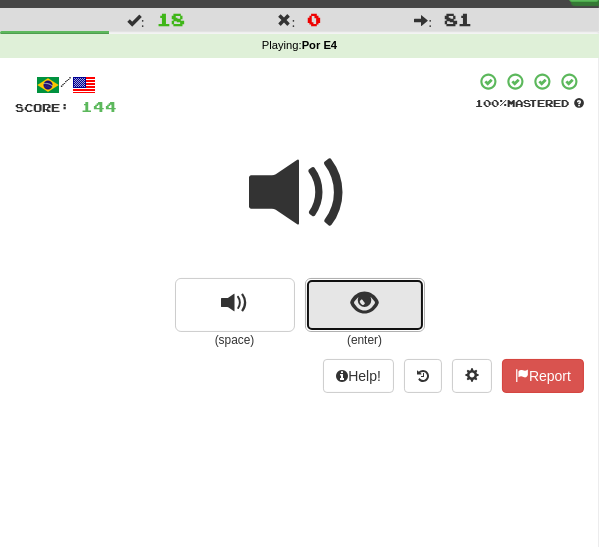 click at bounding box center [364, 303] 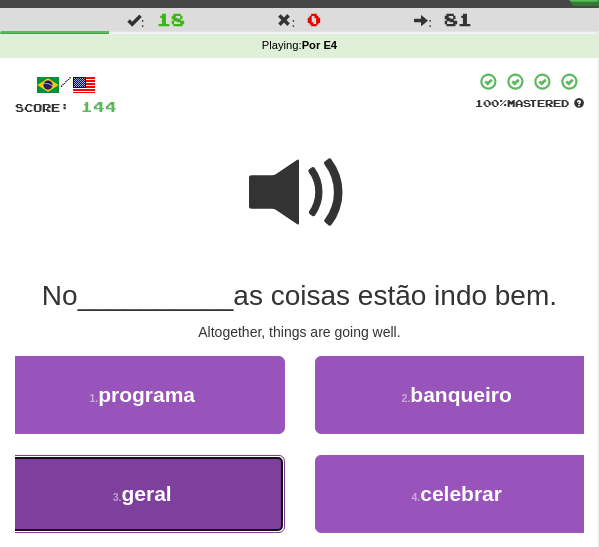 click on "3 .  geral" at bounding box center (142, 494) 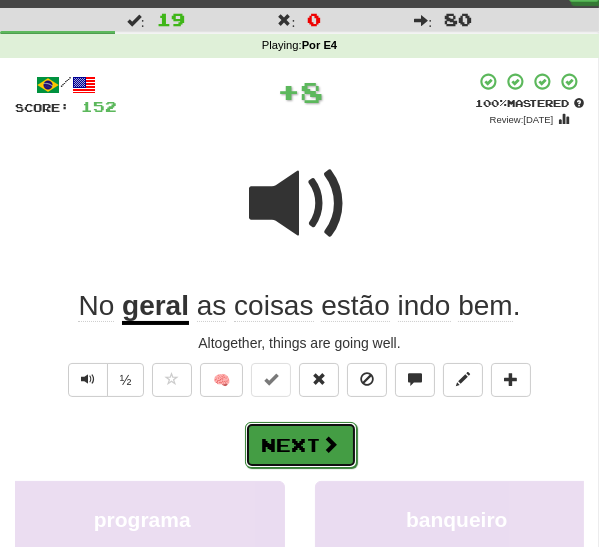 click at bounding box center [331, 444] 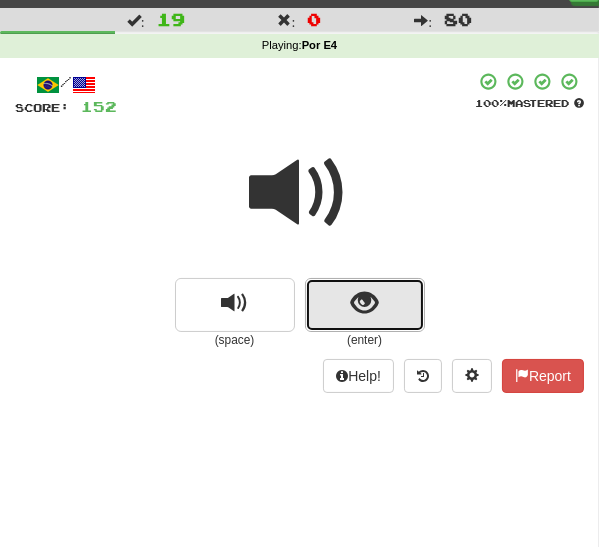click at bounding box center [365, 305] 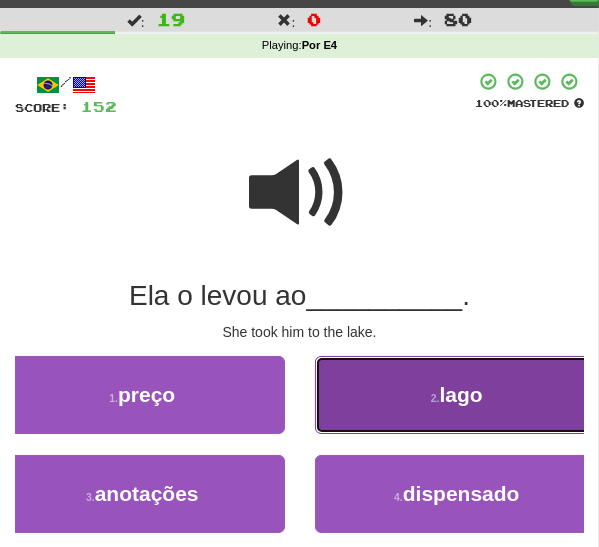 click on "2 .  lago" at bounding box center (457, 395) 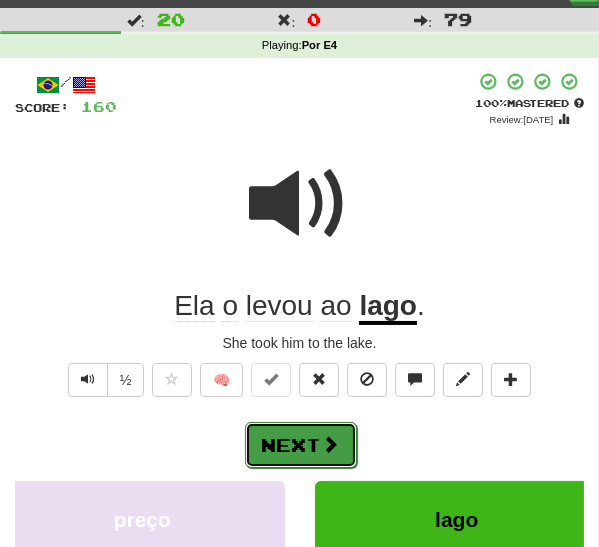 click on "Next" at bounding box center [301, 445] 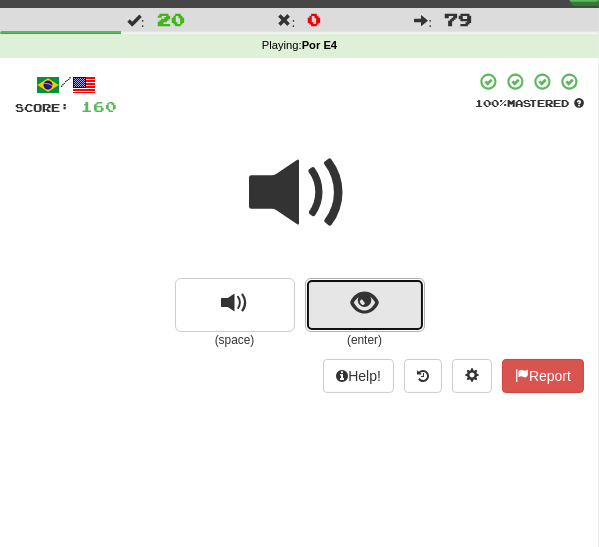 click at bounding box center (365, 305) 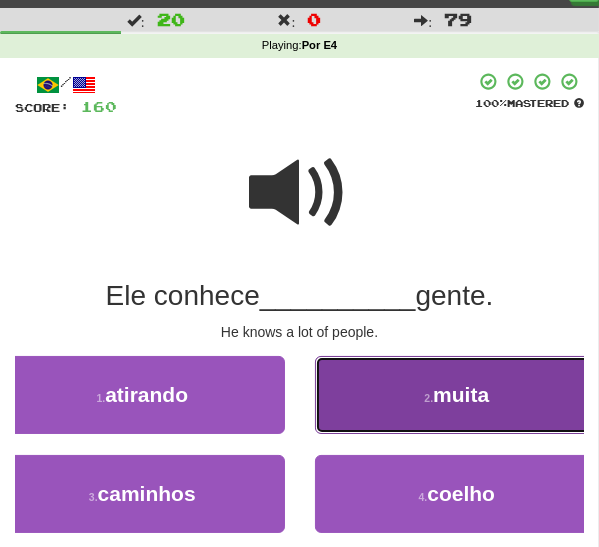 click on "muita" at bounding box center (461, 394) 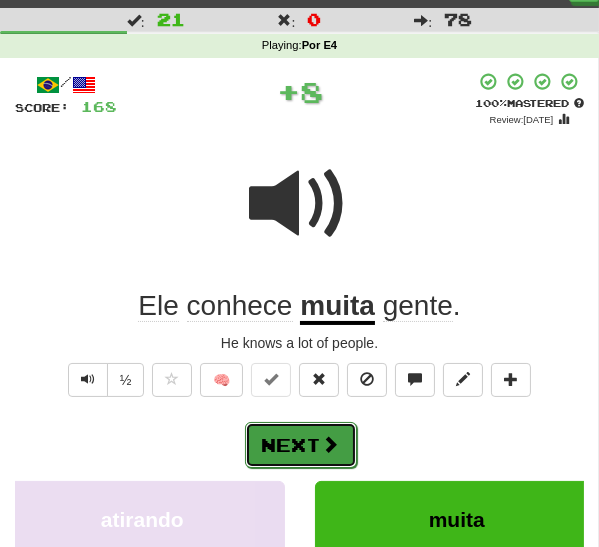 drag, startPoint x: 318, startPoint y: 435, endPoint x: 420, endPoint y: 390, distance: 111.48543 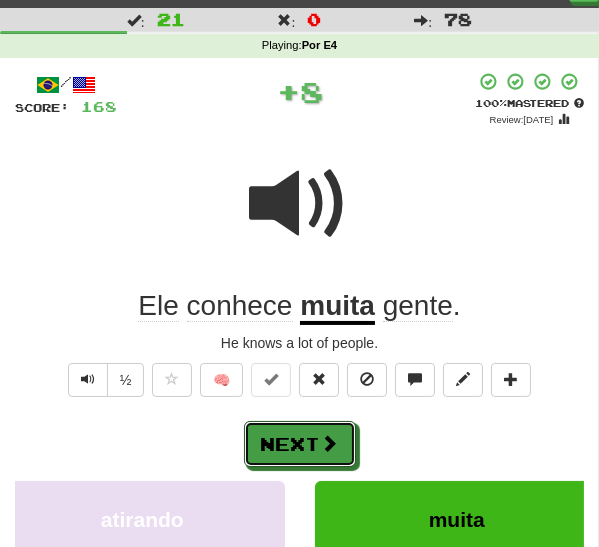 click on "Next" at bounding box center [300, 444] 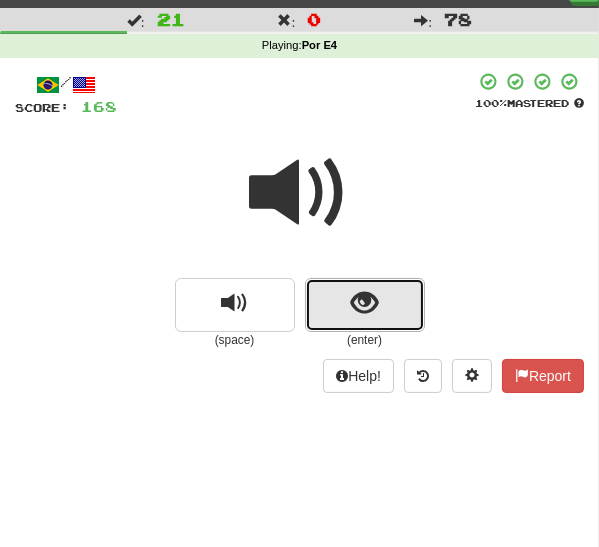 click at bounding box center [365, 305] 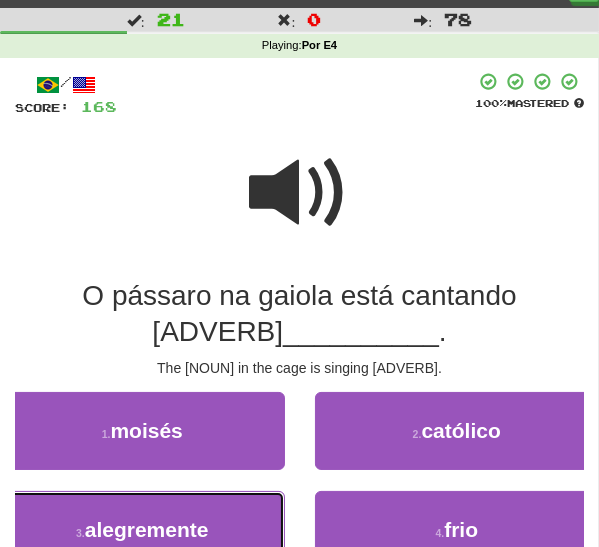 drag, startPoint x: 190, startPoint y: 518, endPoint x: 242, endPoint y: 505, distance: 53.600372 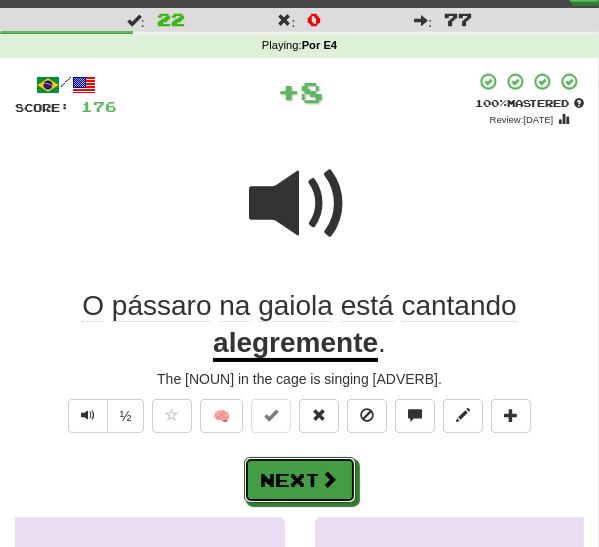 drag, startPoint x: 324, startPoint y: 472, endPoint x: 416, endPoint y: 414, distance: 108.75661 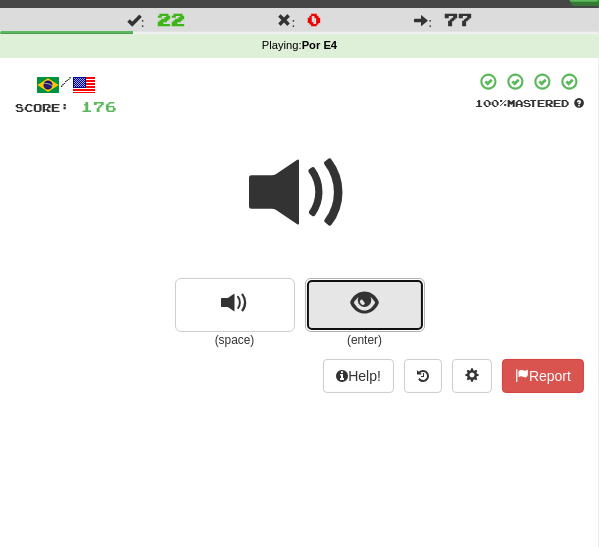 click at bounding box center (365, 305) 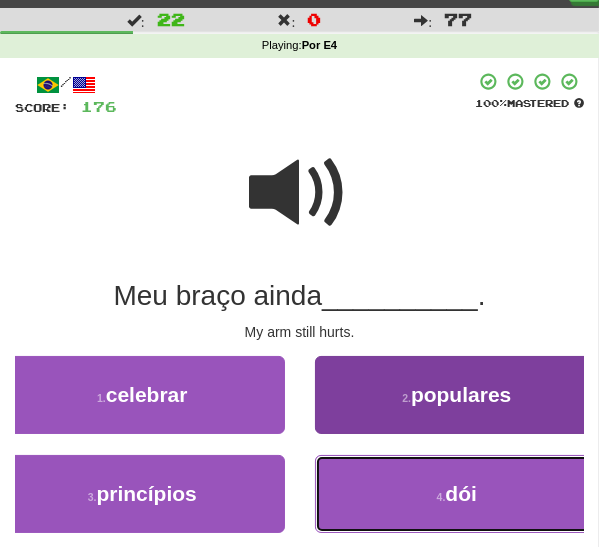 drag, startPoint x: 495, startPoint y: 489, endPoint x: 483, endPoint y: 488, distance: 12.0415945 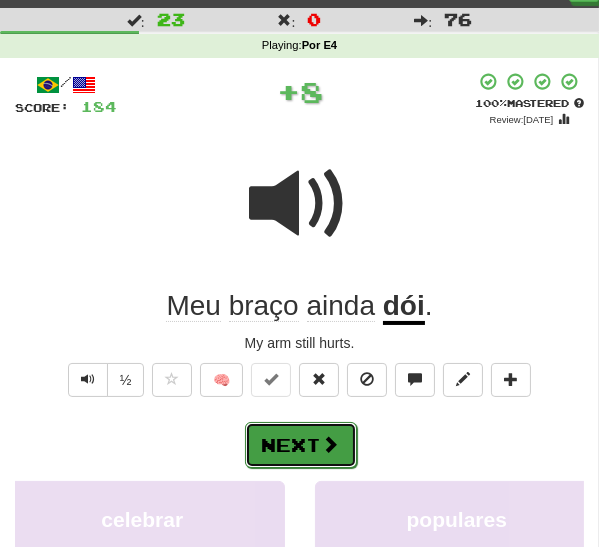 click on "Next" at bounding box center [301, 445] 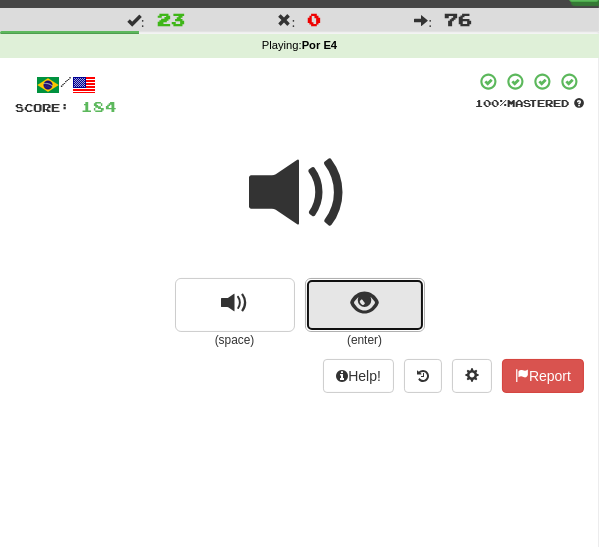 click at bounding box center (365, 305) 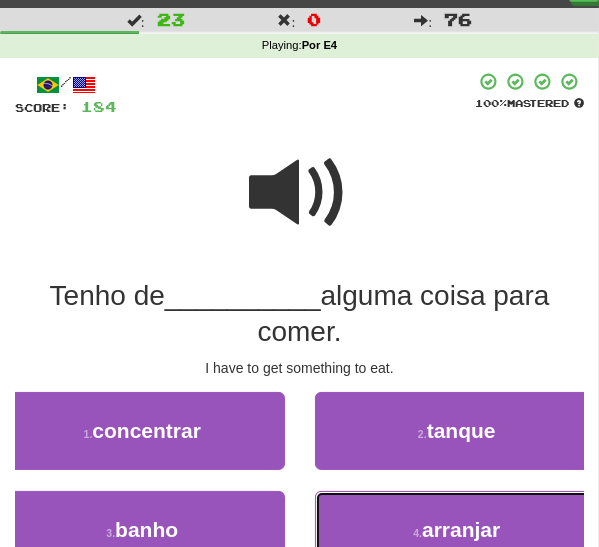 drag, startPoint x: 419, startPoint y: 526, endPoint x: 610, endPoint y: 482, distance: 196.00255 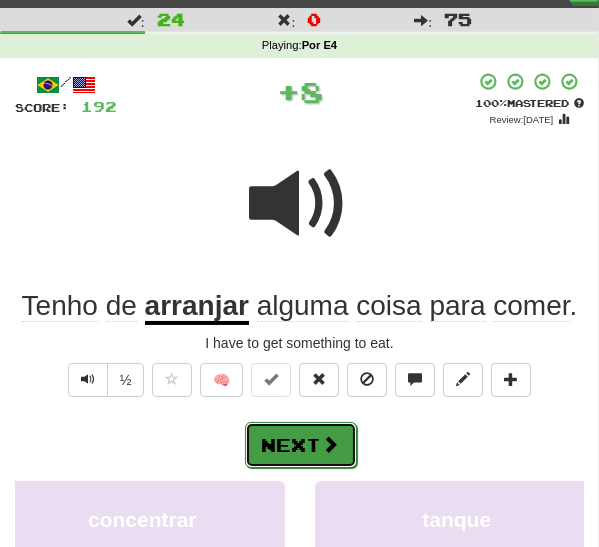 click on "Next" at bounding box center (301, 445) 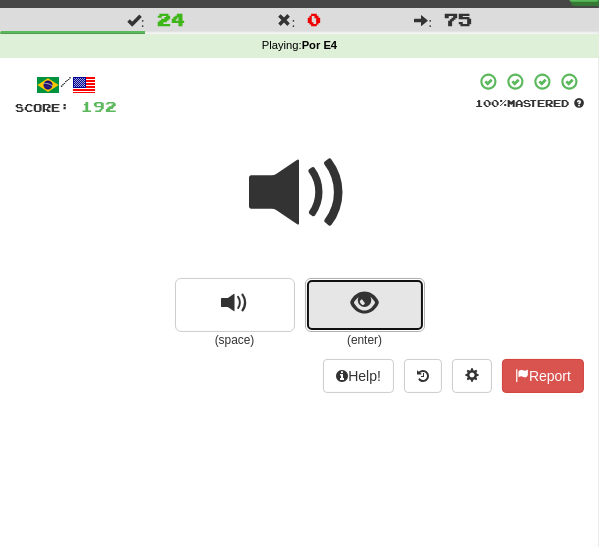 click at bounding box center (365, 305) 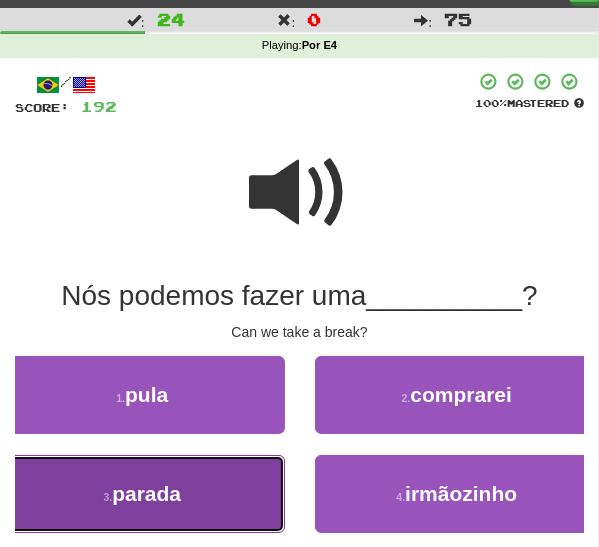 click on "parada" at bounding box center [146, 493] 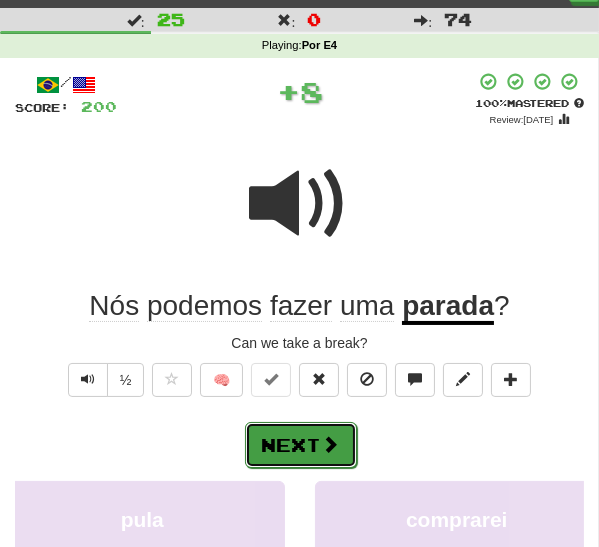 click on "Next" at bounding box center [301, 445] 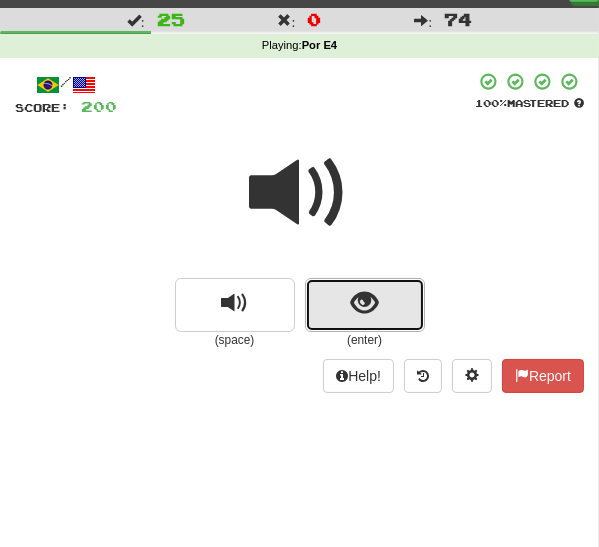 click at bounding box center (365, 305) 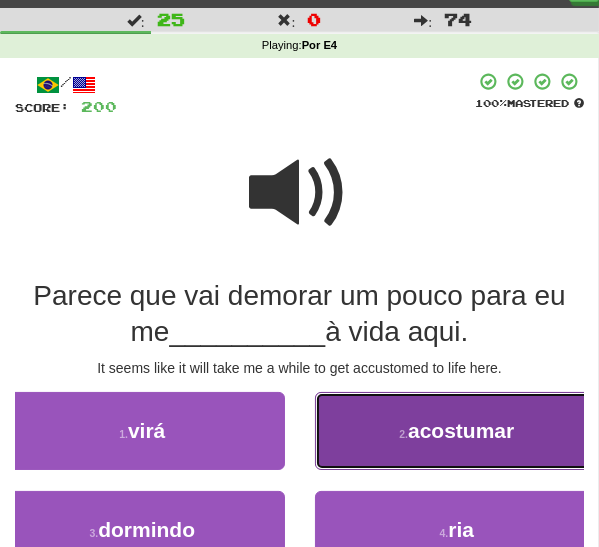 click on "acostumar" at bounding box center (461, 430) 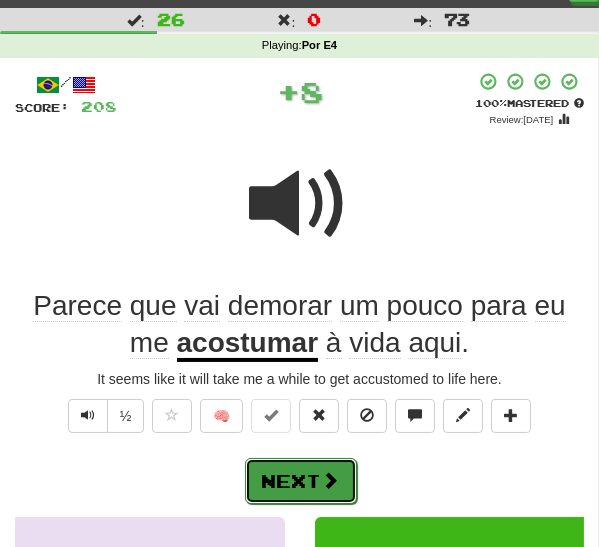 click on "Next" at bounding box center [301, 481] 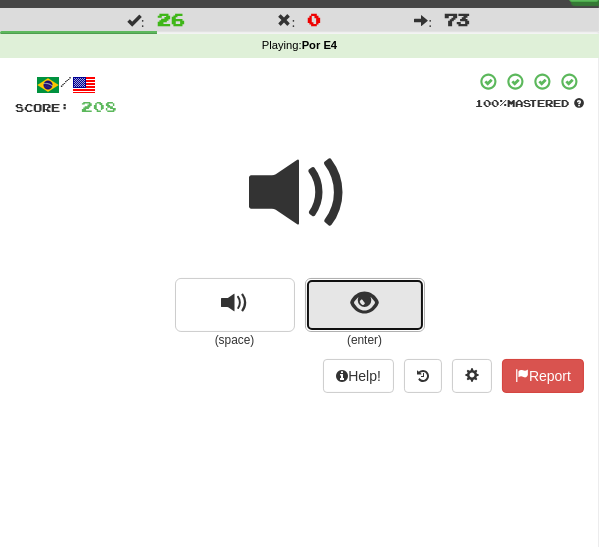 click at bounding box center [364, 303] 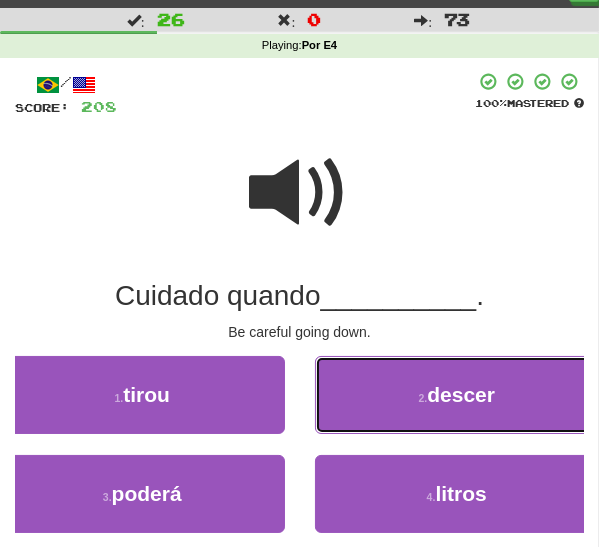 click on "2 .  descer" at bounding box center (457, 395) 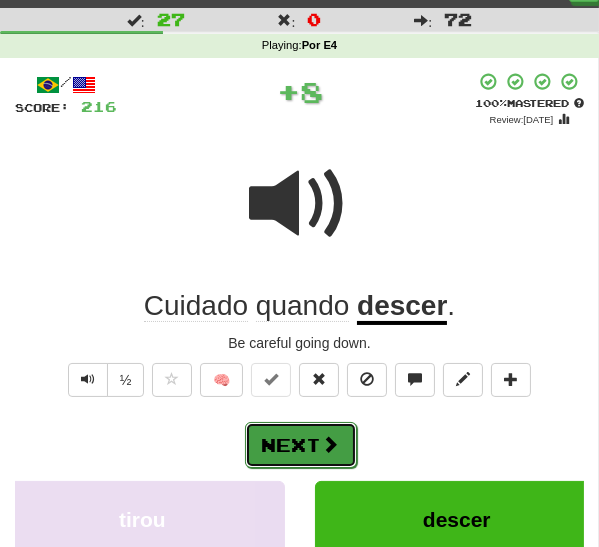 click on "Next" at bounding box center (301, 445) 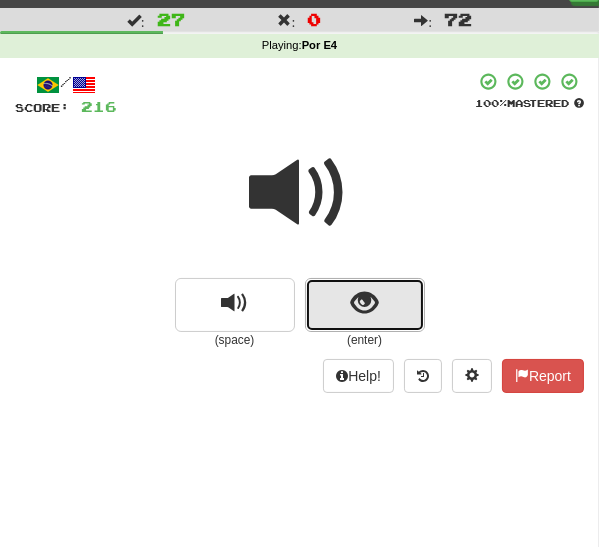 click at bounding box center [364, 303] 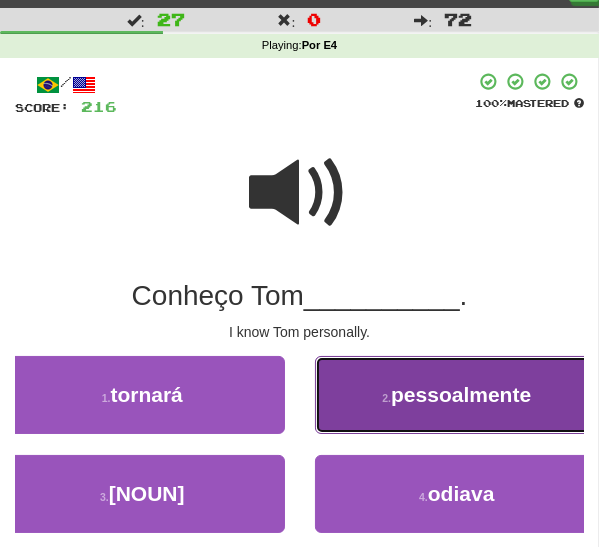 click on "pessoalmente" at bounding box center [461, 394] 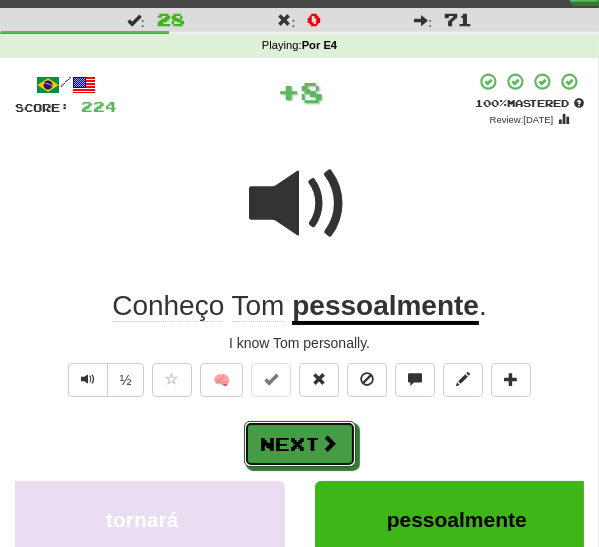 click on "Next" at bounding box center (300, 444) 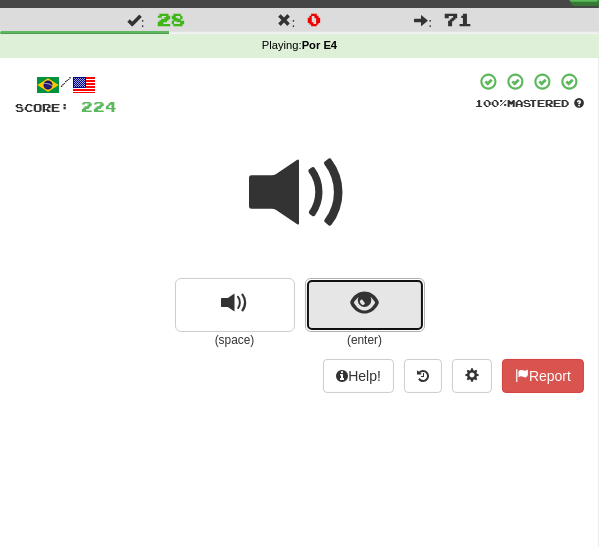 click at bounding box center (364, 303) 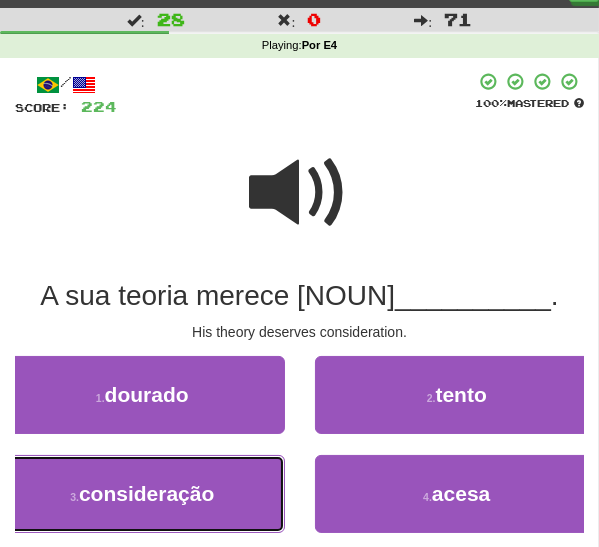 drag, startPoint x: 213, startPoint y: 483, endPoint x: 283, endPoint y: 469, distance: 71.38628 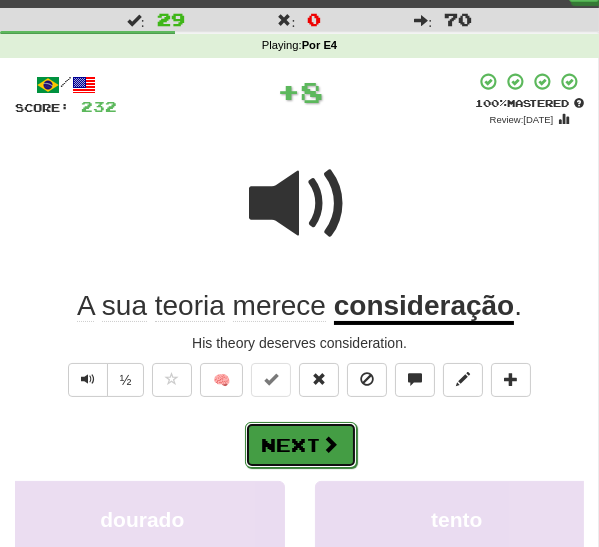 drag, startPoint x: 299, startPoint y: 432, endPoint x: 360, endPoint y: 421, distance: 61.983868 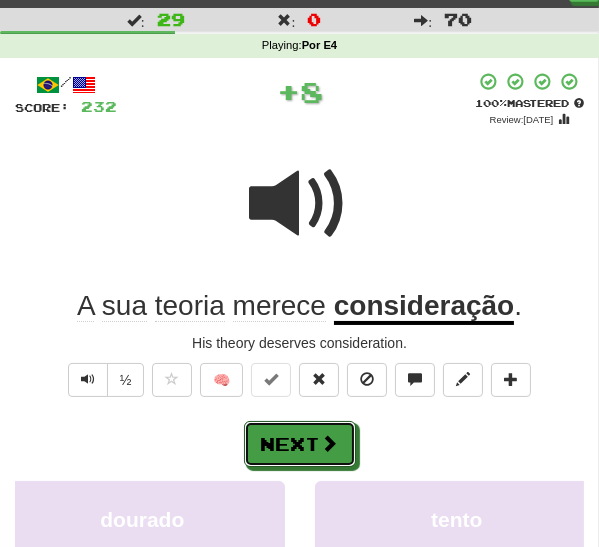 click on "Next" at bounding box center (300, 444) 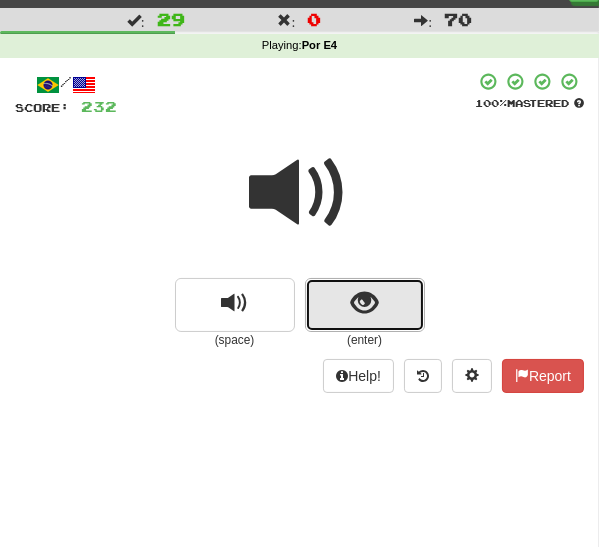 click at bounding box center (365, 305) 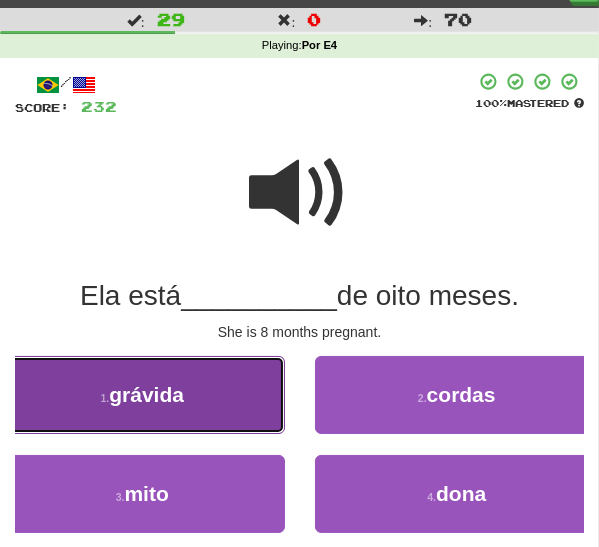 click on "1 .  grávida" at bounding box center (142, 395) 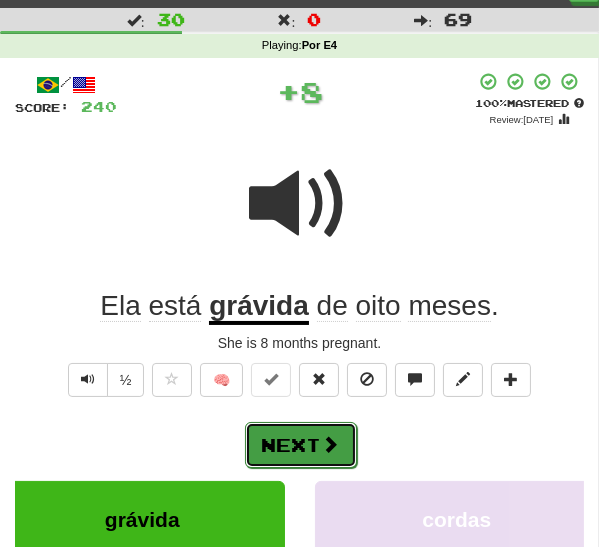 click on "Next" at bounding box center (301, 445) 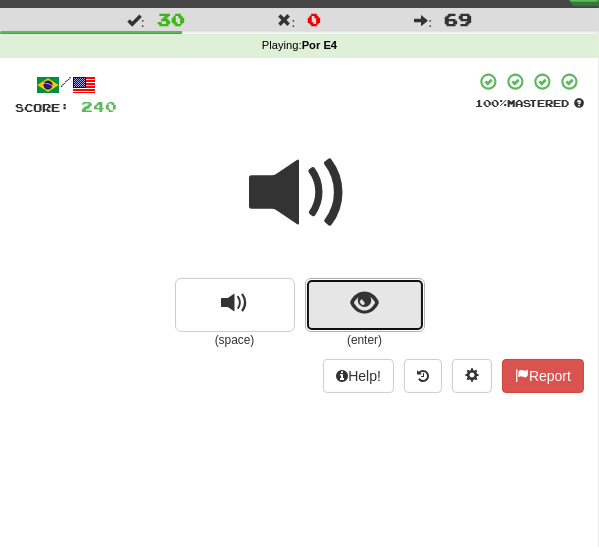 click at bounding box center (364, 303) 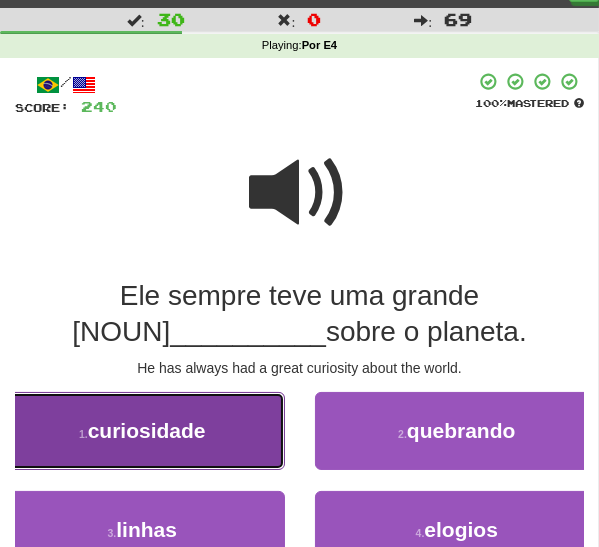 click on "curiosidade" at bounding box center [147, 430] 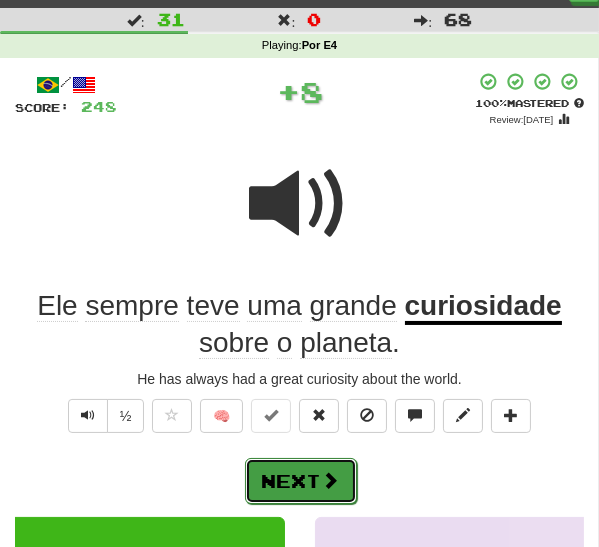 click on "Next" at bounding box center [301, 481] 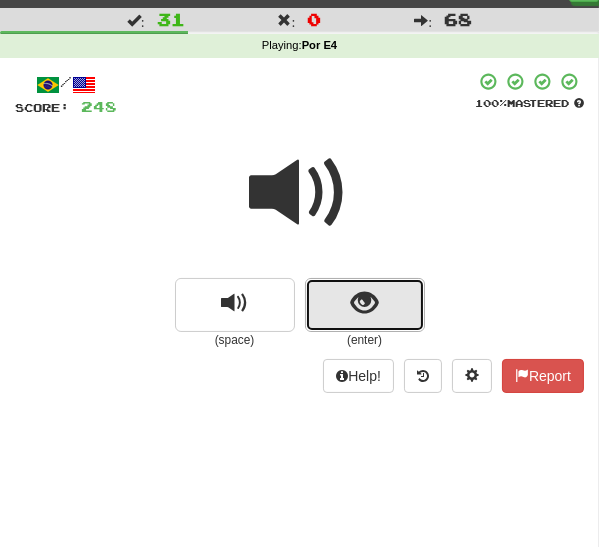 click at bounding box center [365, 305] 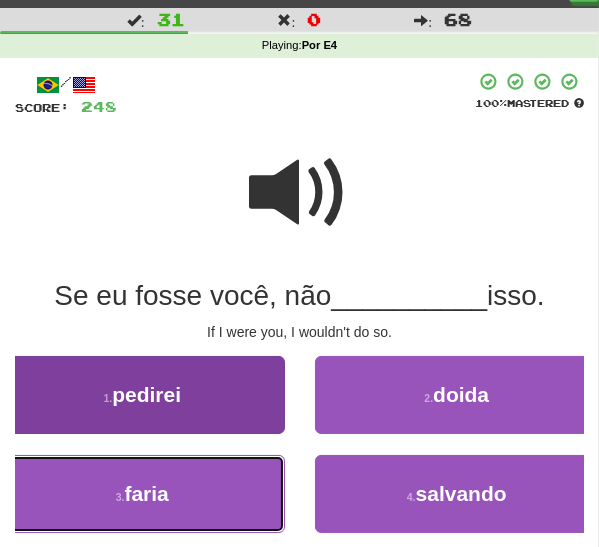 click on "3 .  faria" at bounding box center (142, 494) 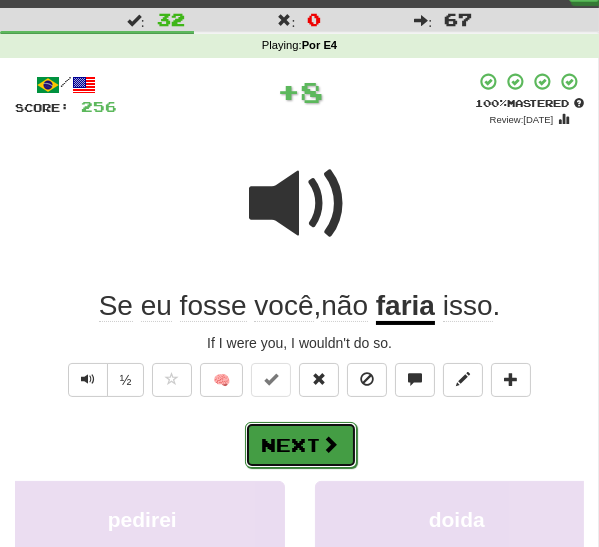 click on "Next" at bounding box center [301, 445] 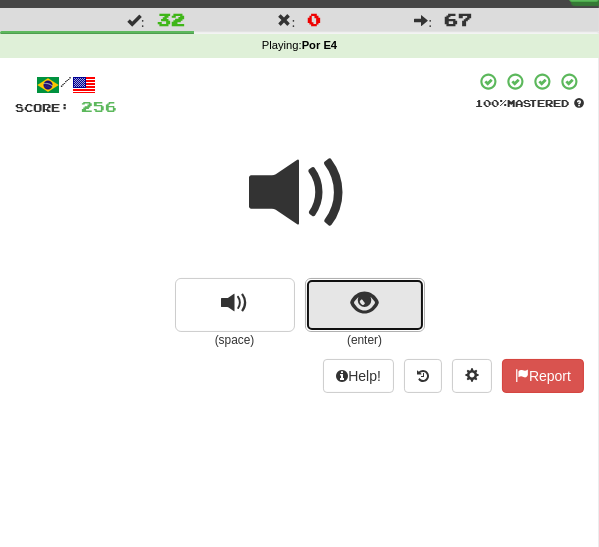 click at bounding box center (365, 305) 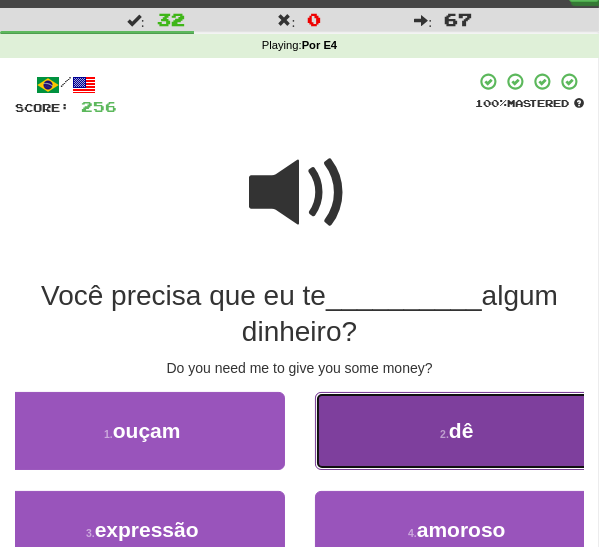 click on "2 .  dê" at bounding box center (457, 431) 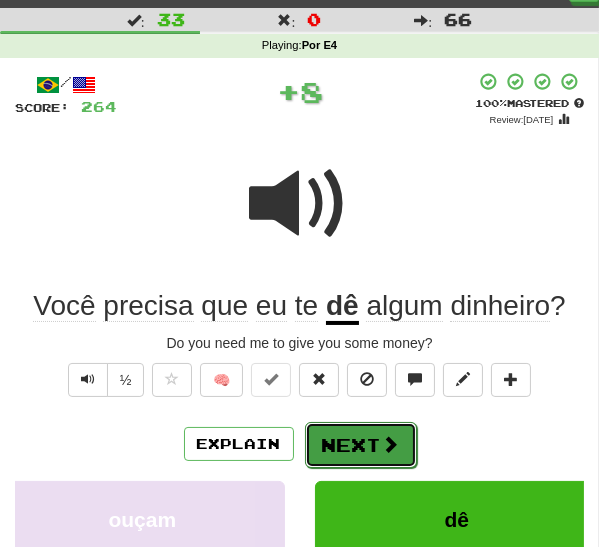 click on "Next" at bounding box center (361, 445) 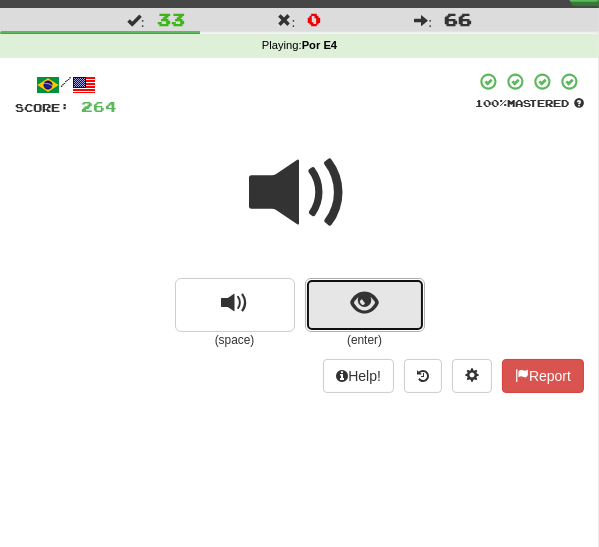 click at bounding box center (365, 305) 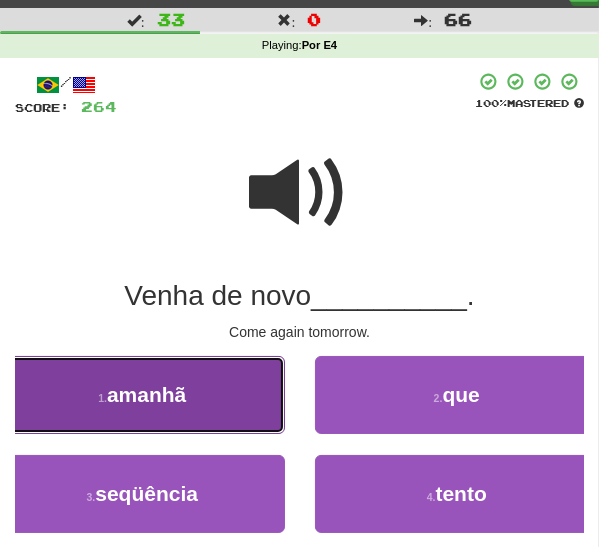click on "1 .  amanhã" at bounding box center (142, 395) 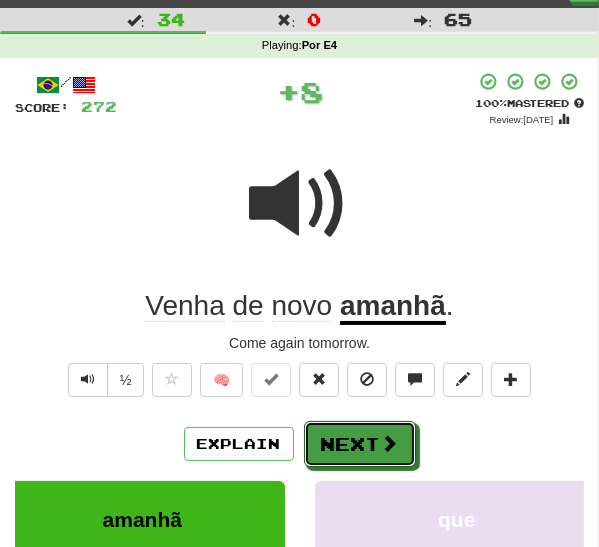 click on "Next" at bounding box center [360, 444] 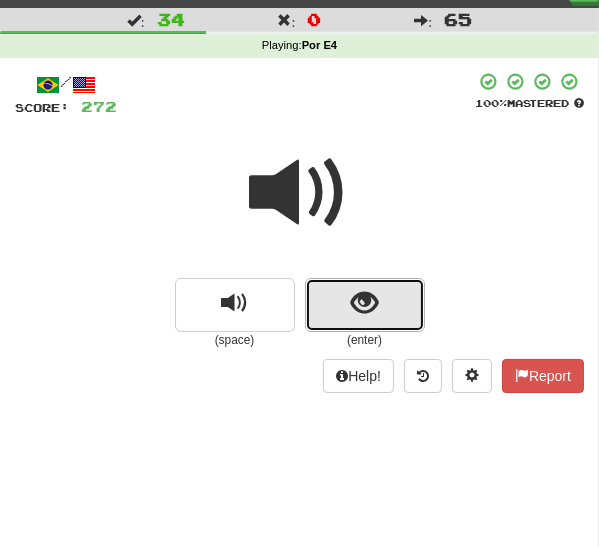 click at bounding box center [365, 305] 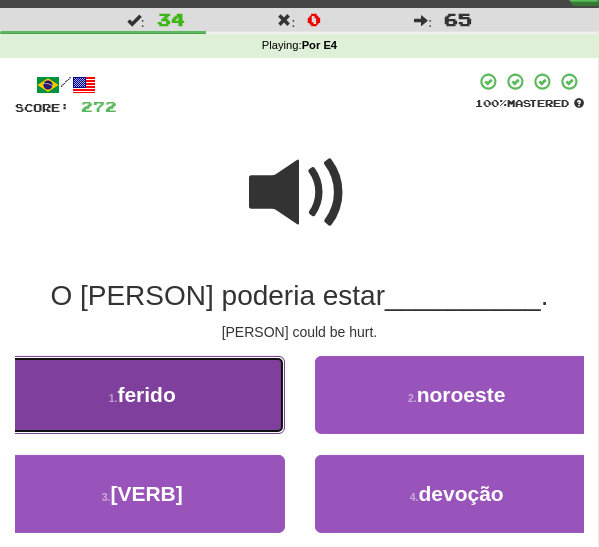 click on "1 .  ferido" at bounding box center (142, 395) 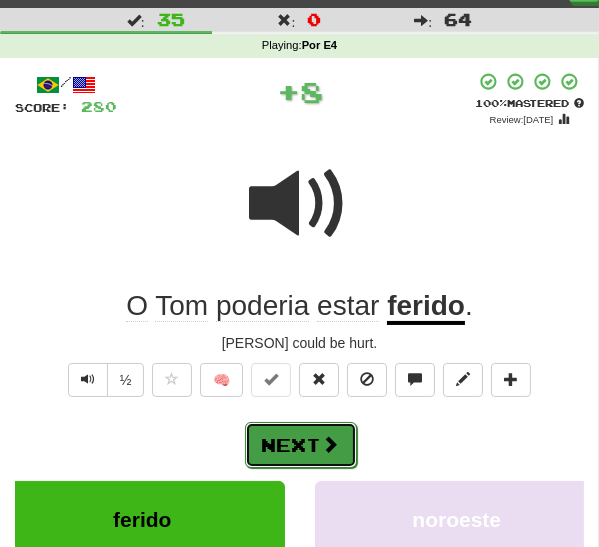 click on "Next" at bounding box center [301, 445] 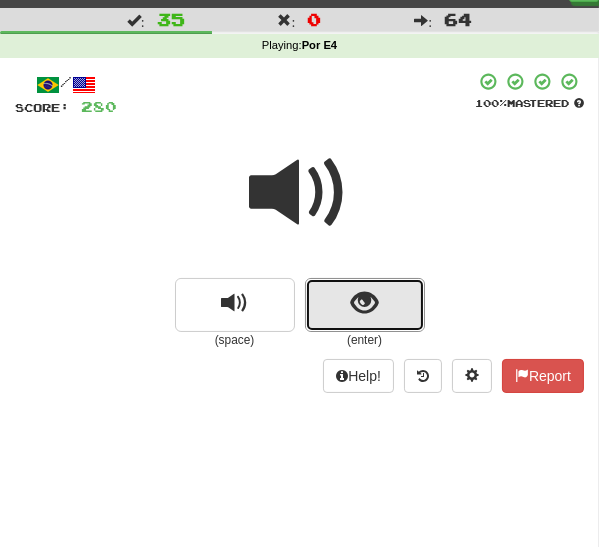drag, startPoint x: 327, startPoint y: 299, endPoint x: 311, endPoint y: 320, distance: 26.400757 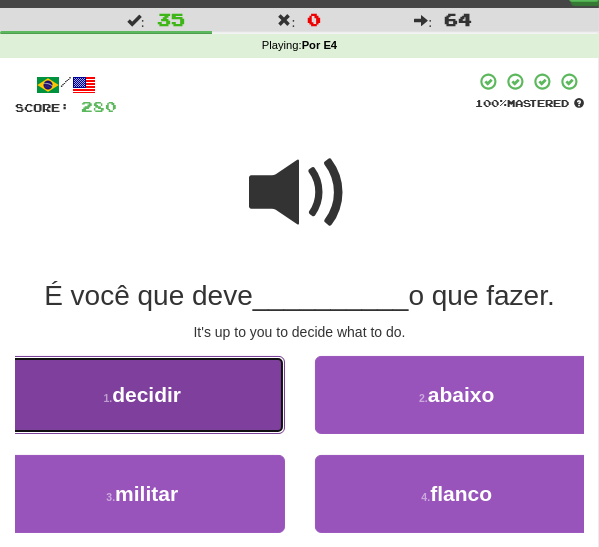 click on "decidir" at bounding box center [146, 394] 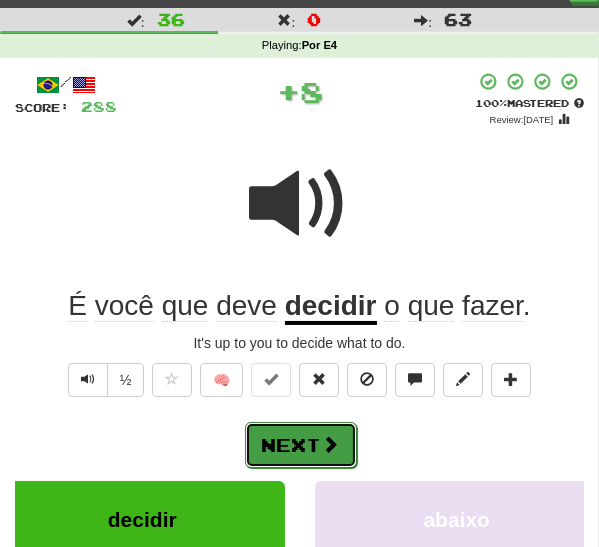 click on "Next" at bounding box center [301, 445] 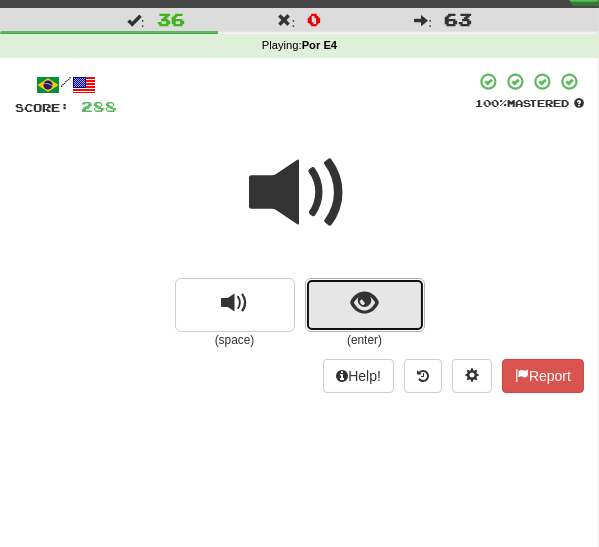 click at bounding box center [365, 305] 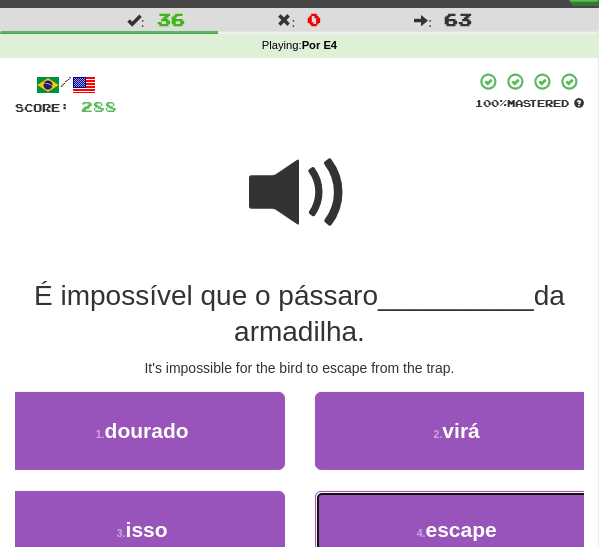 drag, startPoint x: 388, startPoint y: 524, endPoint x: 360, endPoint y: 502, distance: 35.608986 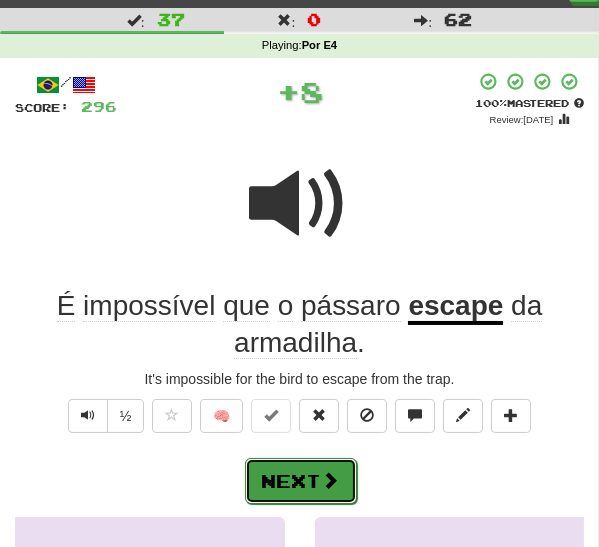 click at bounding box center [331, 480] 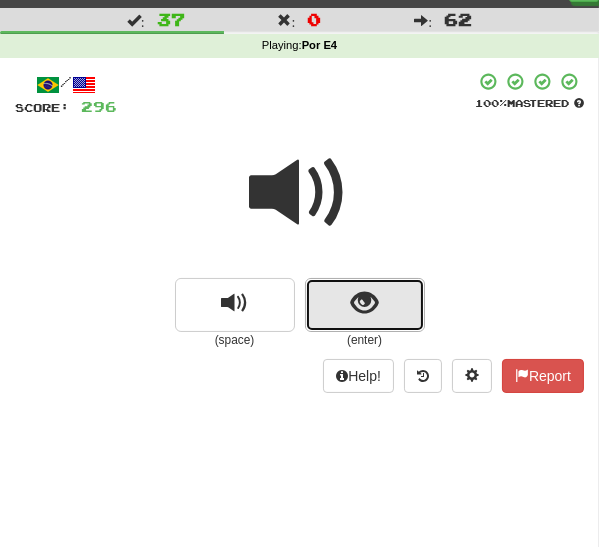 click at bounding box center (365, 305) 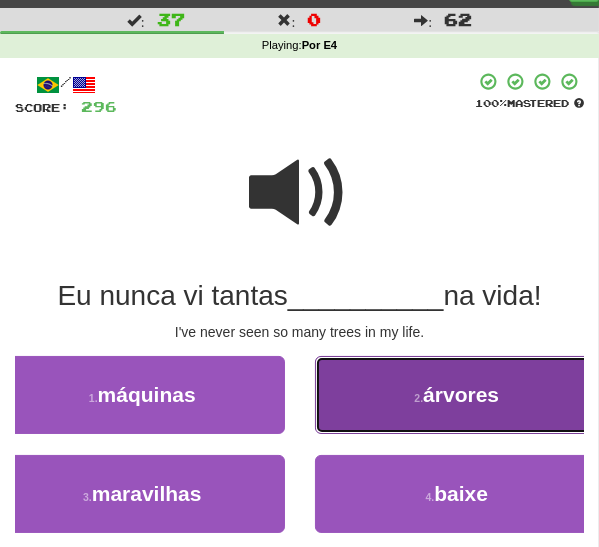 click on "2 .  árvores" at bounding box center [457, 395] 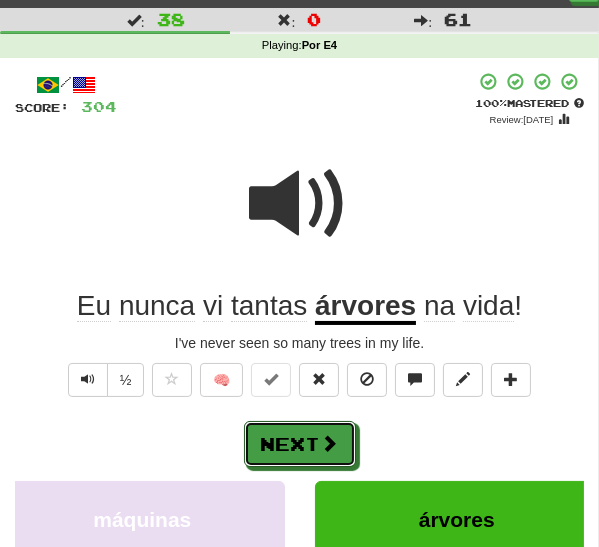 click on "Next" at bounding box center (300, 444) 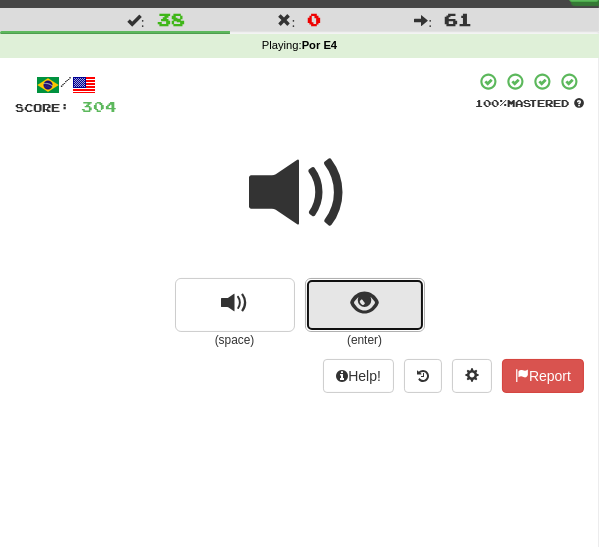 click at bounding box center [365, 305] 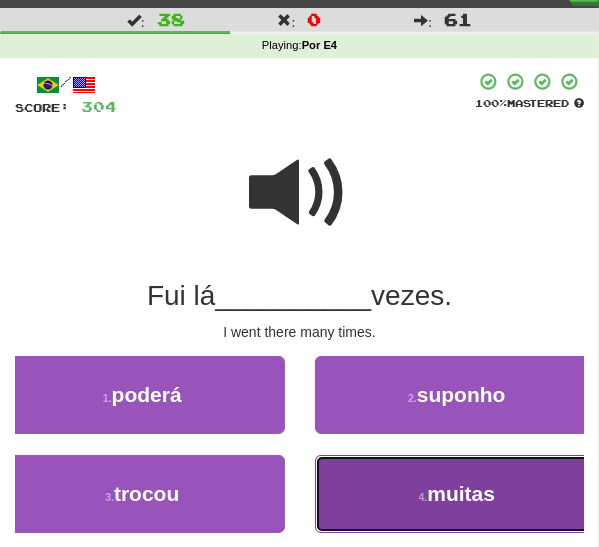 click on "4 .  muitas" at bounding box center (457, 494) 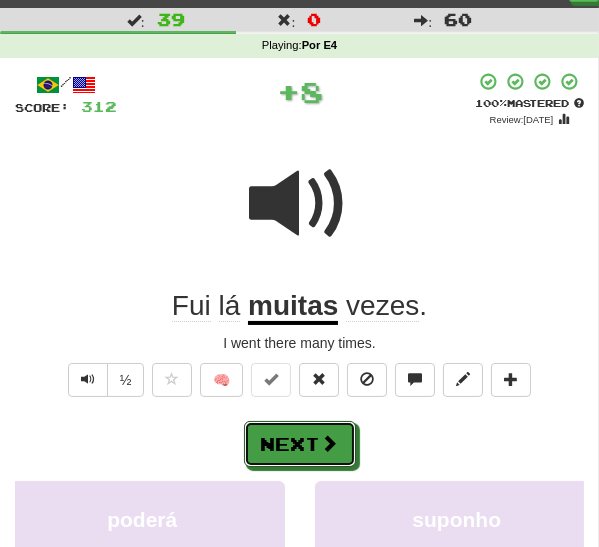 click on "Next" at bounding box center (300, 444) 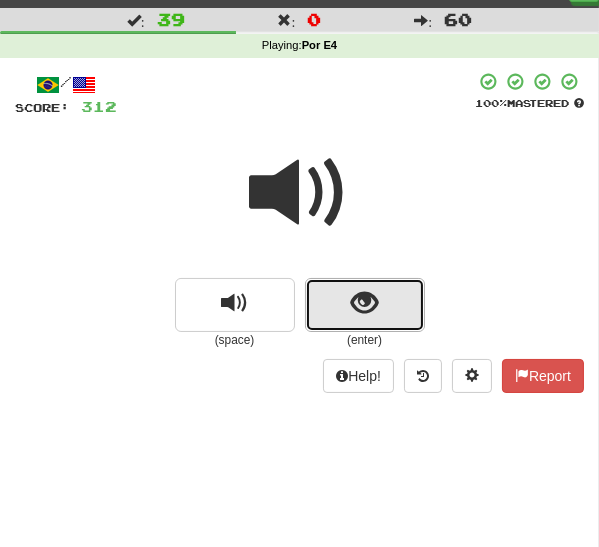 click at bounding box center [365, 305] 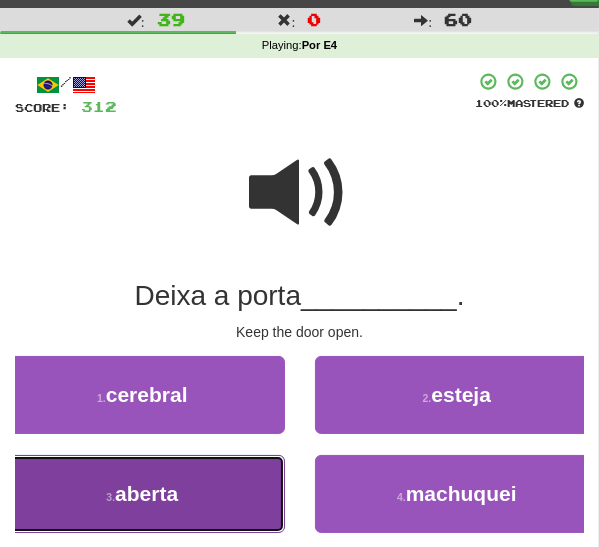 click on "3 .  aberta" at bounding box center [142, 494] 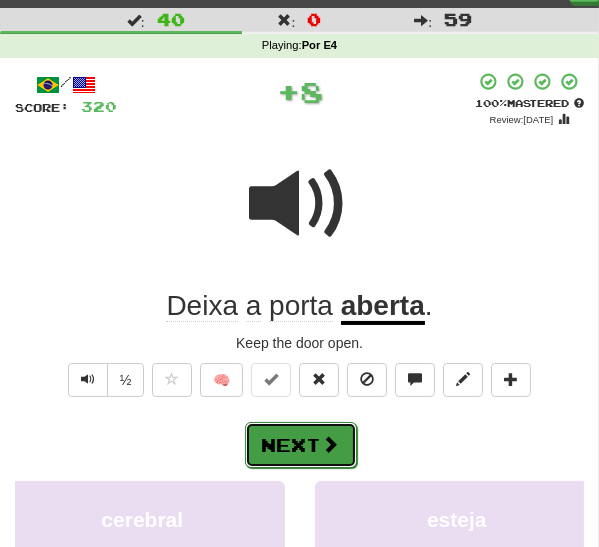 click on "Next" at bounding box center (301, 445) 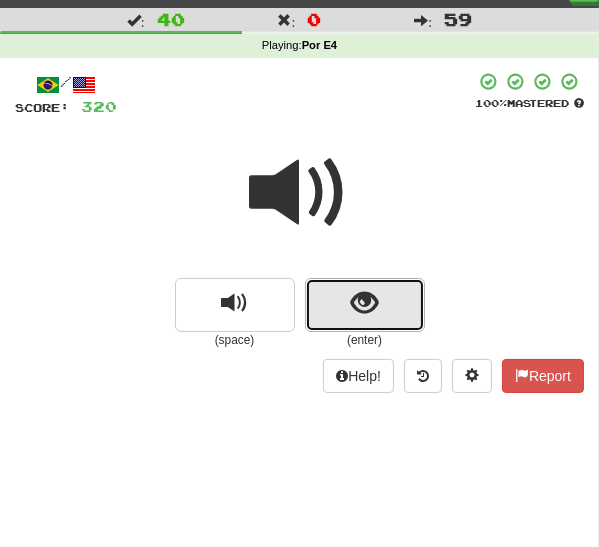 click at bounding box center [365, 305] 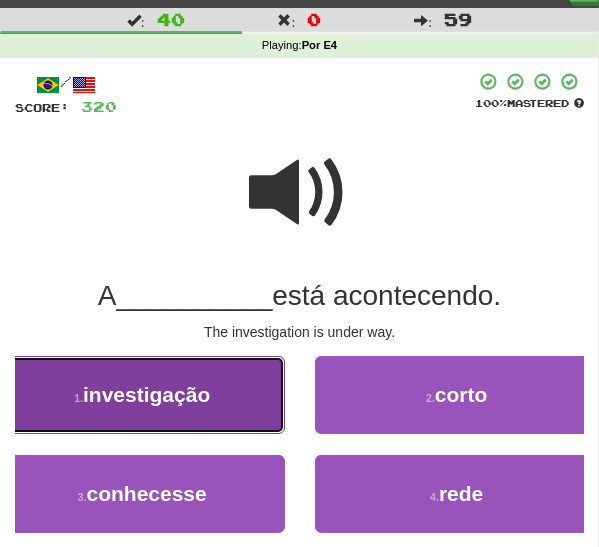 click on "investigação" at bounding box center [146, 394] 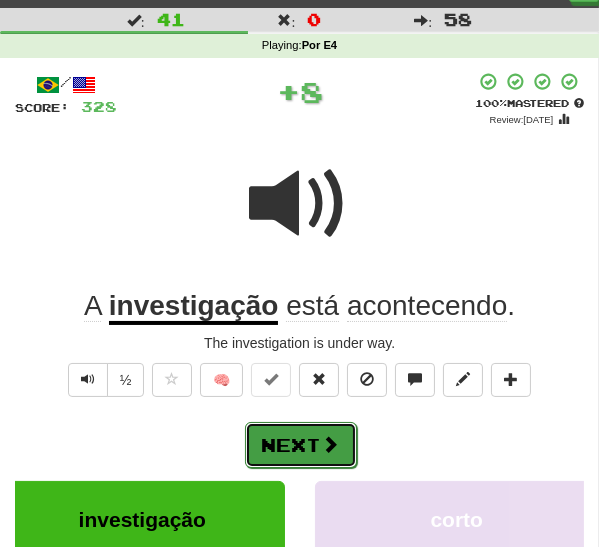 click on "Next" at bounding box center (301, 445) 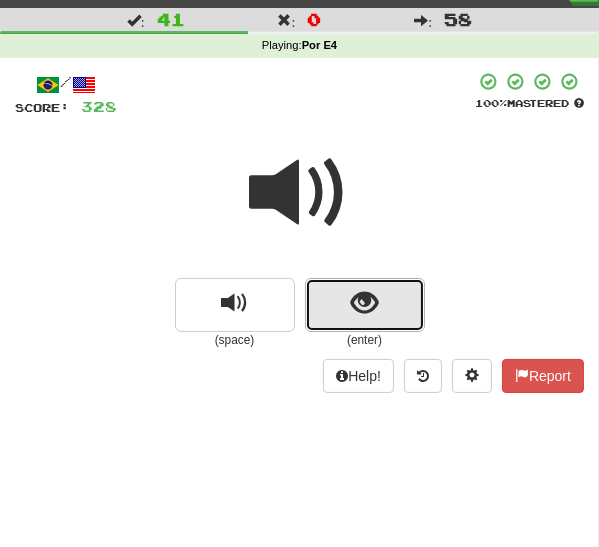 click at bounding box center [365, 305] 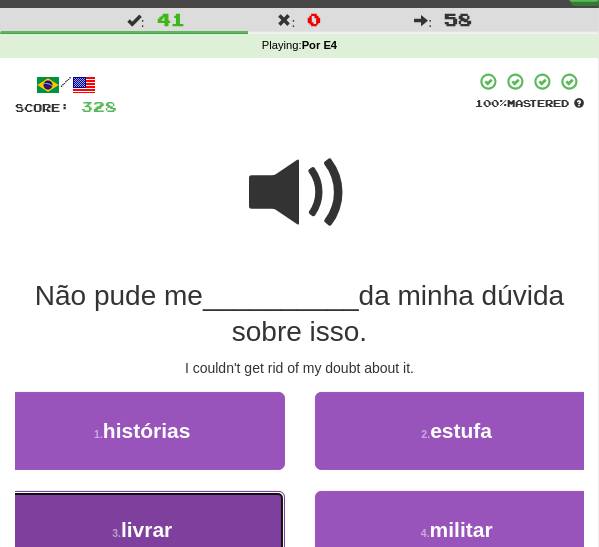 click on "3 .  livrar" at bounding box center [142, 530] 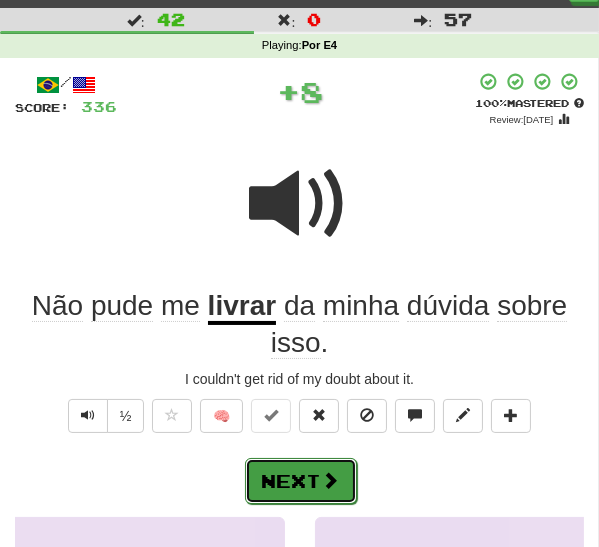 click on "Next" at bounding box center (301, 481) 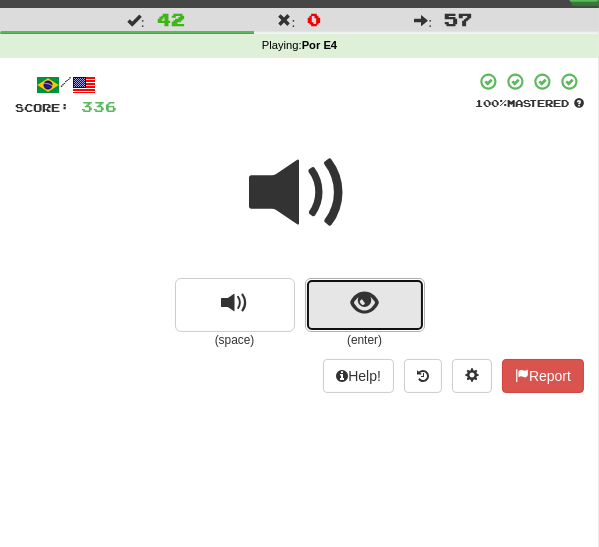 click at bounding box center (365, 305) 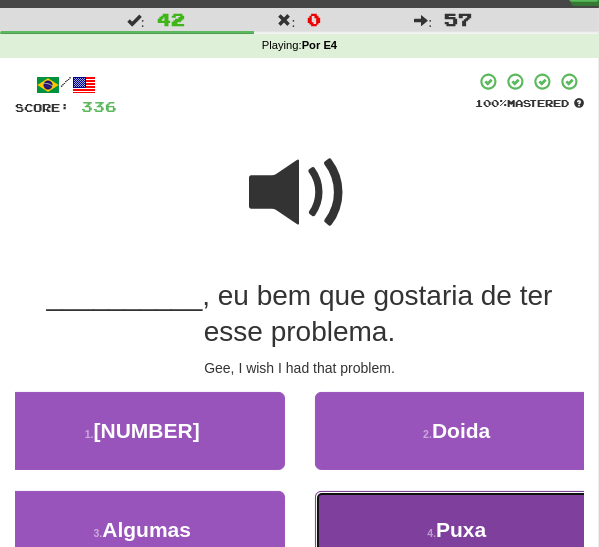 click on "4 .  Puxa" at bounding box center [457, 530] 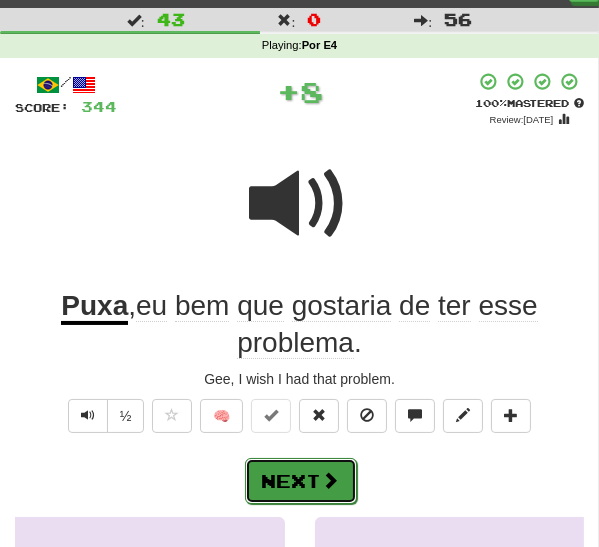 click on "Next" at bounding box center [301, 481] 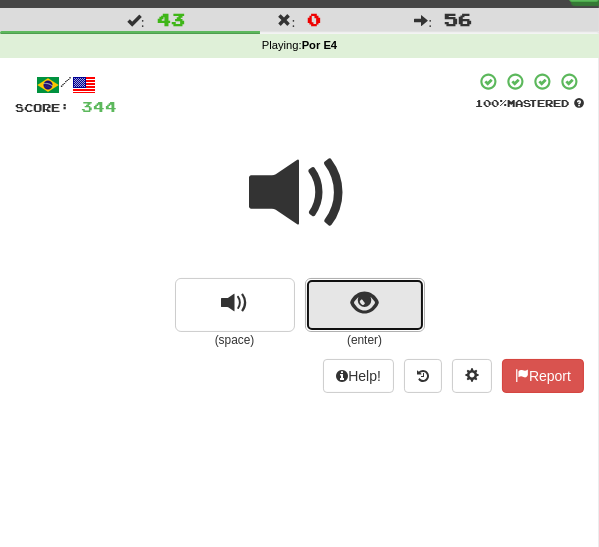 click at bounding box center (364, 303) 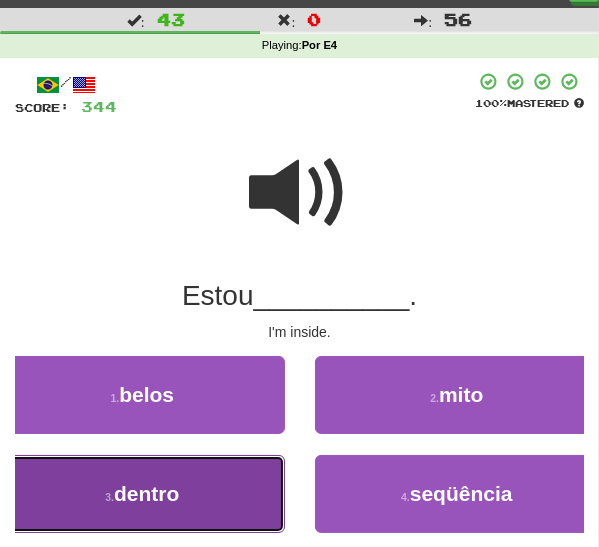 click on "3 .  dentro" at bounding box center (142, 494) 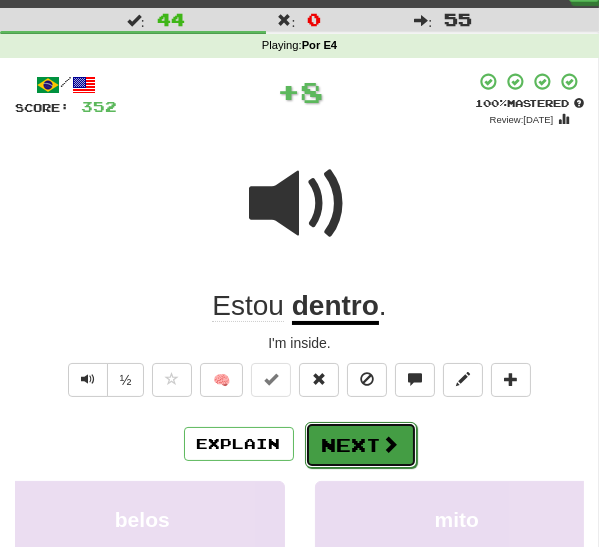 click on "Next" at bounding box center (361, 445) 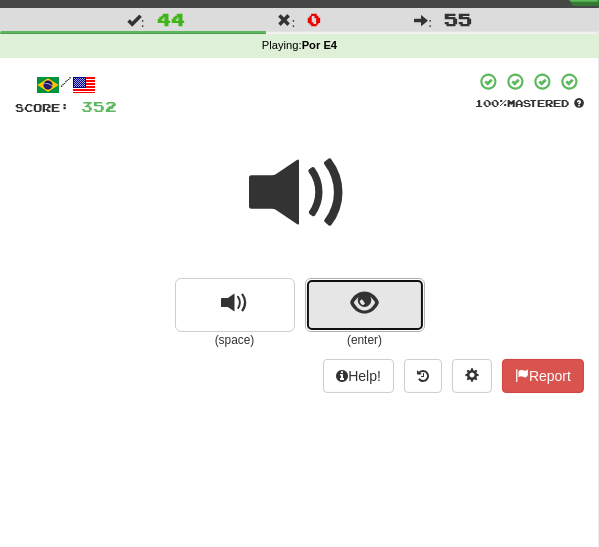 click at bounding box center (364, 303) 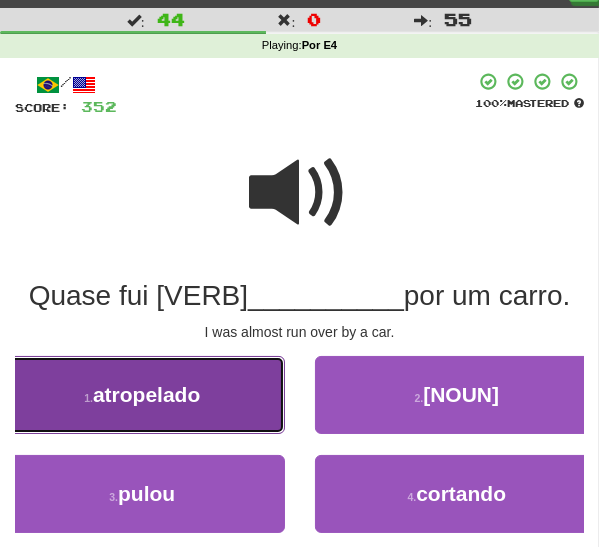click on "atropelado" at bounding box center (146, 394) 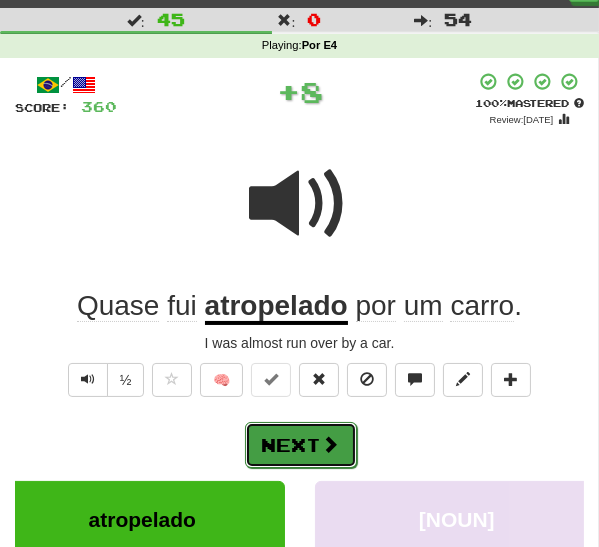 click on "Next" at bounding box center [301, 445] 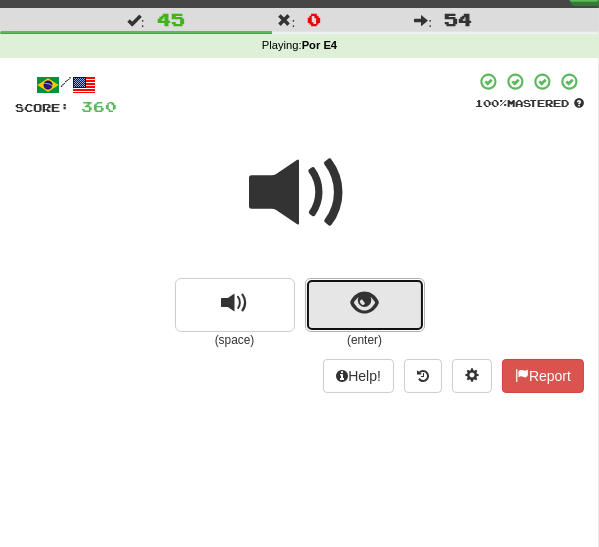 click at bounding box center [364, 303] 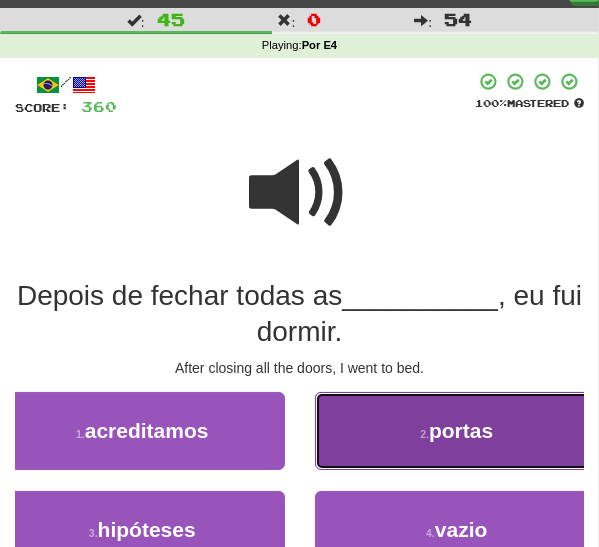 click on "2 .  portas" at bounding box center [457, 431] 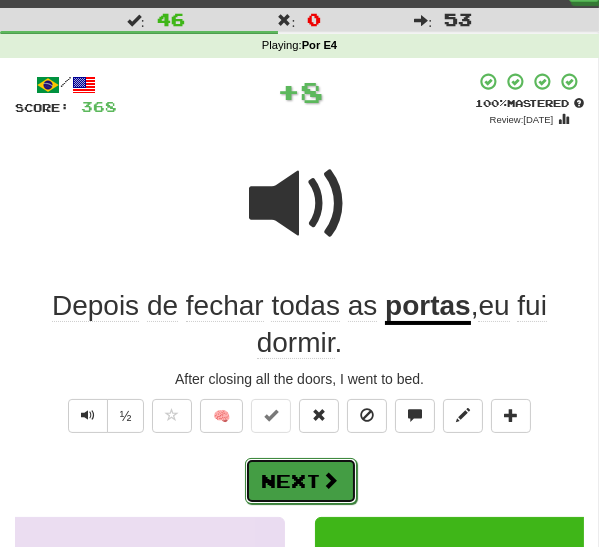 click on "Next" at bounding box center (301, 481) 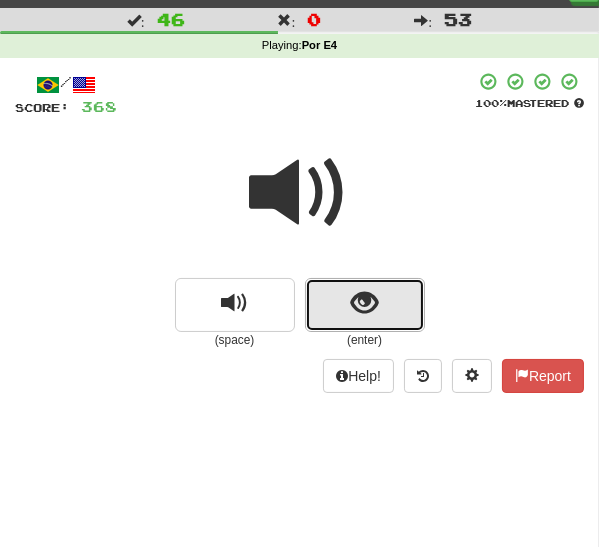 click at bounding box center [364, 303] 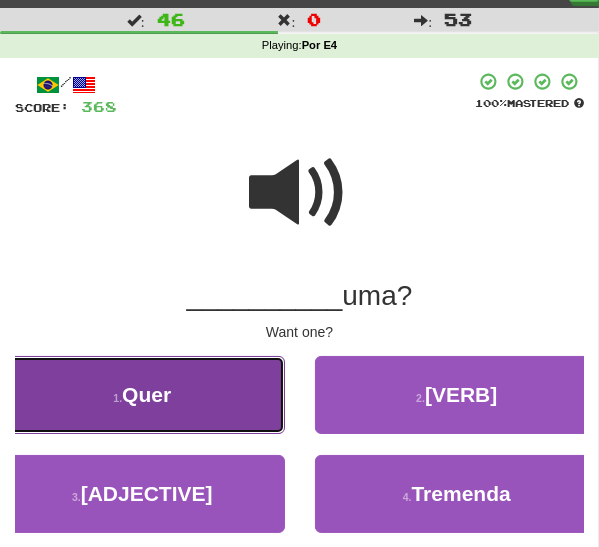 click on "1 .  Quer" at bounding box center [142, 395] 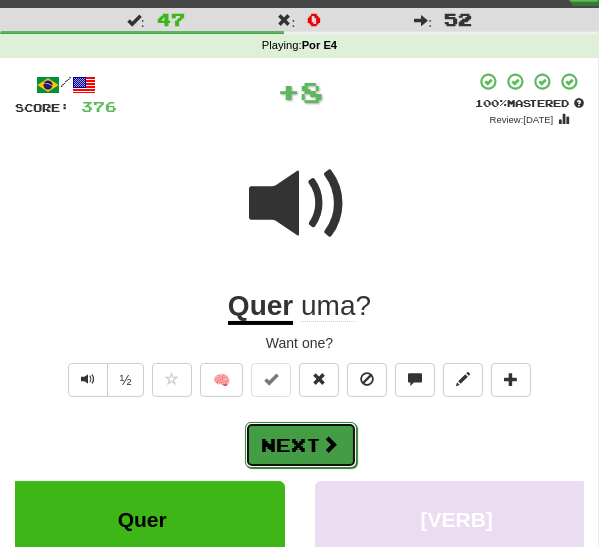 click on "Next" at bounding box center [301, 445] 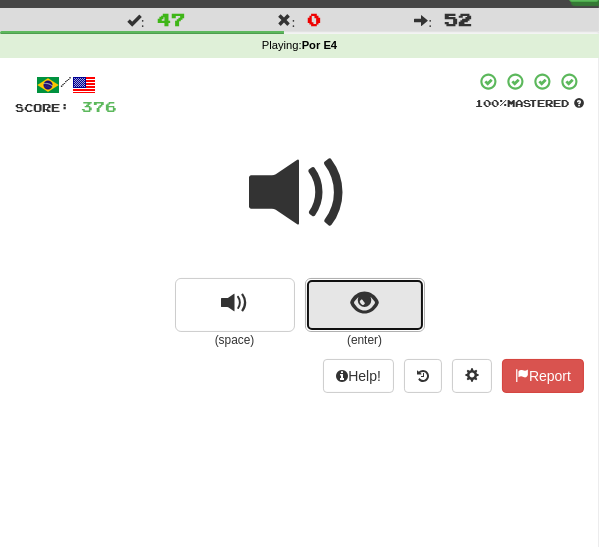 click at bounding box center [365, 305] 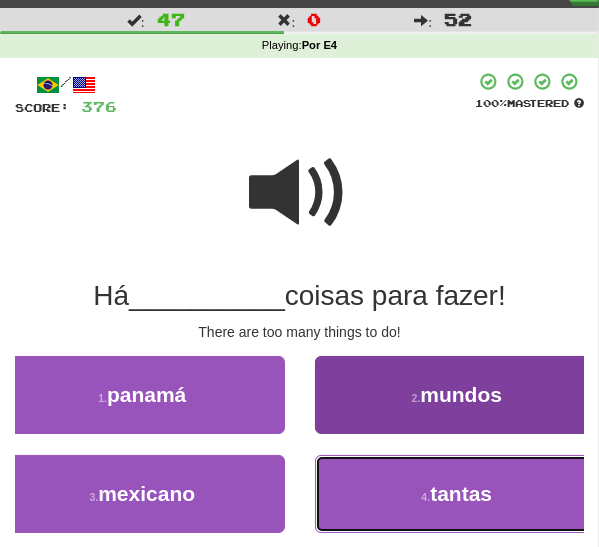click on "4 .  tantas" at bounding box center [457, 494] 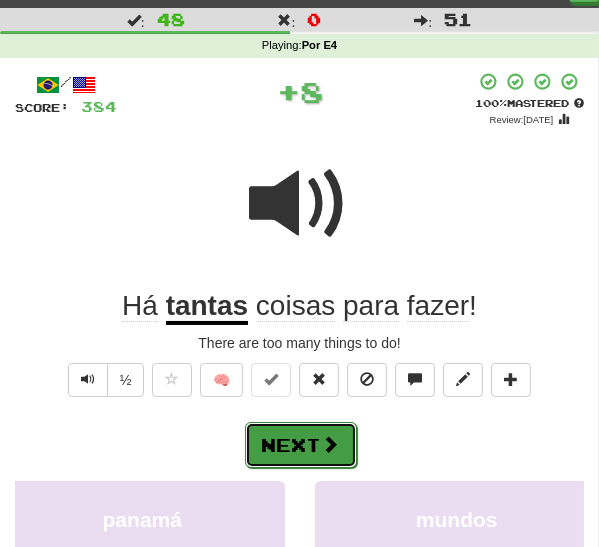 click on "Next" at bounding box center [301, 445] 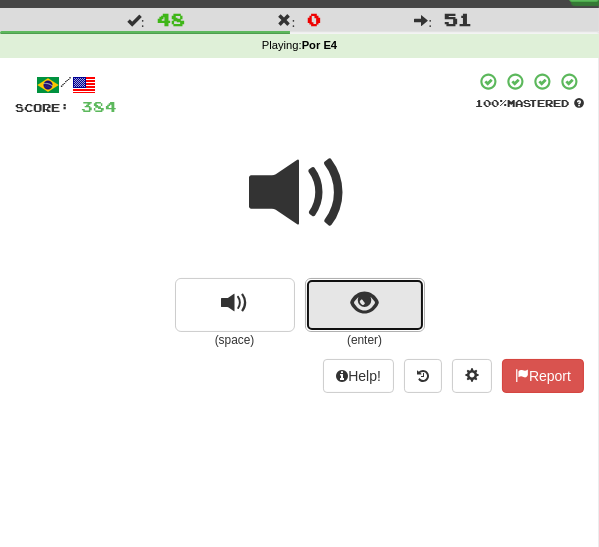 click at bounding box center [364, 303] 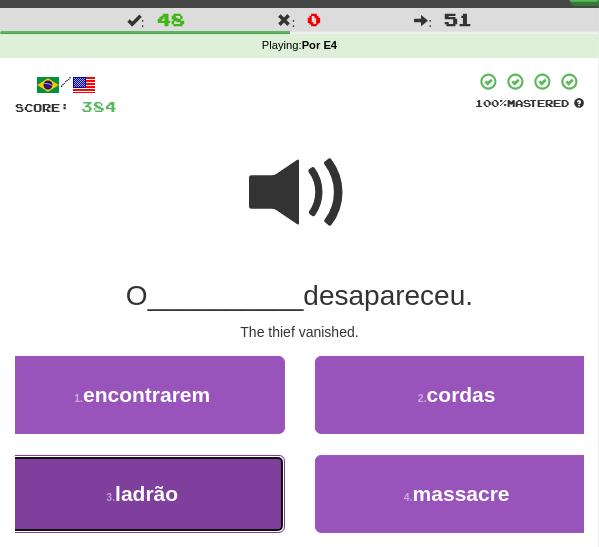 click on "3 .  ladrão" at bounding box center (142, 494) 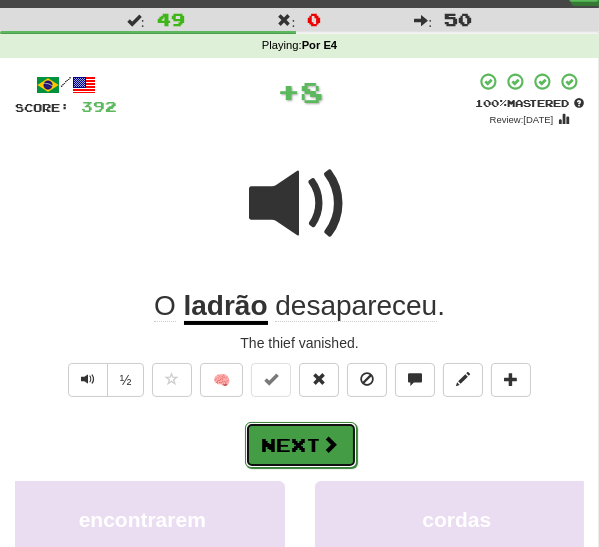 click at bounding box center [331, 444] 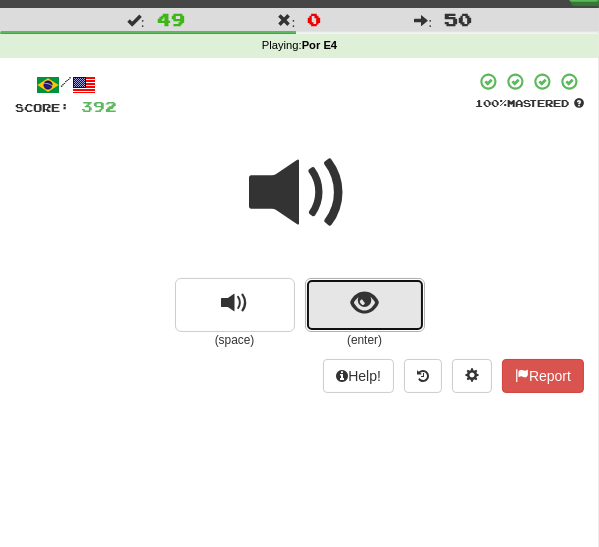 click at bounding box center [365, 305] 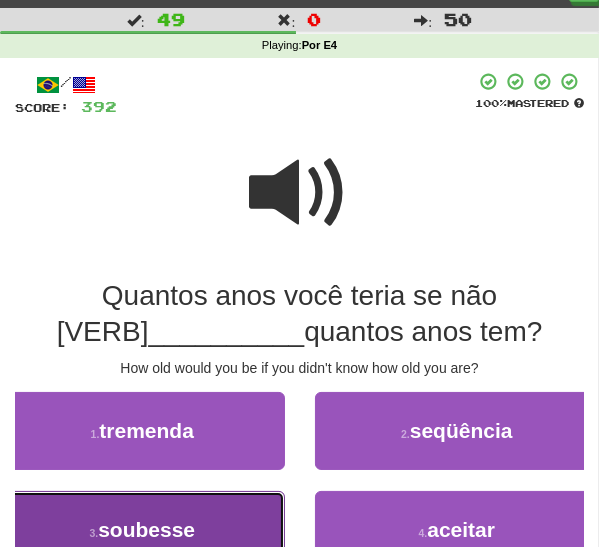 click on "soubesse" at bounding box center [146, 529] 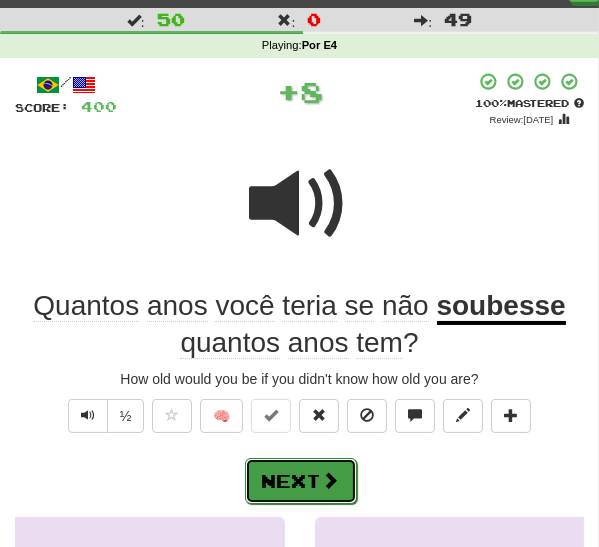 click on "Next" at bounding box center (301, 481) 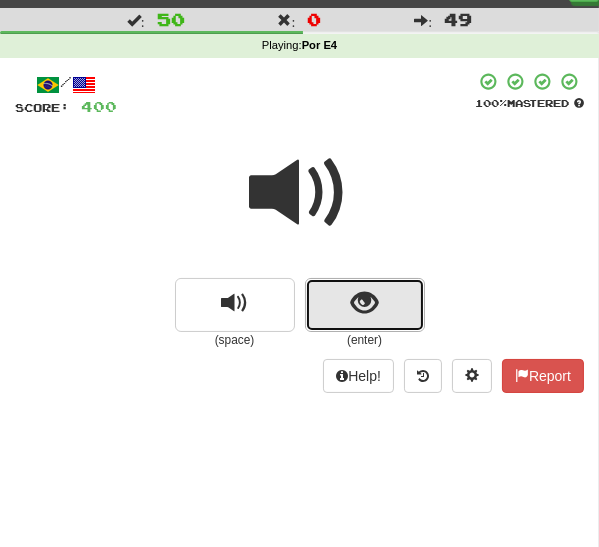 click at bounding box center (365, 305) 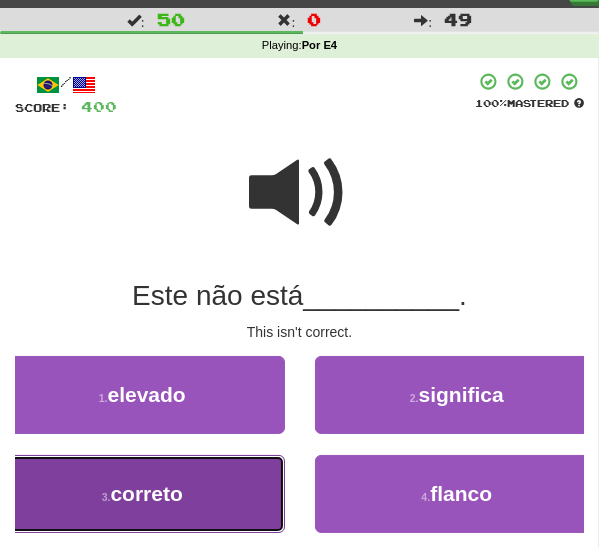 click on "correto" at bounding box center (146, 493) 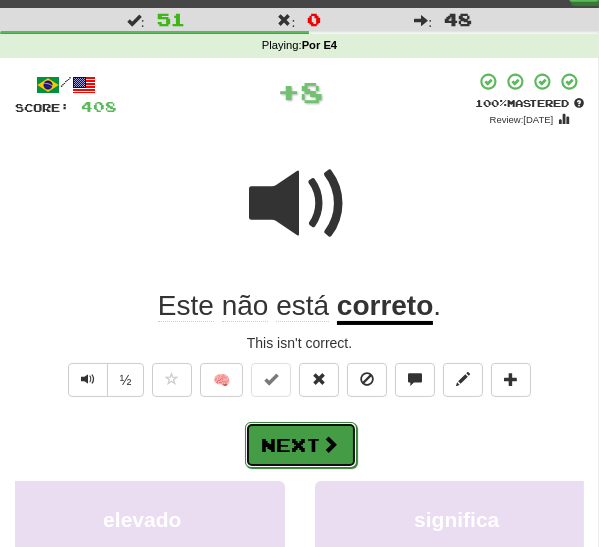 click on "Next" at bounding box center [301, 445] 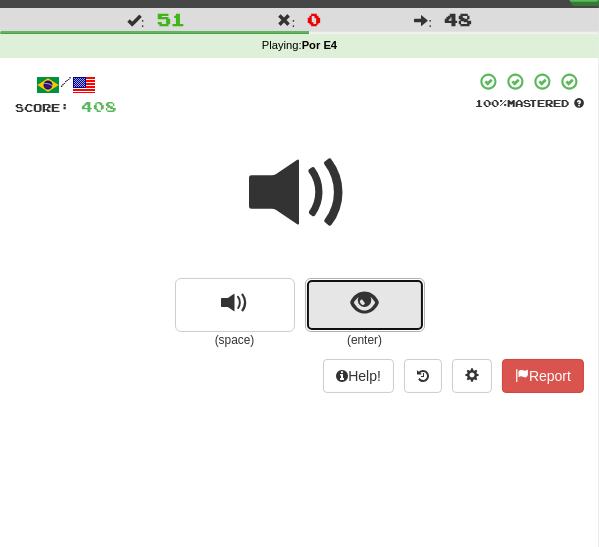 click at bounding box center [365, 305] 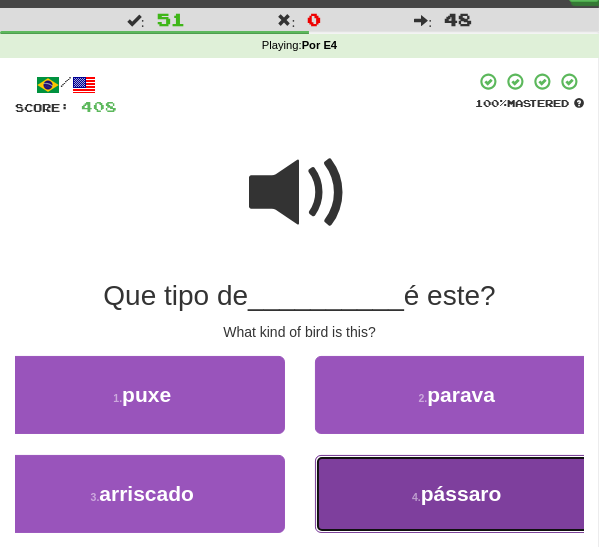 click on "4 .  pássaro" at bounding box center [457, 494] 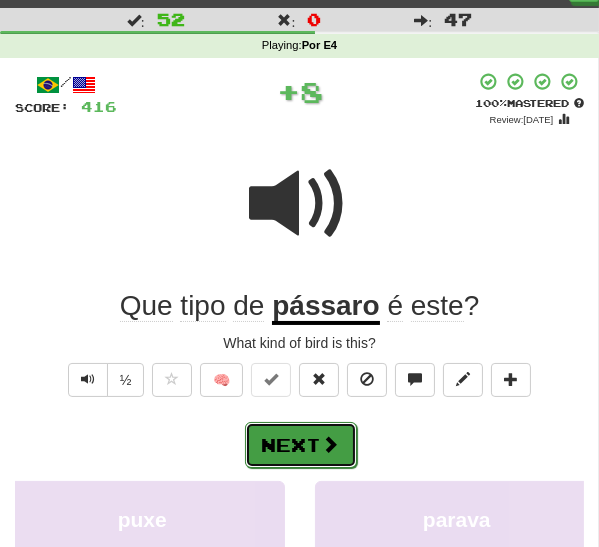click on "Next" at bounding box center (301, 445) 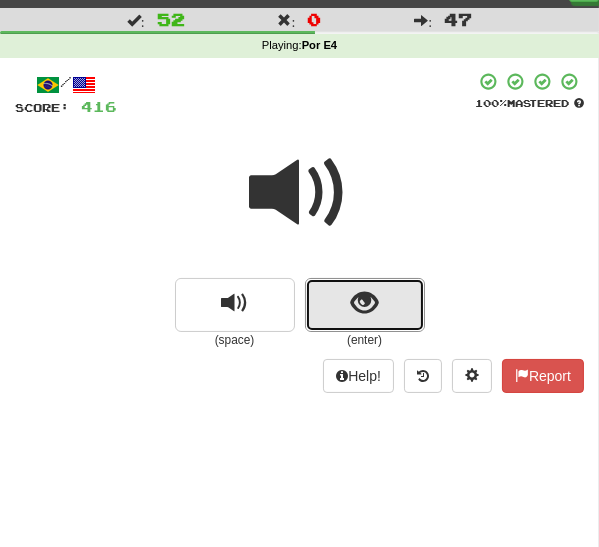 drag, startPoint x: 331, startPoint y: 310, endPoint x: 310, endPoint y: 345, distance: 40.81666 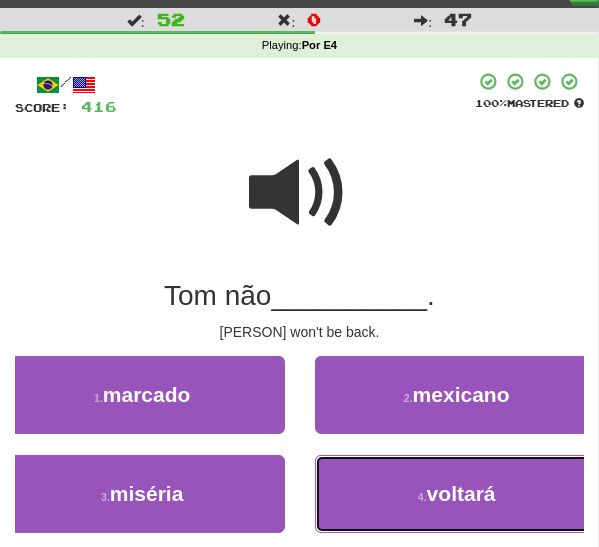 drag, startPoint x: 410, startPoint y: 483, endPoint x: 334, endPoint y: 465, distance: 78.10249 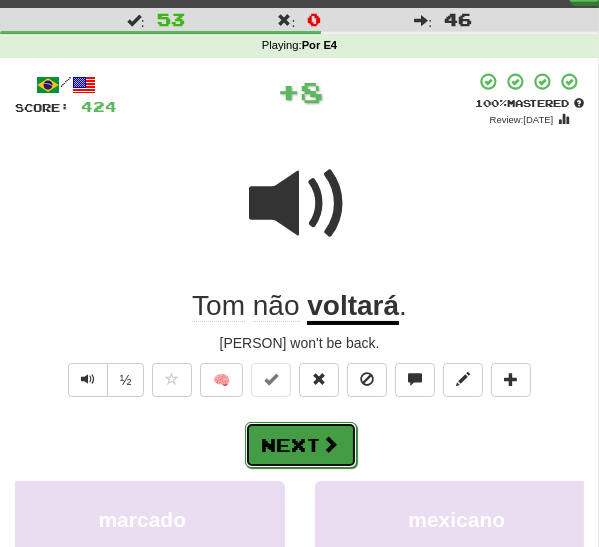 click on "Next" at bounding box center (301, 445) 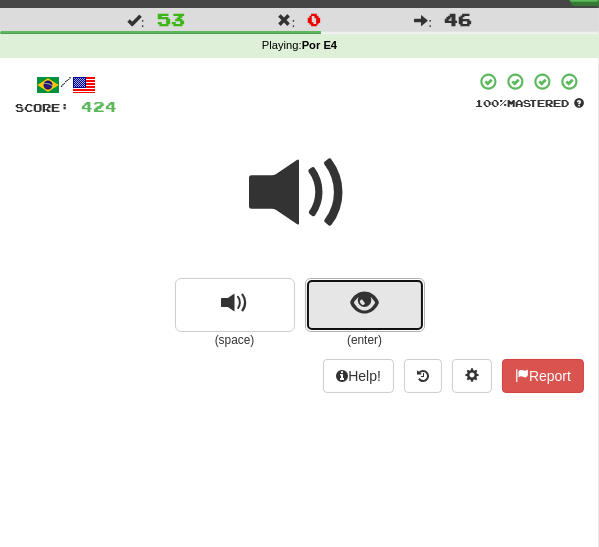 click at bounding box center (365, 305) 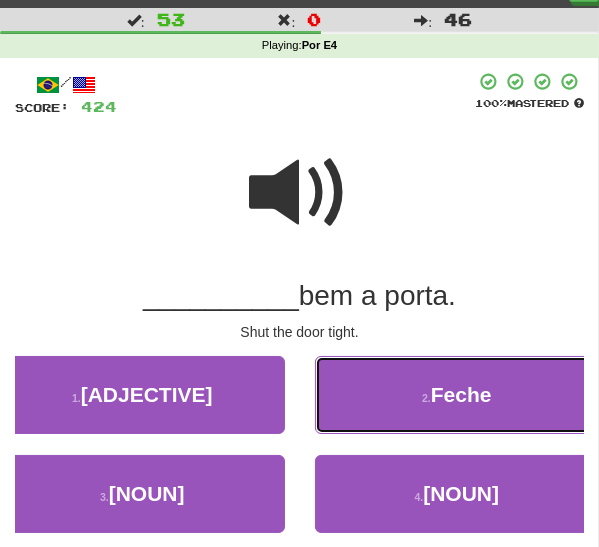 click on "2 .  Feche" at bounding box center (457, 395) 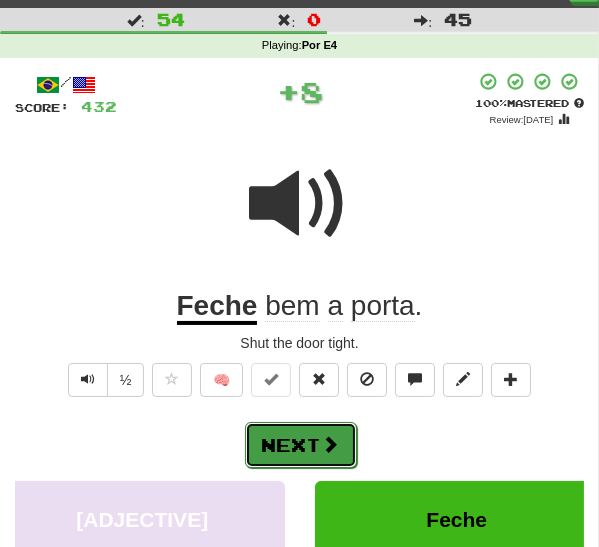 click on "Next" at bounding box center (301, 445) 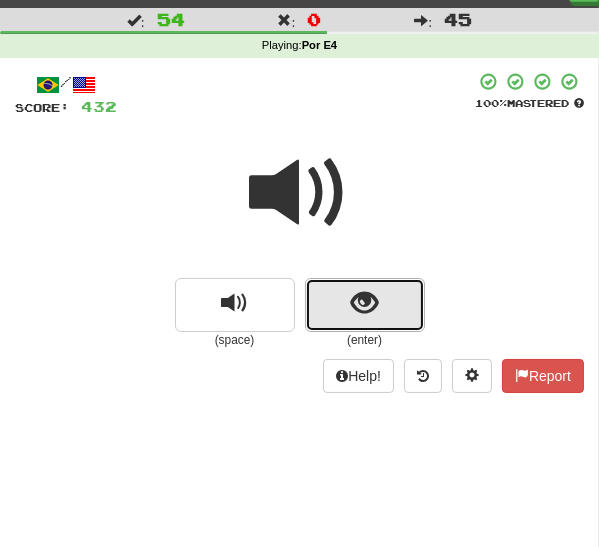 click at bounding box center (365, 305) 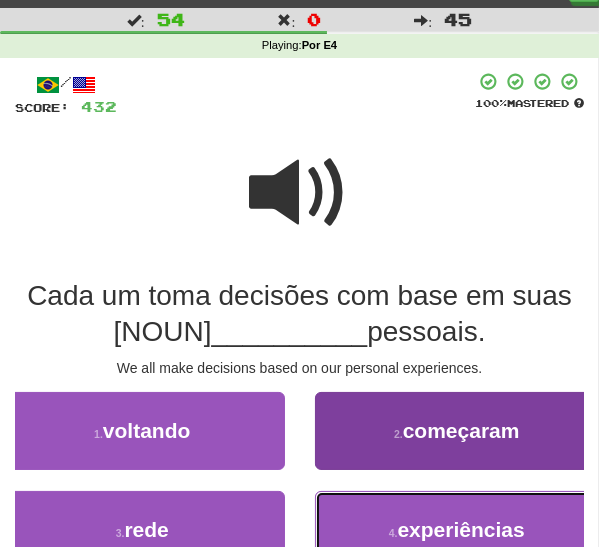 click on "4 .  experiências" at bounding box center (457, 530) 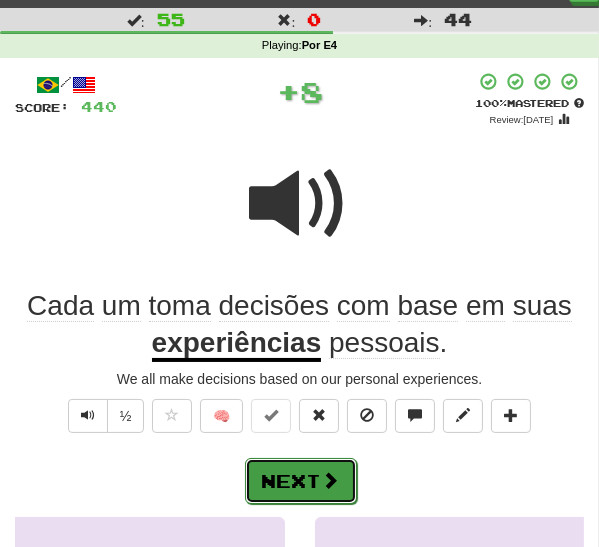 click on "Next" at bounding box center [301, 481] 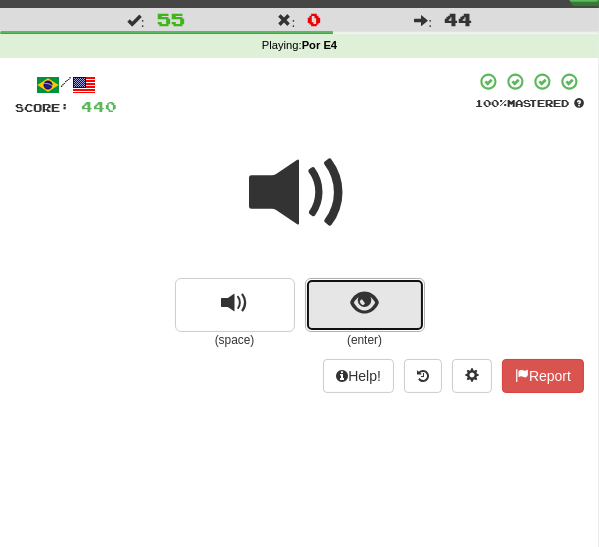 click at bounding box center [364, 303] 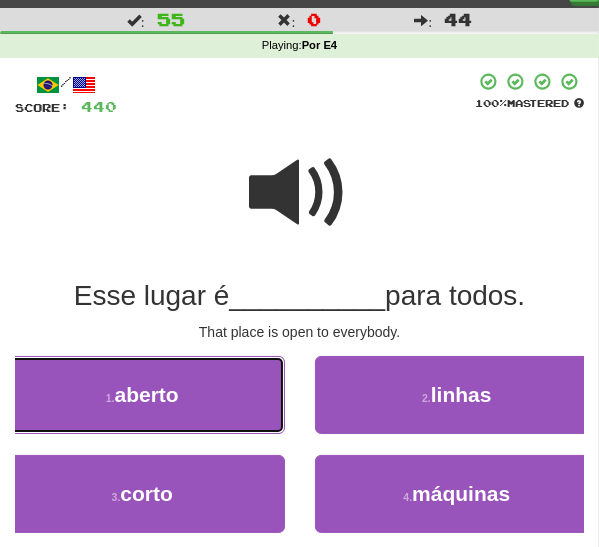 click on "1 .  aberto" at bounding box center (142, 395) 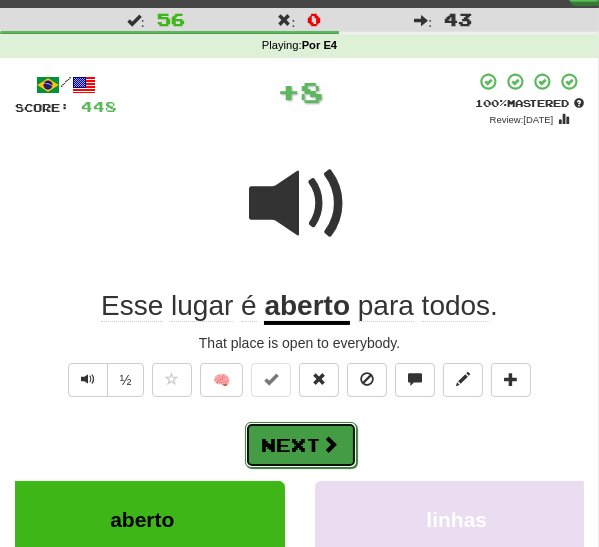 click on "Next" at bounding box center [301, 445] 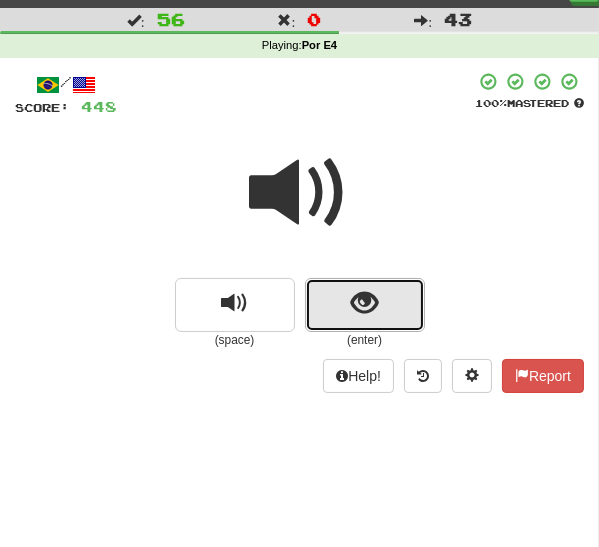 click at bounding box center (365, 305) 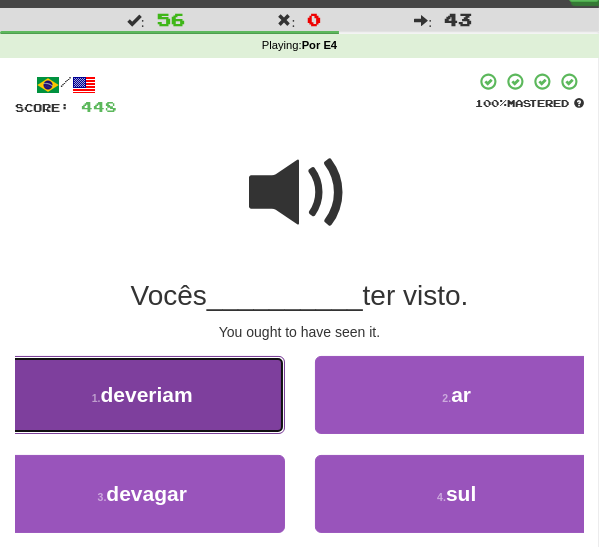 click on "1 .  deveriam" at bounding box center [142, 395] 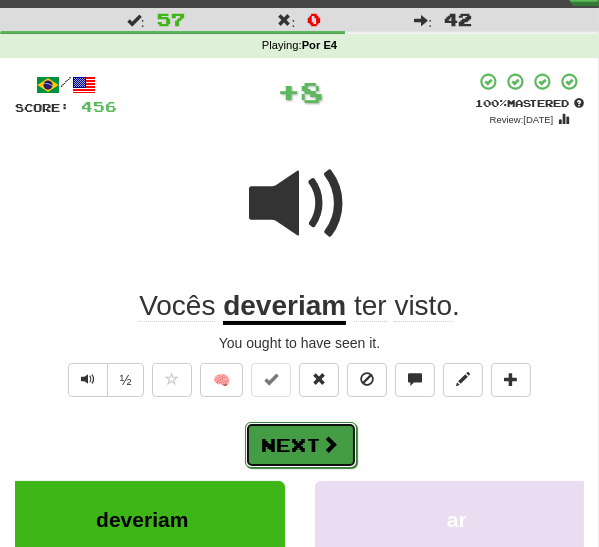 click on "Next" at bounding box center (301, 445) 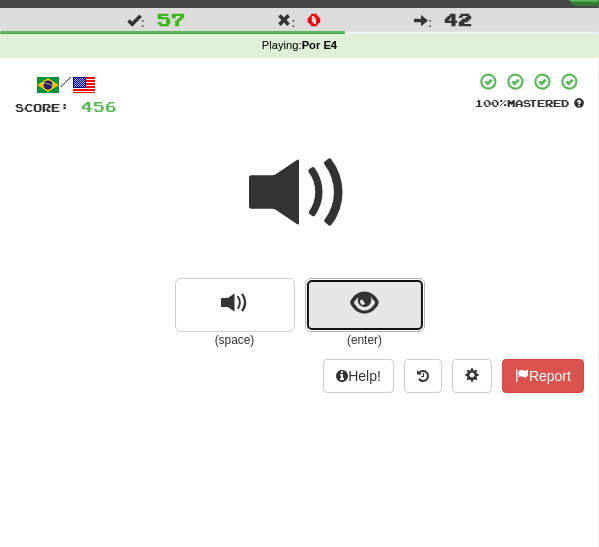 click at bounding box center [364, 303] 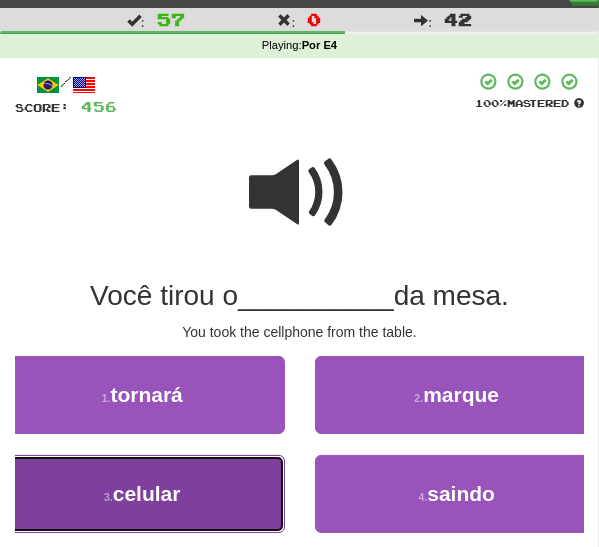 click on "3 .  celular" at bounding box center (142, 494) 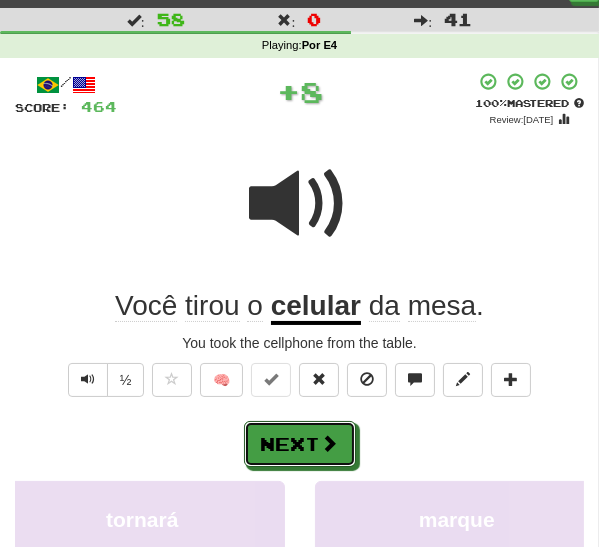 click on "Next" at bounding box center (300, 444) 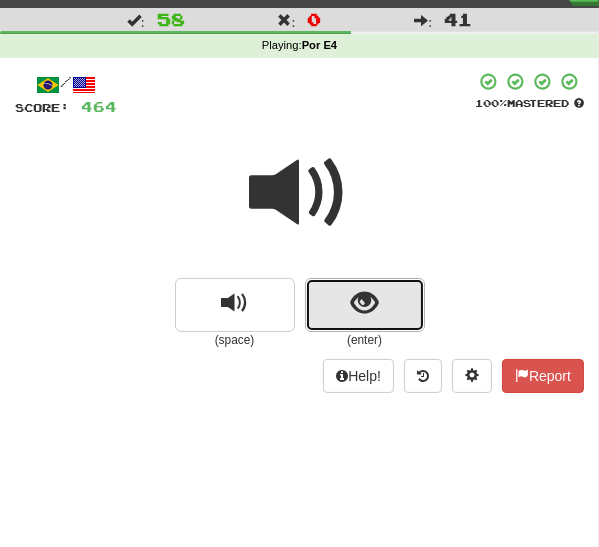 click at bounding box center (365, 305) 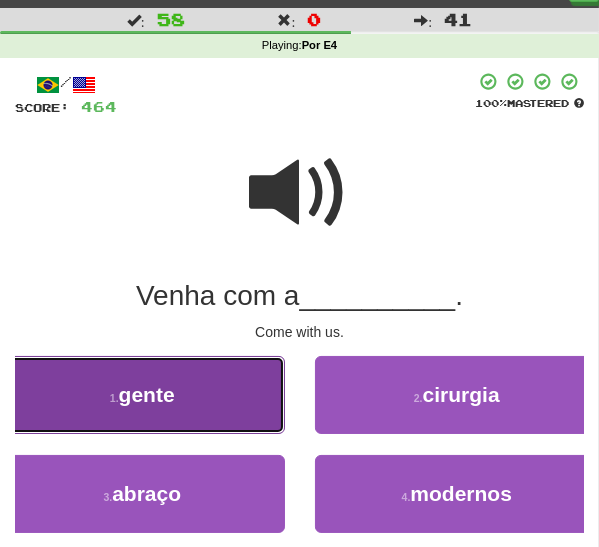 click on "1 .  gente" at bounding box center [142, 395] 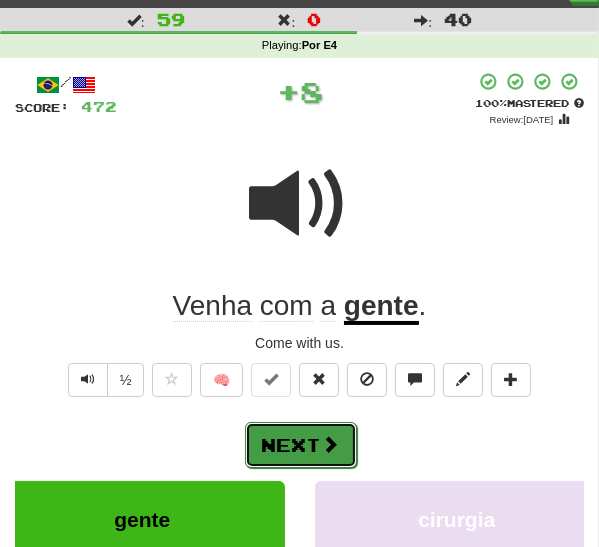 click on "Next" at bounding box center [301, 445] 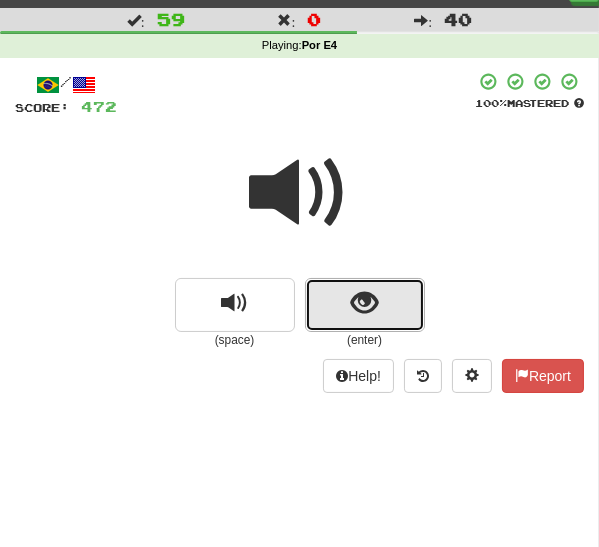click at bounding box center [364, 303] 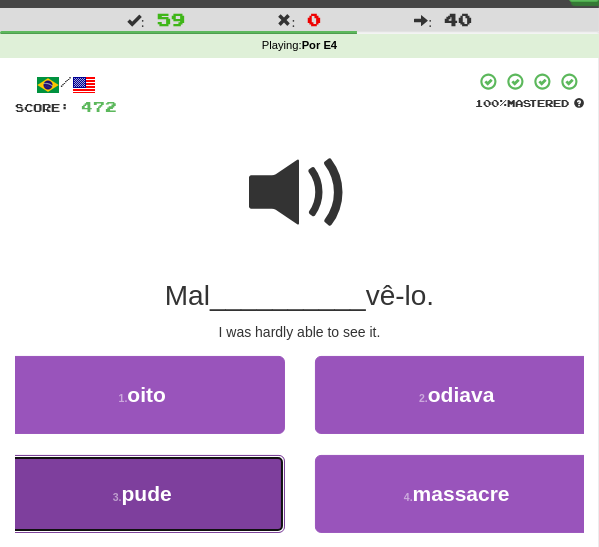 click on "3 .  pude" at bounding box center (142, 494) 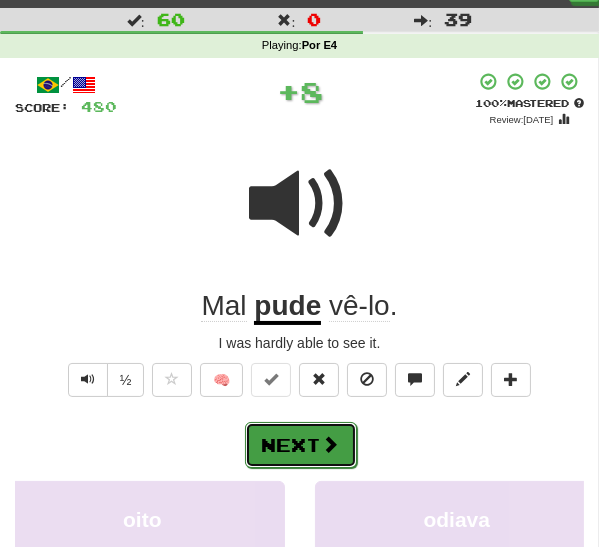 click on "Next" at bounding box center (301, 445) 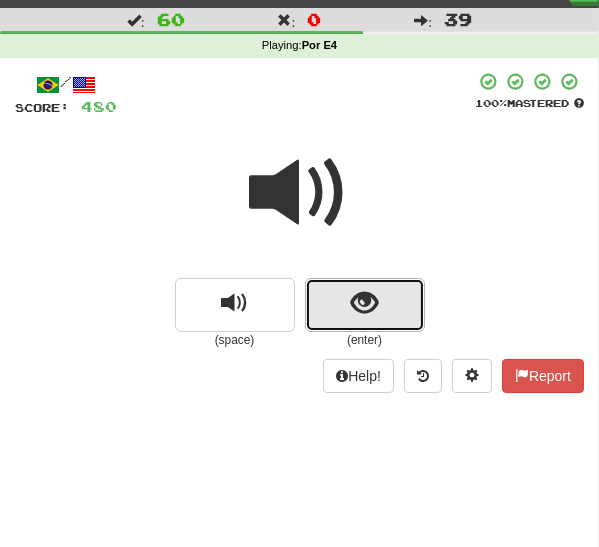 click at bounding box center [365, 305] 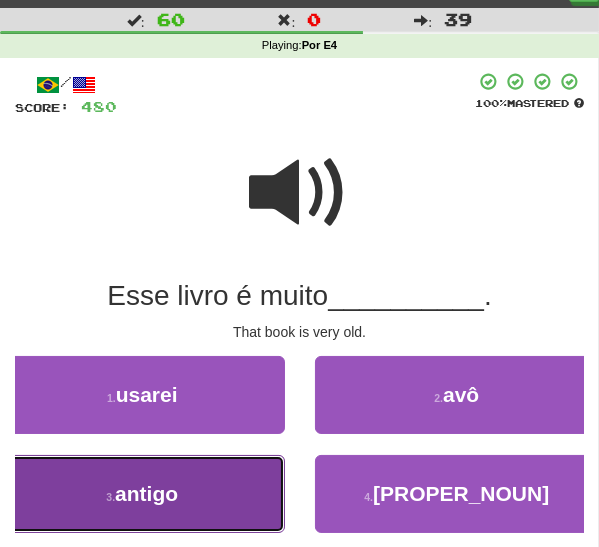click on "antigo" at bounding box center (146, 493) 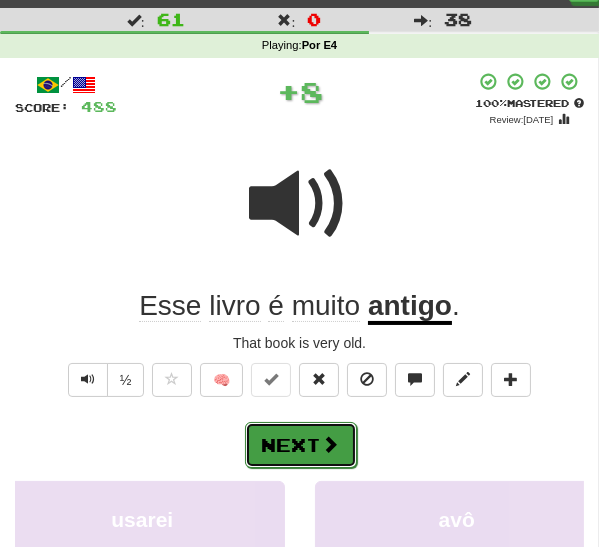 click on "Next" at bounding box center (301, 445) 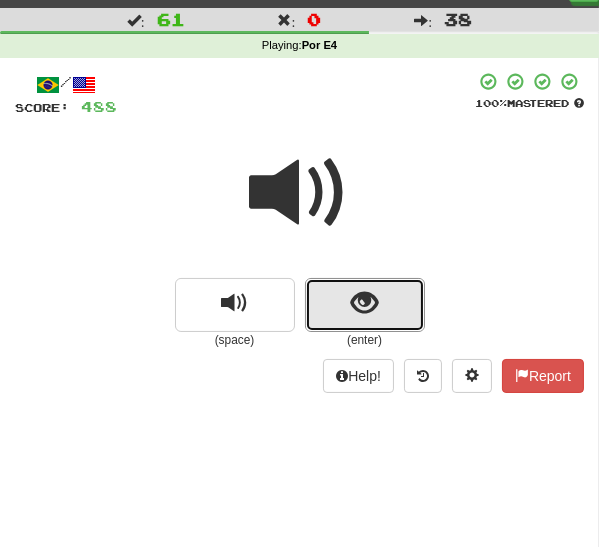 click at bounding box center [365, 305] 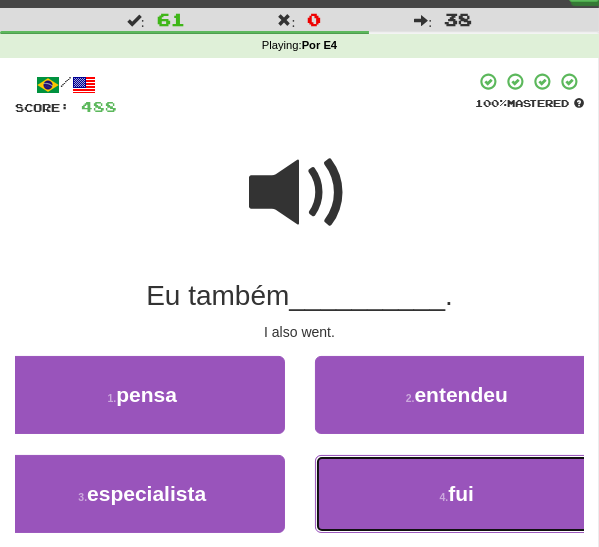 drag, startPoint x: 446, startPoint y: 494, endPoint x: 371, endPoint y: 470, distance: 78.74643 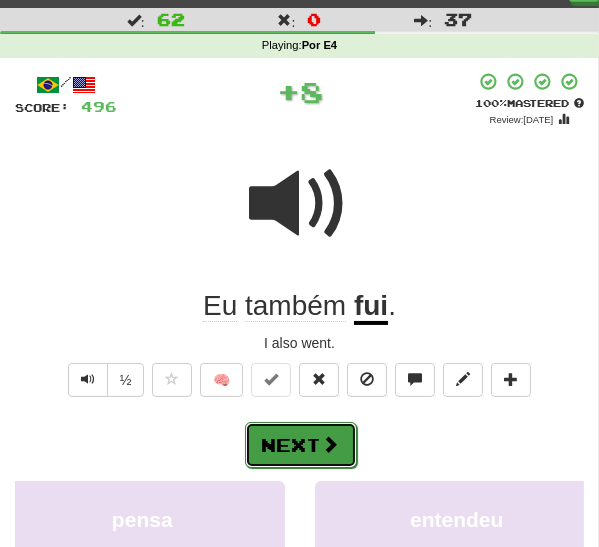 click on "Next" at bounding box center [301, 445] 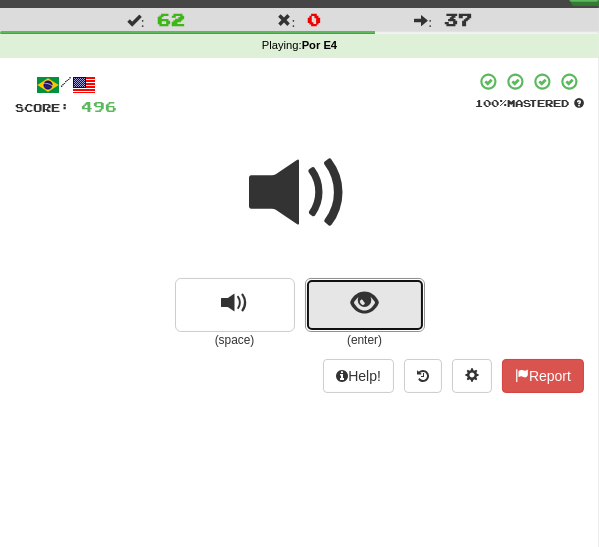 click at bounding box center (365, 305) 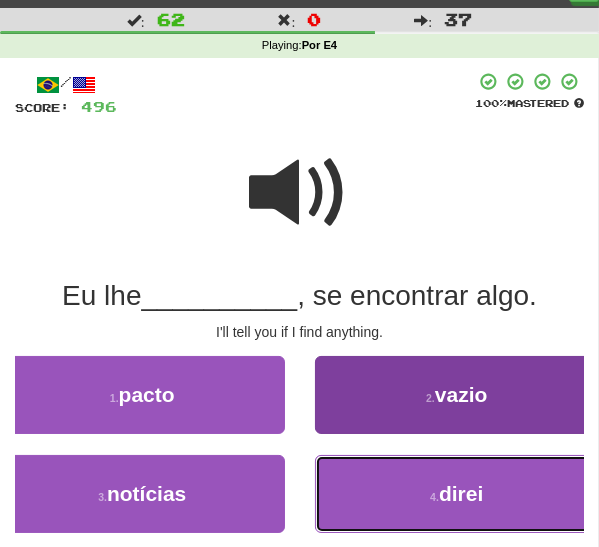 drag, startPoint x: 404, startPoint y: 498, endPoint x: 377, endPoint y: 499, distance: 27.018513 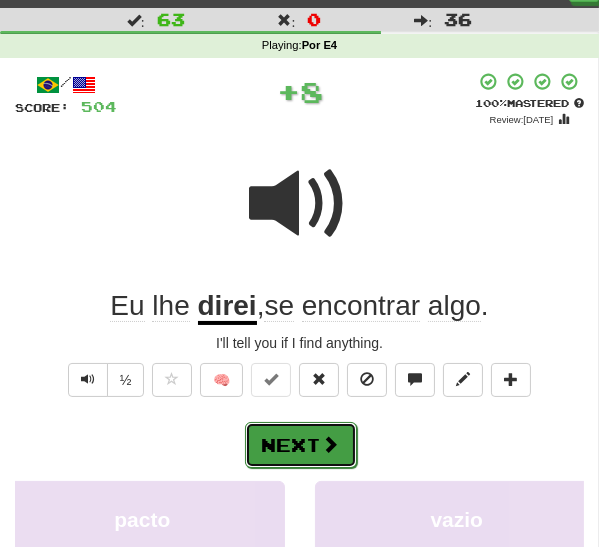 click on "Next" at bounding box center (301, 445) 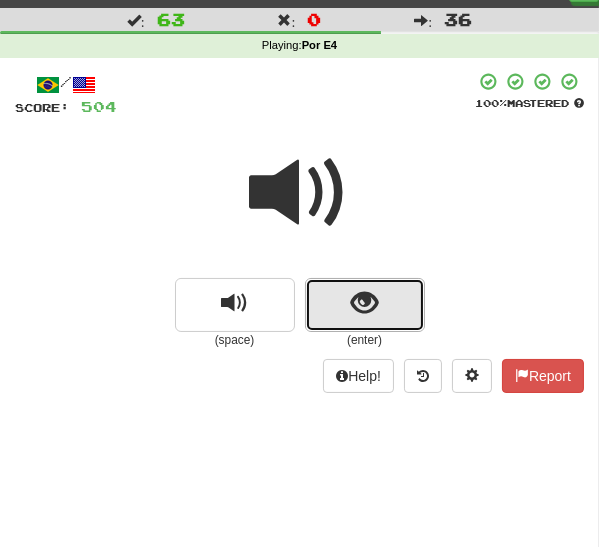 click at bounding box center [365, 305] 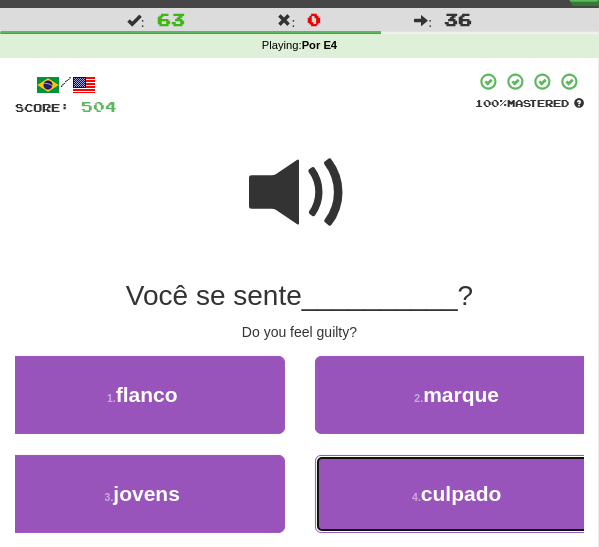 drag, startPoint x: 350, startPoint y: 492, endPoint x: 337, endPoint y: 469, distance: 26.41969 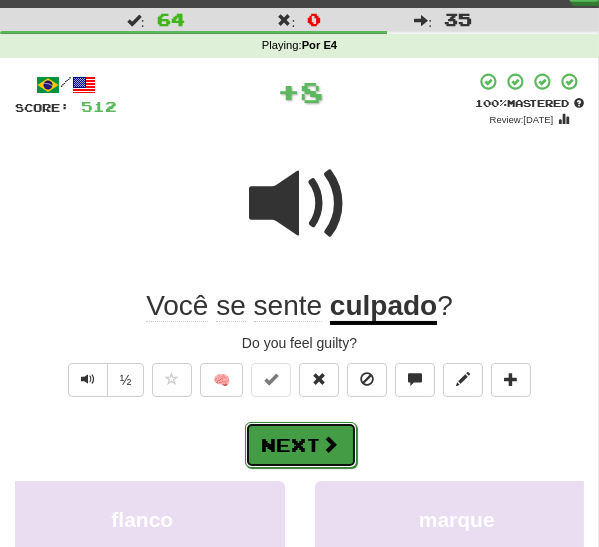 click on "Next" at bounding box center (301, 445) 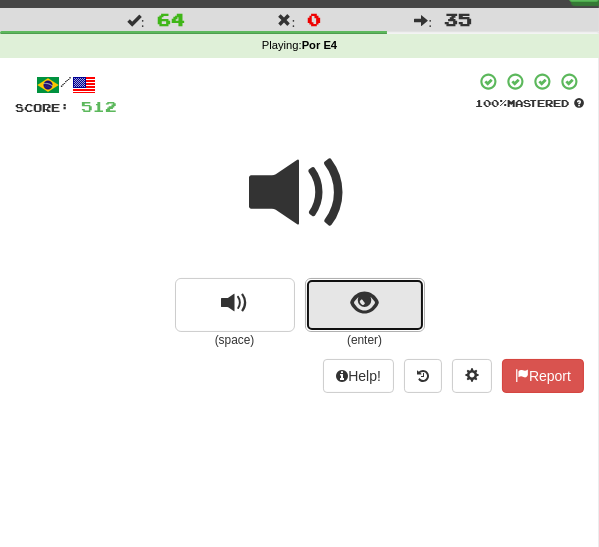 click at bounding box center (365, 305) 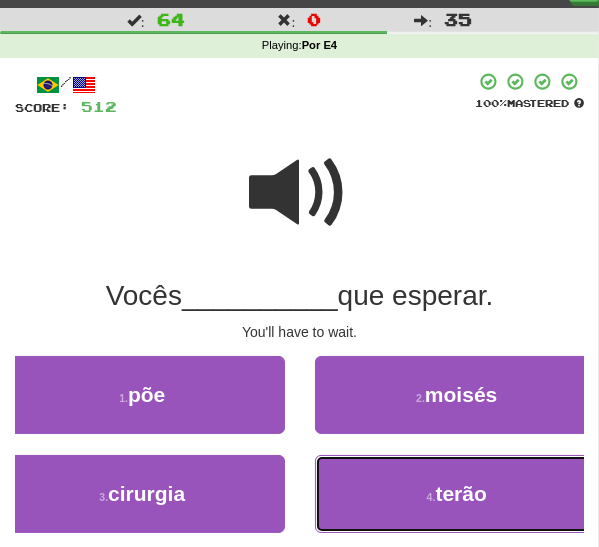 drag, startPoint x: 389, startPoint y: 490, endPoint x: 355, endPoint y: 466, distance: 41.617306 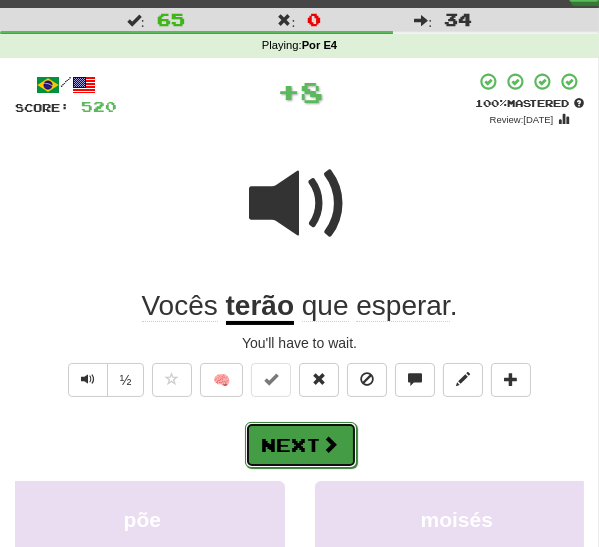 click on "Next" at bounding box center [301, 445] 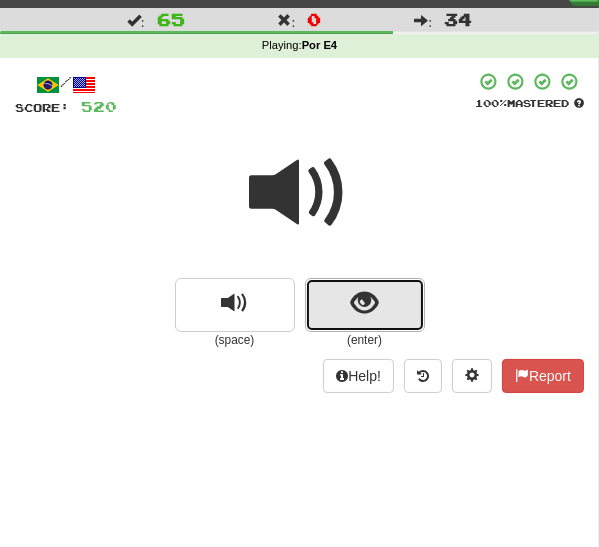 click at bounding box center [365, 305] 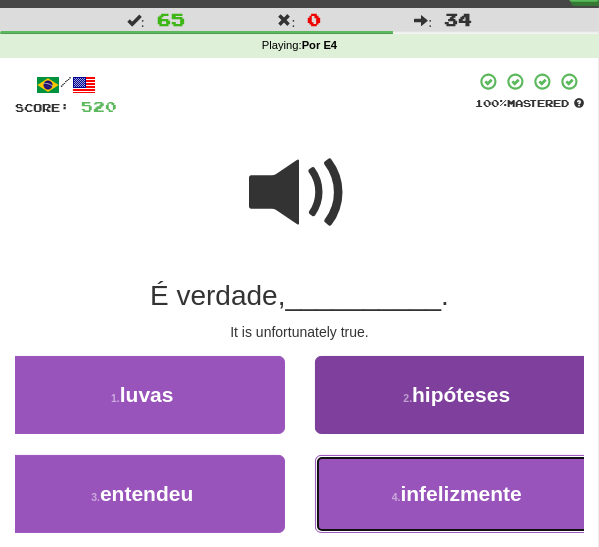 drag, startPoint x: 395, startPoint y: 499, endPoint x: 383, endPoint y: 489, distance: 15.6205 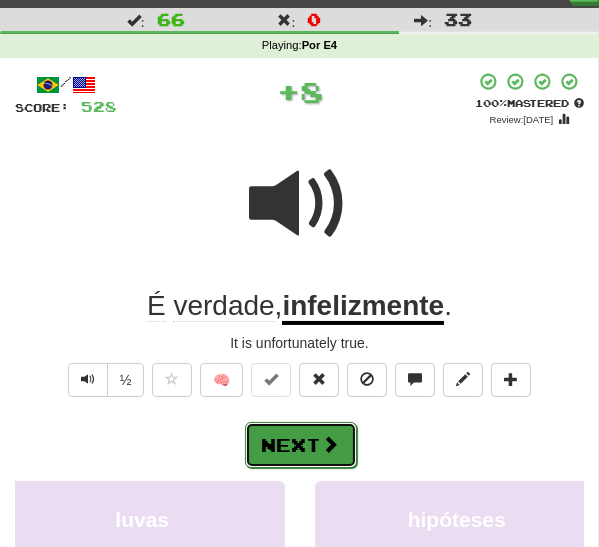 click on "Next" at bounding box center [301, 445] 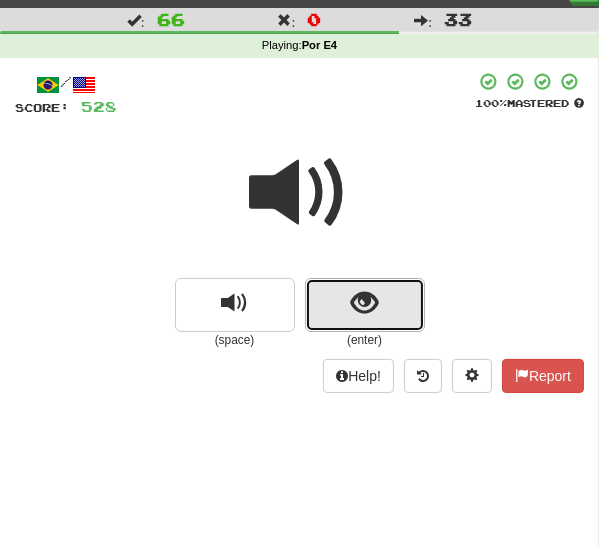 click at bounding box center (364, 303) 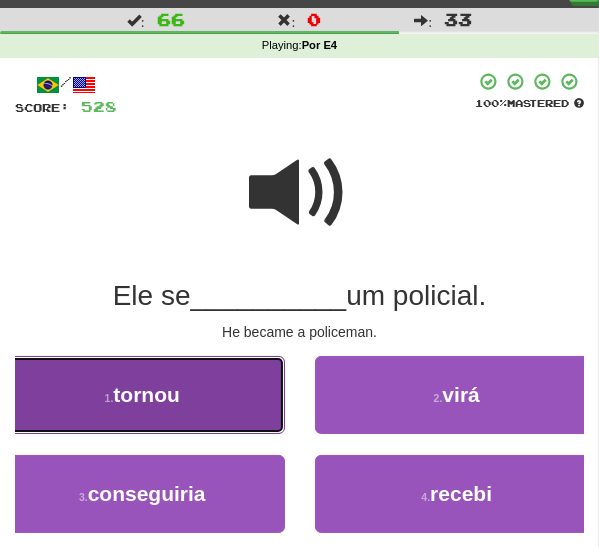 click on "1 .  tornou" at bounding box center [142, 395] 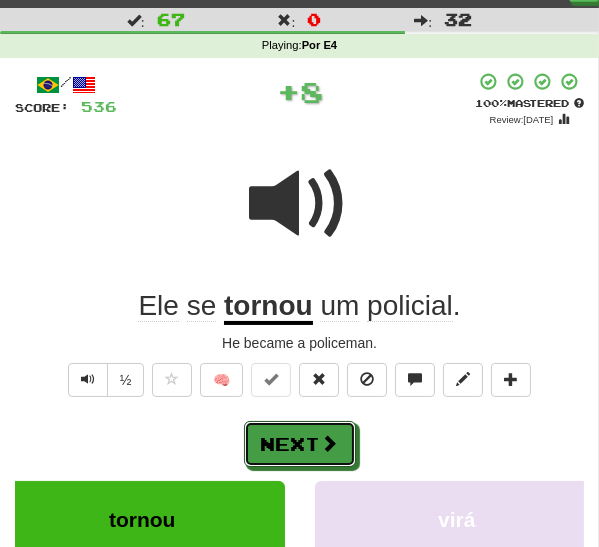 click on "Next" at bounding box center (300, 444) 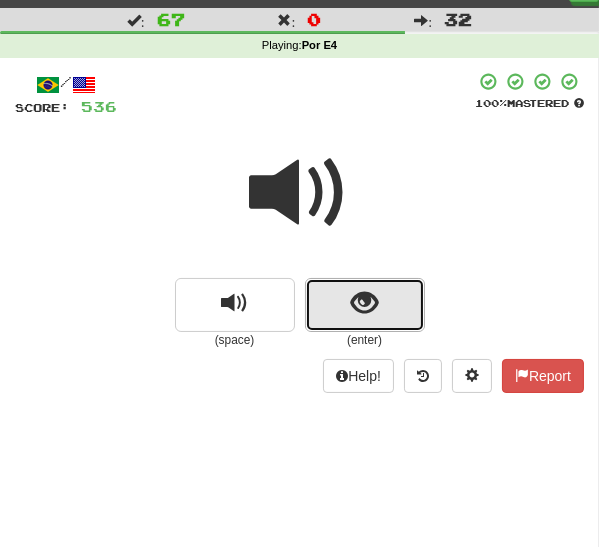 click at bounding box center (364, 303) 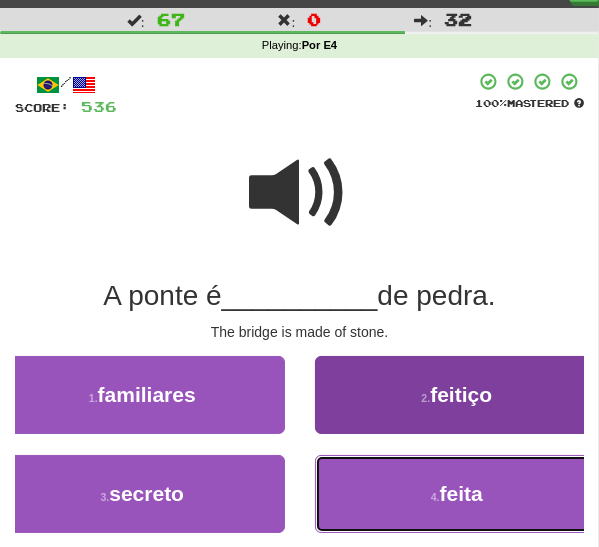 click on "4 .  feita" at bounding box center [457, 494] 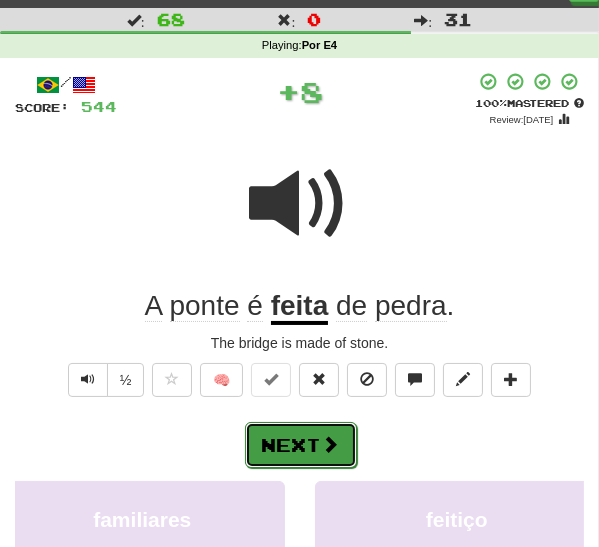 click on "Next" at bounding box center (301, 445) 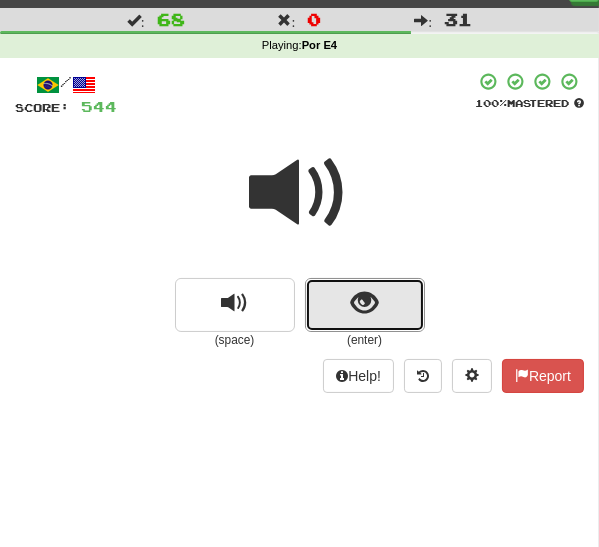 drag, startPoint x: 339, startPoint y: 304, endPoint x: 314, endPoint y: 353, distance: 55.00909 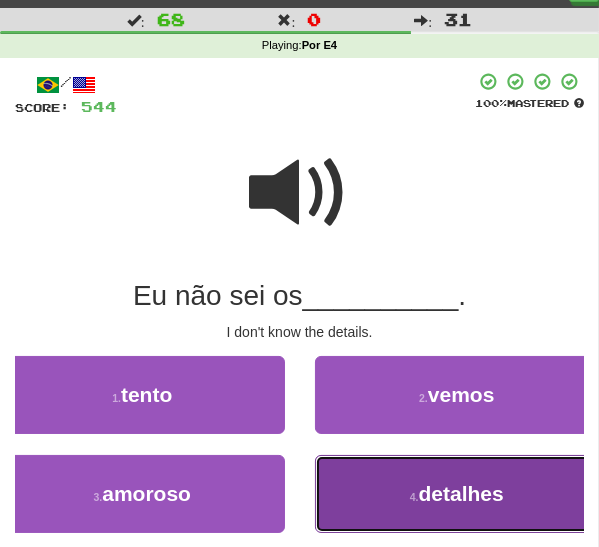 click on "4 .  detalhes" at bounding box center (457, 494) 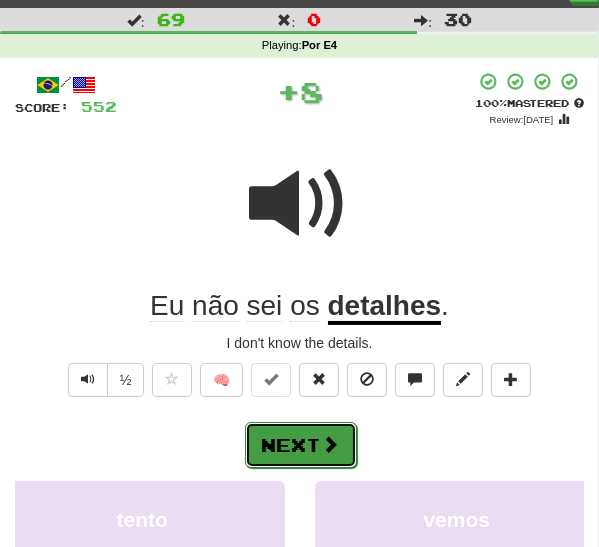 click at bounding box center (331, 444) 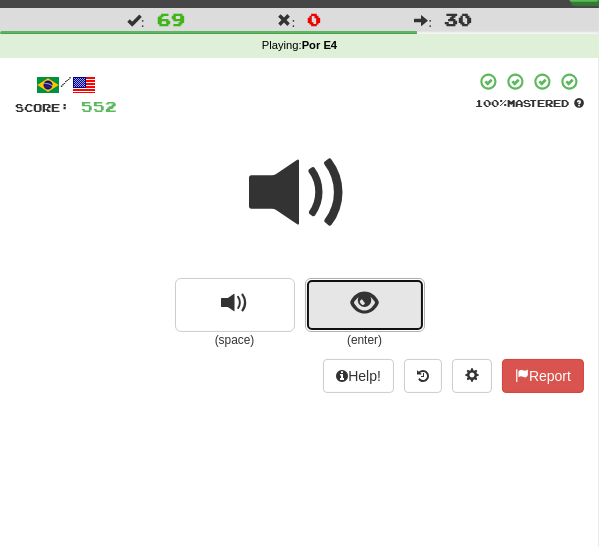 click at bounding box center [365, 305] 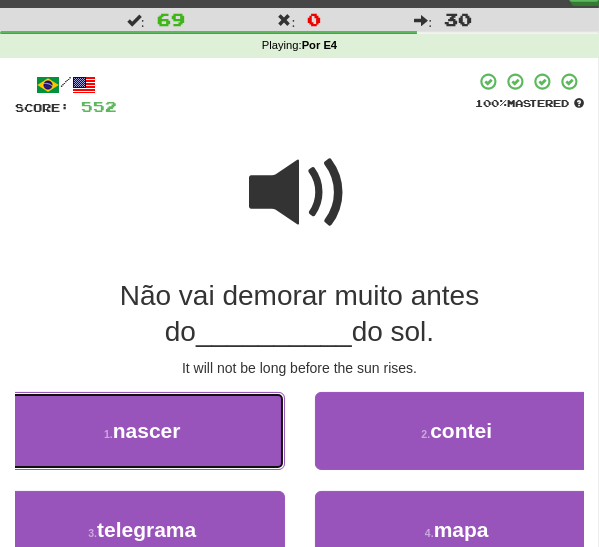 drag, startPoint x: 206, startPoint y: 439, endPoint x: 207, endPoint y: 449, distance: 10.049875 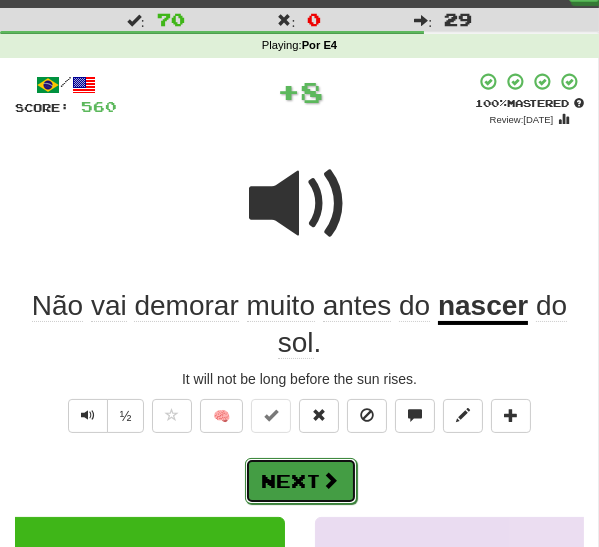 click on "Next" at bounding box center [301, 481] 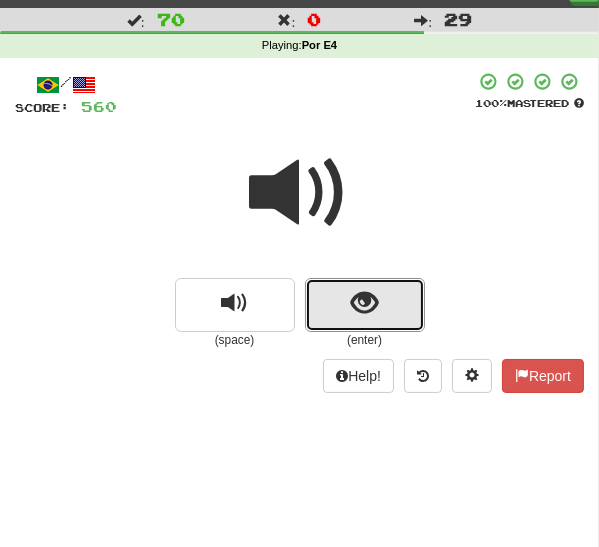 click at bounding box center (365, 305) 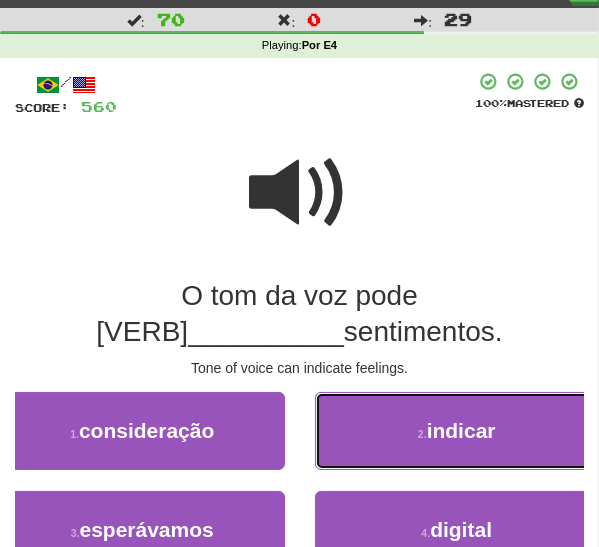 drag, startPoint x: 365, startPoint y: 401, endPoint x: 343, endPoint y: 417, distance: 27.202942 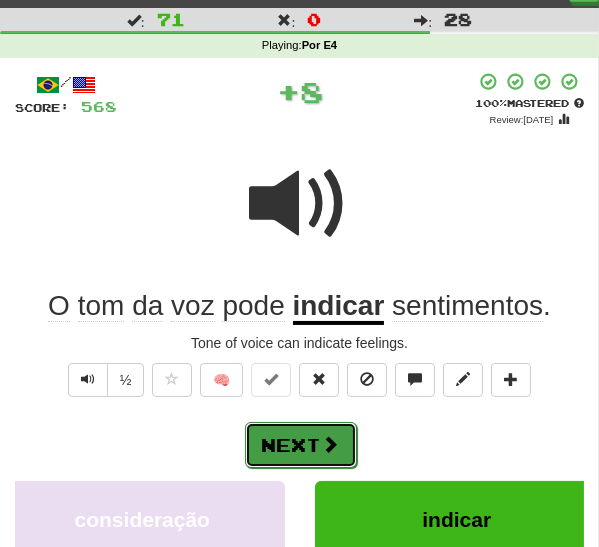 click on "Next" at bounding box center (301, 445) 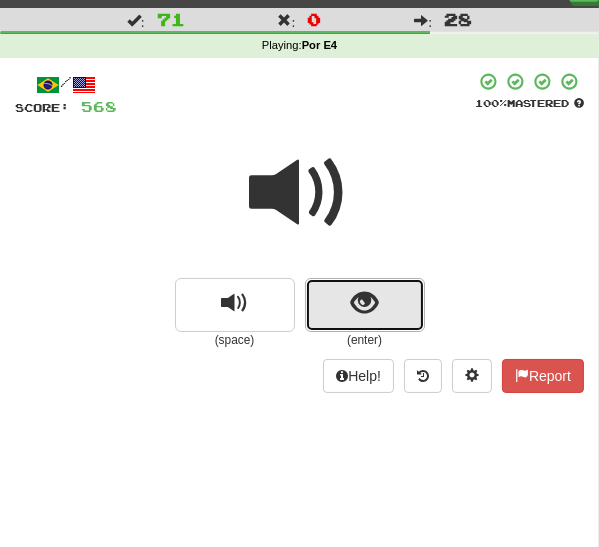 click at bounding box center (365, 305) 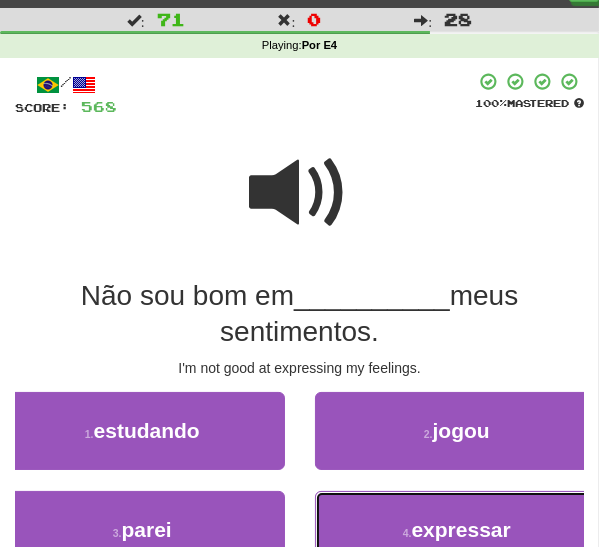 drag, startPoint x: 373, startPoint y: 523, endPoint x: 369, endPoint y: 510, distance: 13.601471 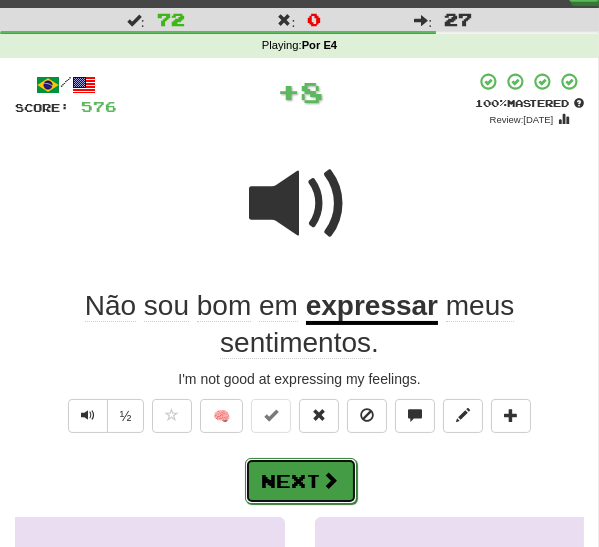 click at bounding box center [331, 480] 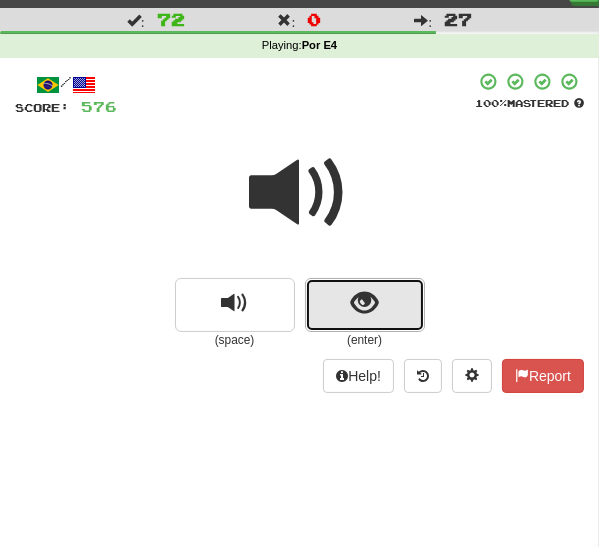 click at bounding box center [364, 303] 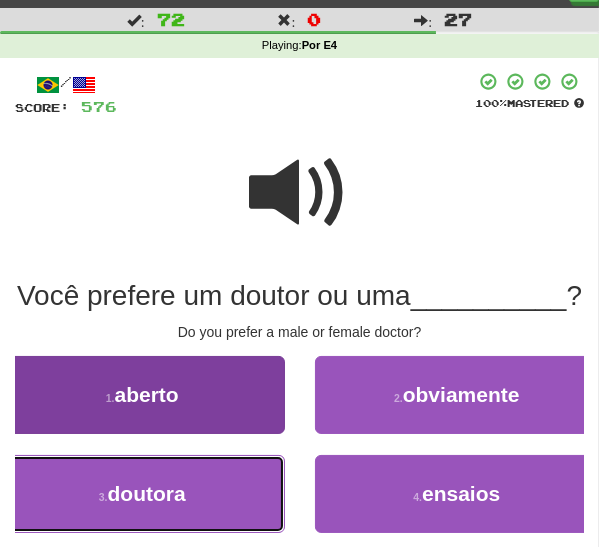 drag, startPoint x: 190, startPoint y: 517, endPoint x: 229, endPoint y: 500, distance: 42.544094 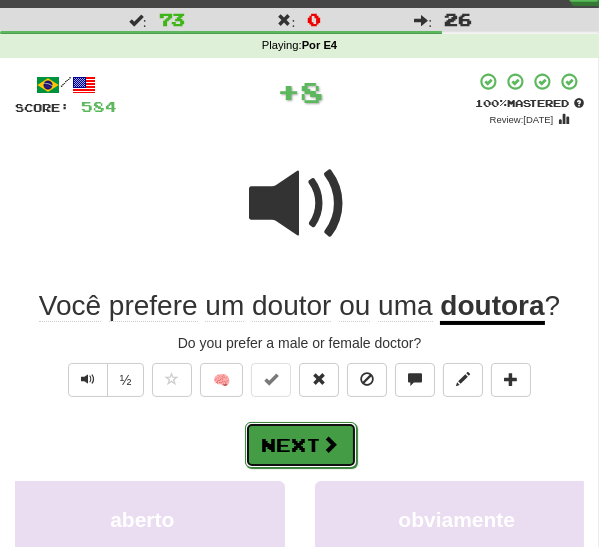 click on "Next" at bounding box center (301, 445) 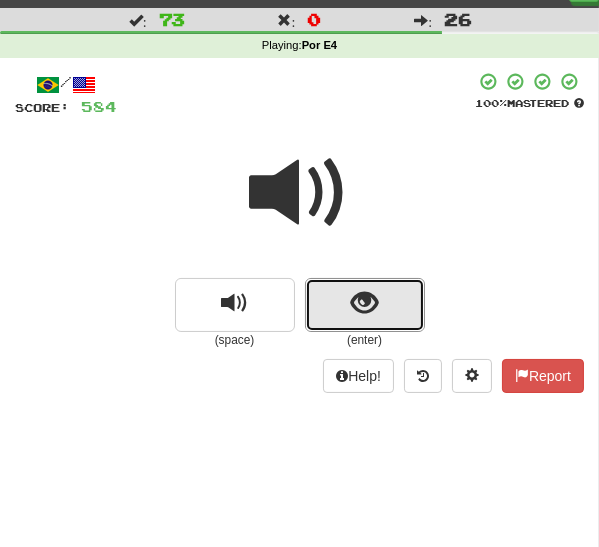 drag, startPoint x: 345, startPoint y: 307, endPoint x: 323, endPoint y: 344, distance: 43.046486 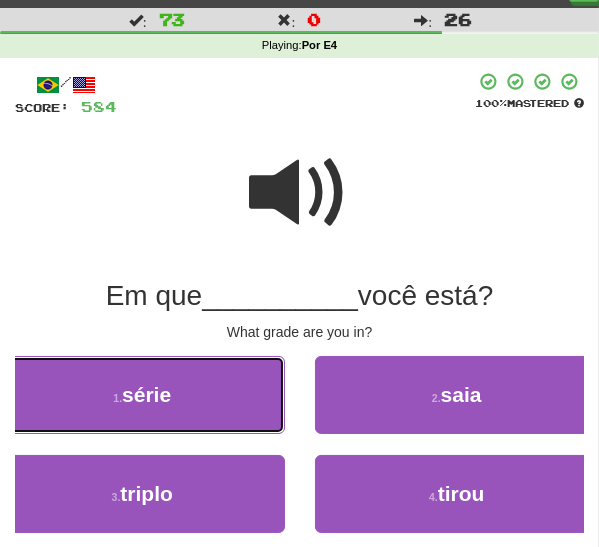 drag, startPoint x: 201, startPoint y: 400, endPoint x: 210, endPoint y: 418, distance: 20.12461 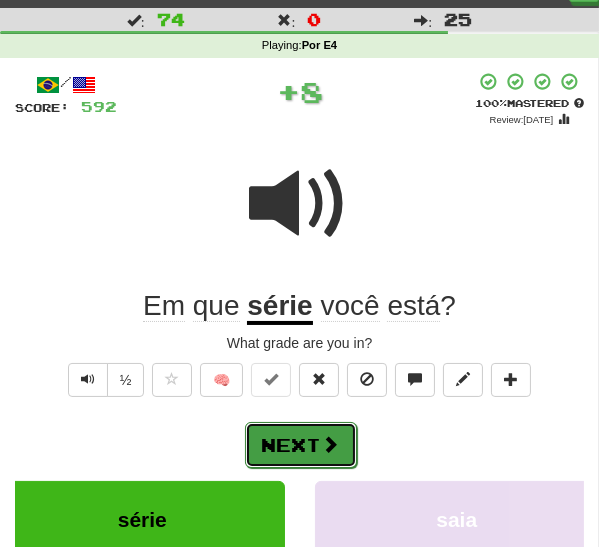 click on "Next" at bounding box center [301, 445] 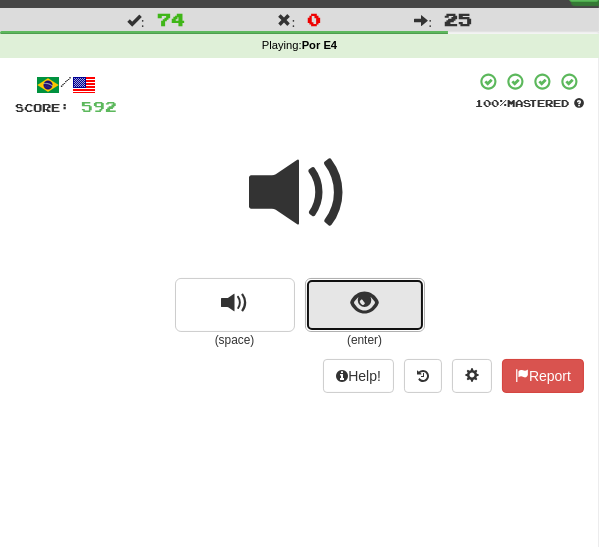 click at bounding box center (365, 305) 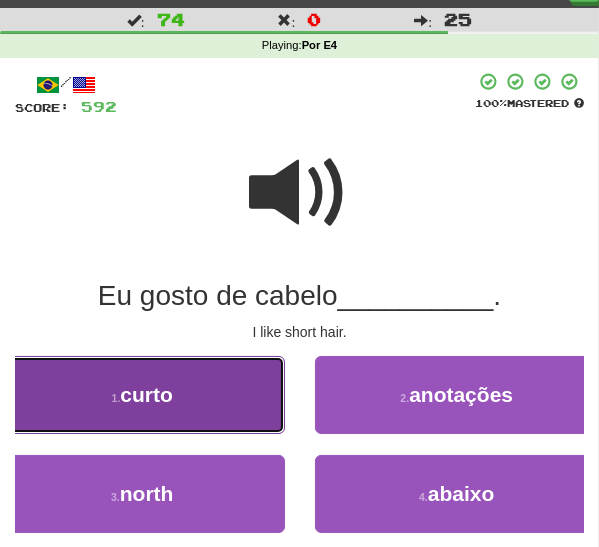 click on "curto" at bounding box center (146, 394) 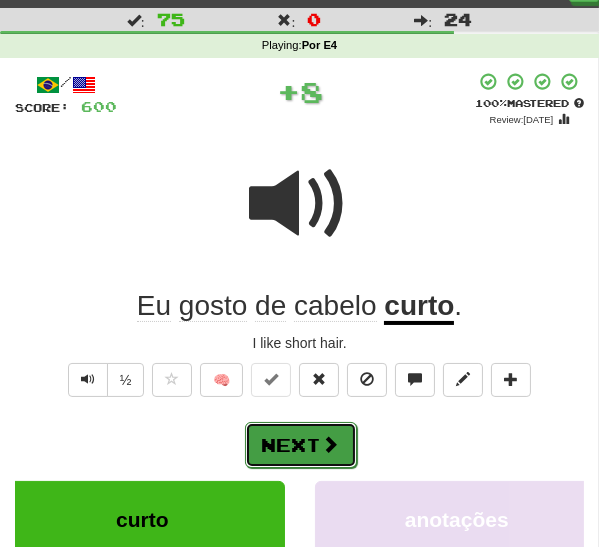 click on "Next" at bounding box center [301, 445] 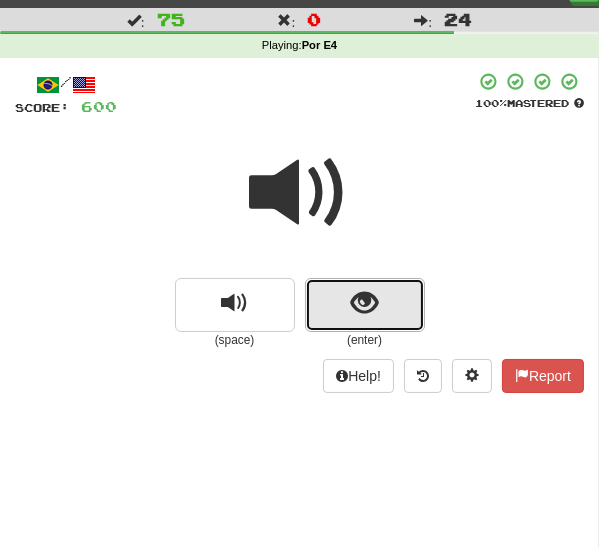 click at bounding box center (365, 305) 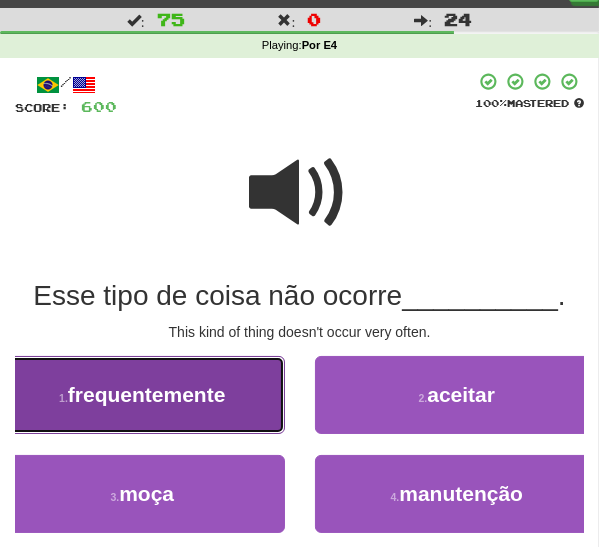 click on "frequentemente" at bounding box center [147, 394] 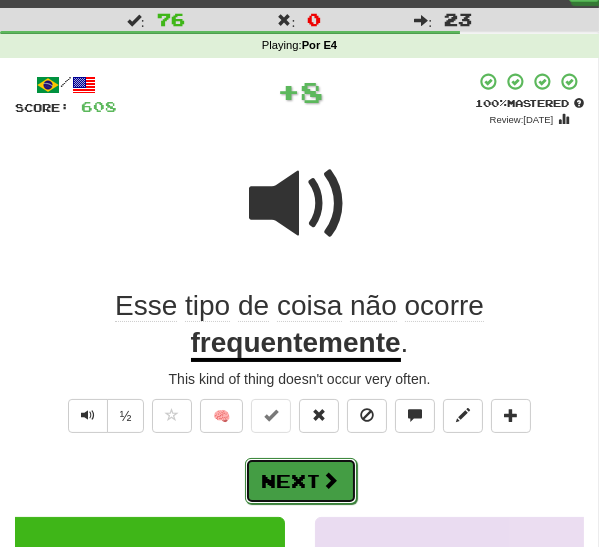 click on "Next" at bounding box center [301, 481] 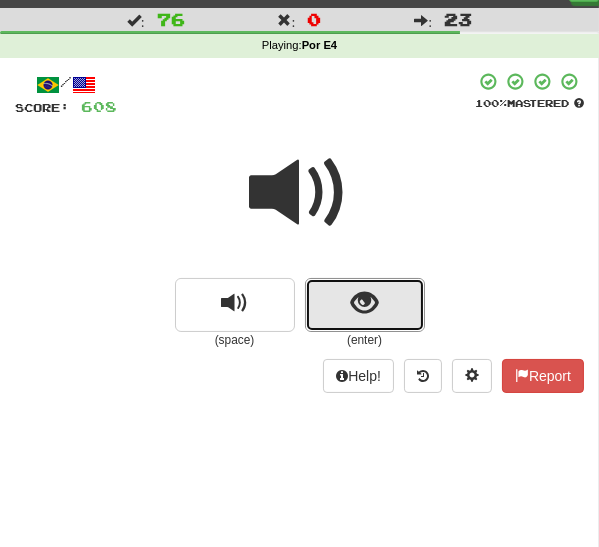 click at bounding box center [364, 303] 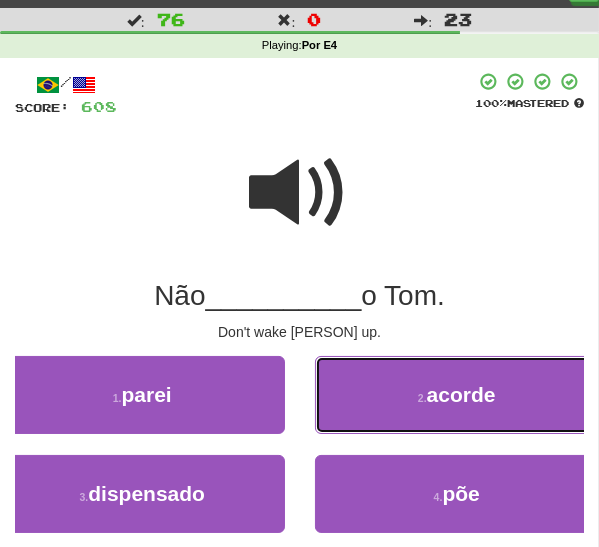 drag, startPoint x: 376, startPoint y: 393, endPoint x: 358, endPoint y: 399, distance: 18.973665 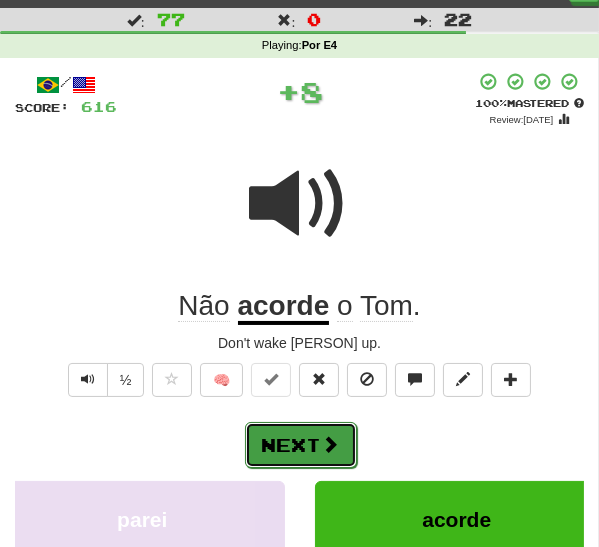 click on "Next" at bounding box center (301, 445) 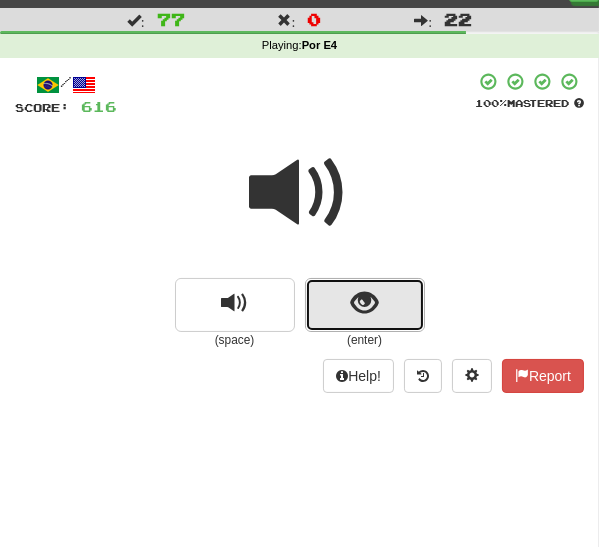 click at bounding box center (365, 305) 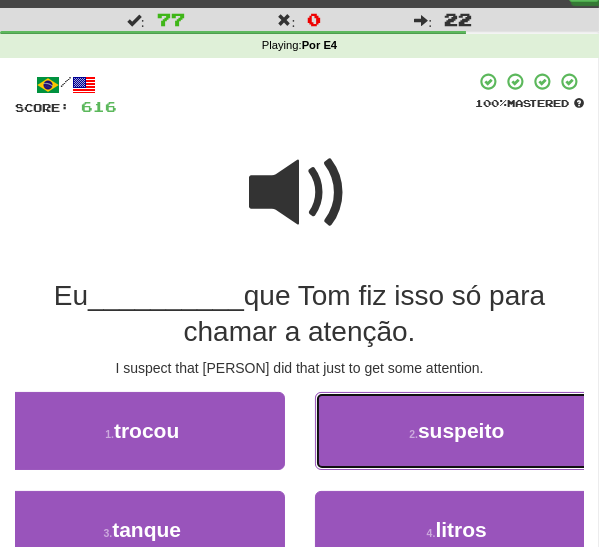 click on "2 .  suspeito" at bounding box center (457, 431) 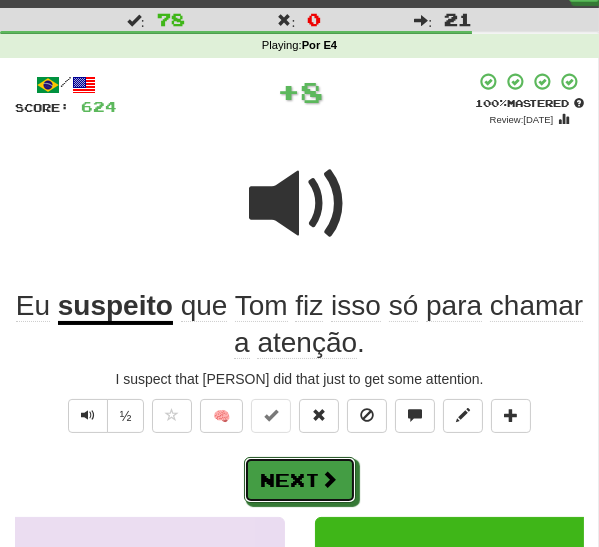 drag, startPoint x: 317, startPoint y: 469, endPoint x: 335, endPoint y: 453, distance: 24.083189 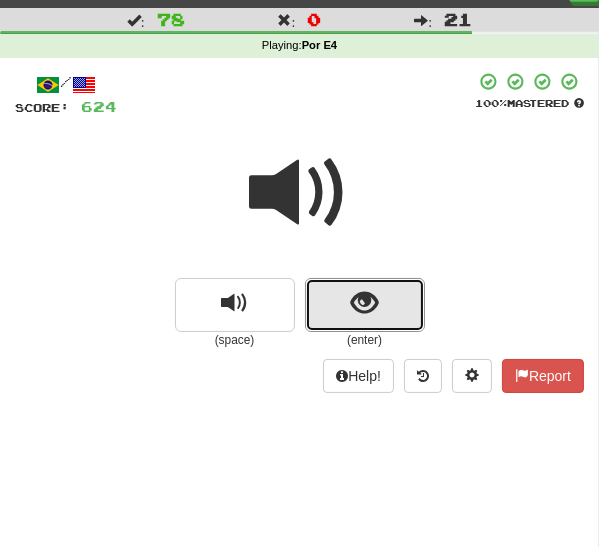 click at bounding box center (365, 305) 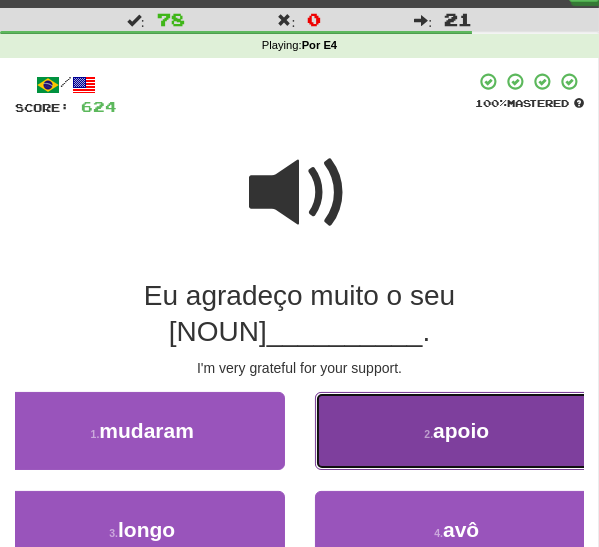 click on "2 .  apoio" at bounding box center [457, 431] 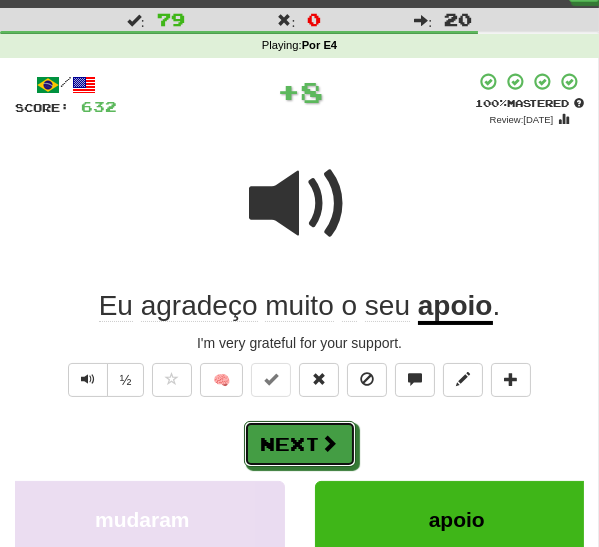 drag, startPoint x: 311, startPoint y: 440, endPoint x: 367, endPoint y: 393, distance: 73.109505 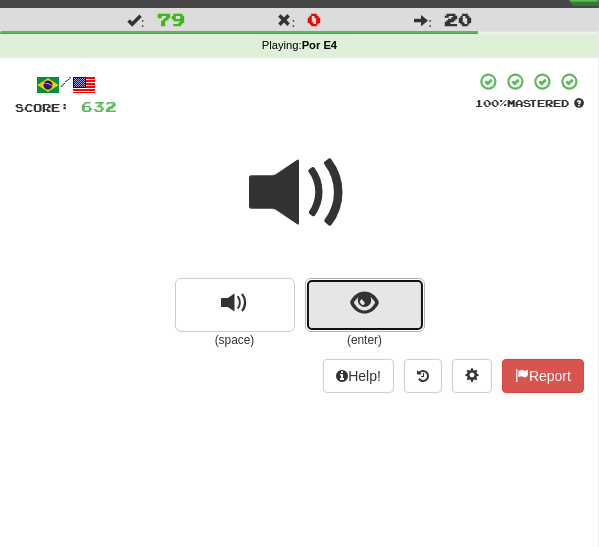 click at bounding box center (365, 305) 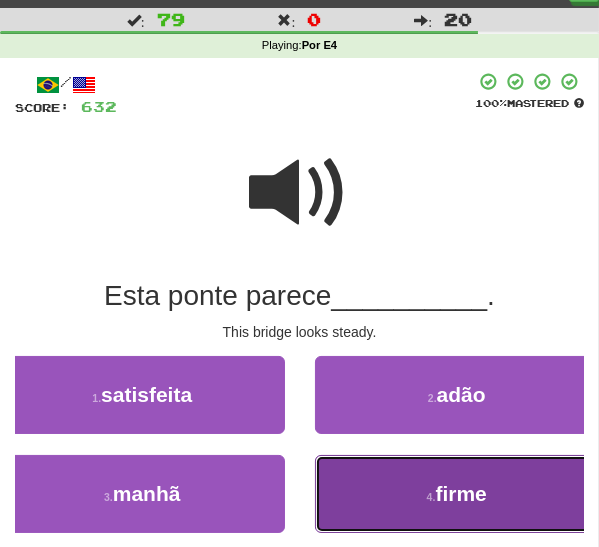 drag, startPoint x: 385, startPoint y: 479, endPoint x: 375, endPoint y: 469, distance: 14.142136 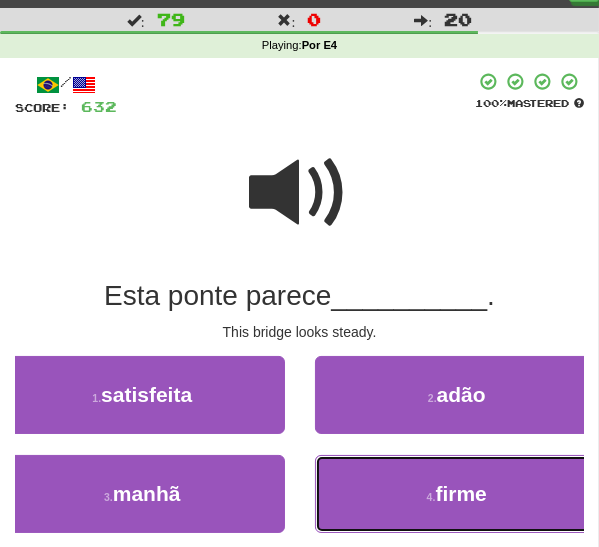 click on "4 .  firme" at bounding box center (457, 494) 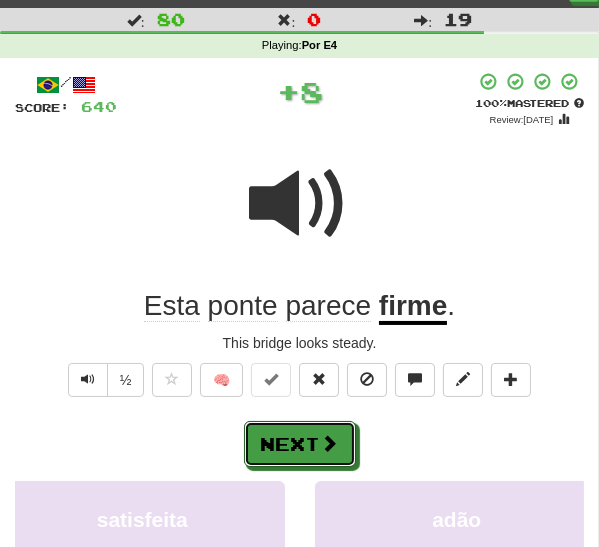 click at bounding box center (330, 443) 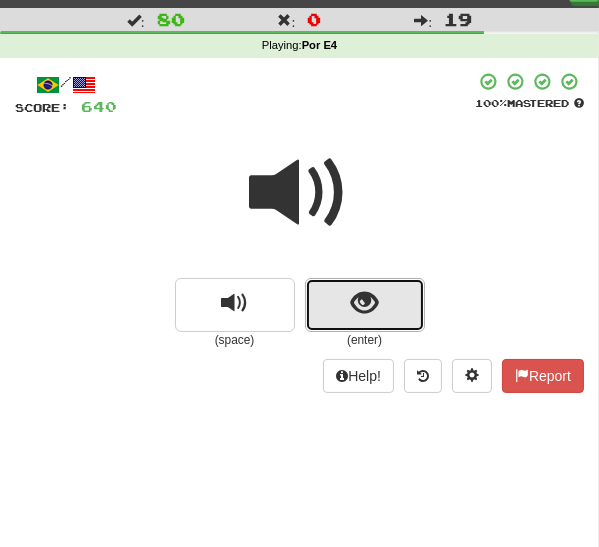 click at bounding box center (365, 305) 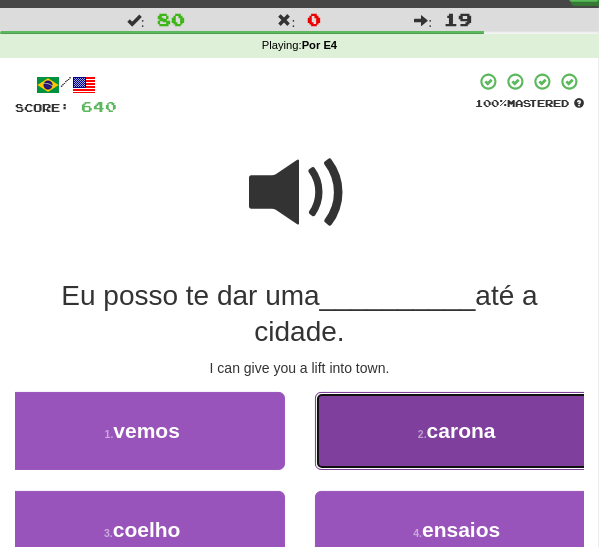 click on "2 .  carona" at bounding box center [457, 431] 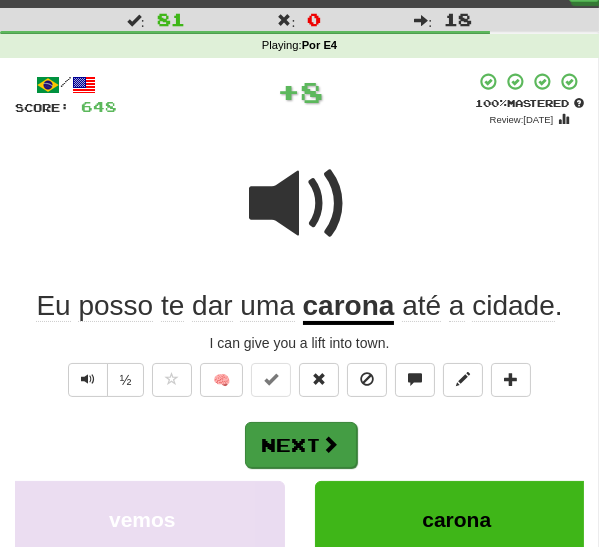 drag, startPoint x: 300, startPoint y: 466, endPoint x: 304, endPoint y: 454, distance: 12.649111 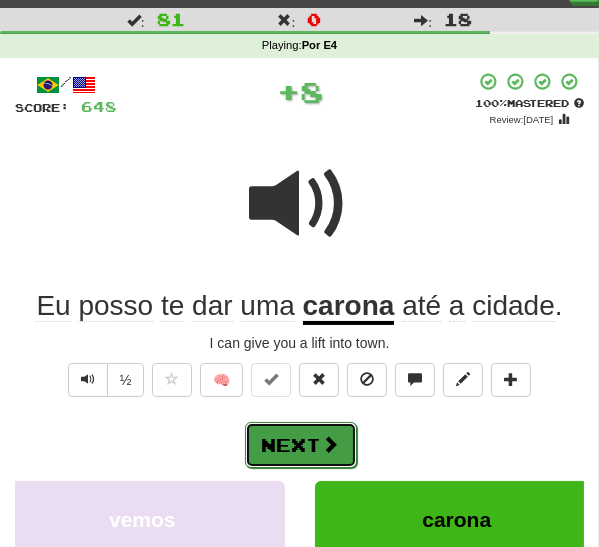 click at bounding box center (331, 444) 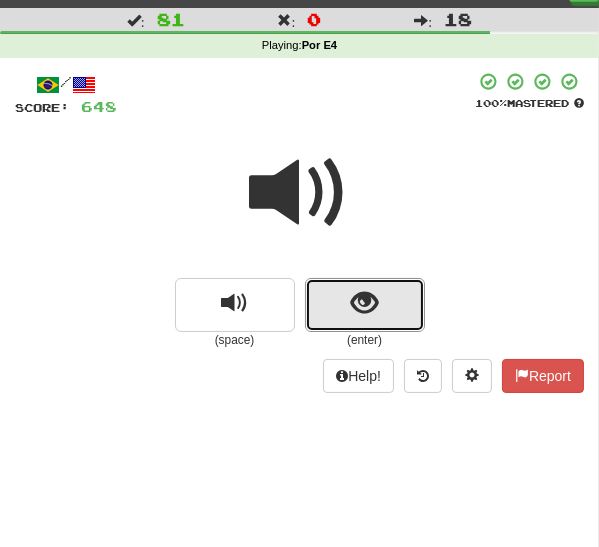 click at bounding box center (364, 303) 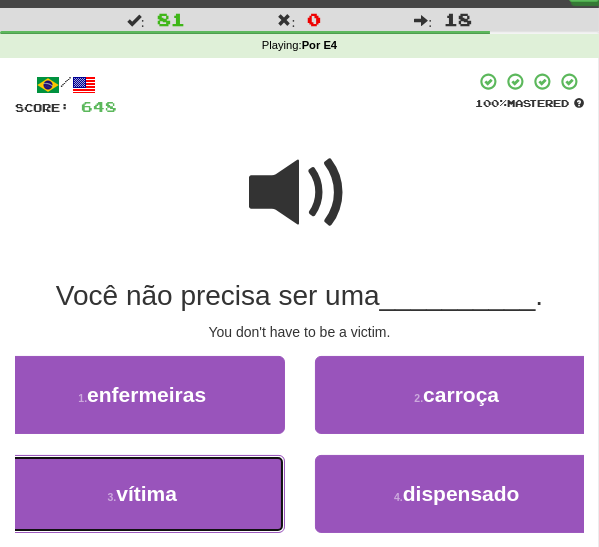 drag, startPoint x: 181, startPoint y: 498, endPoint x: 297, endPoint y: 466, distance: 120.33287 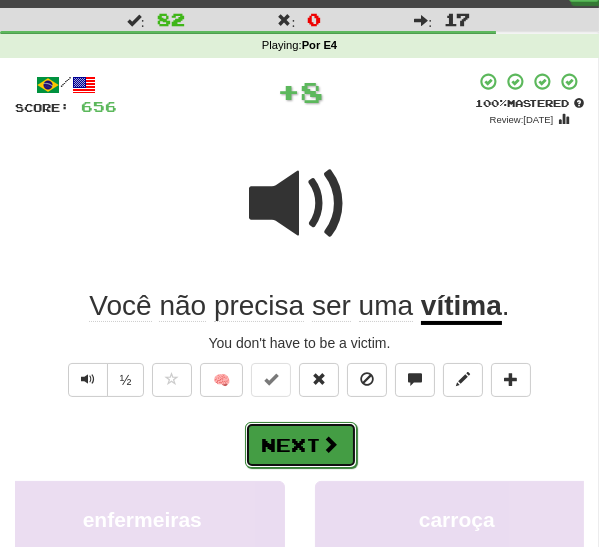 click on "Next" at bounding box center [301, 445] 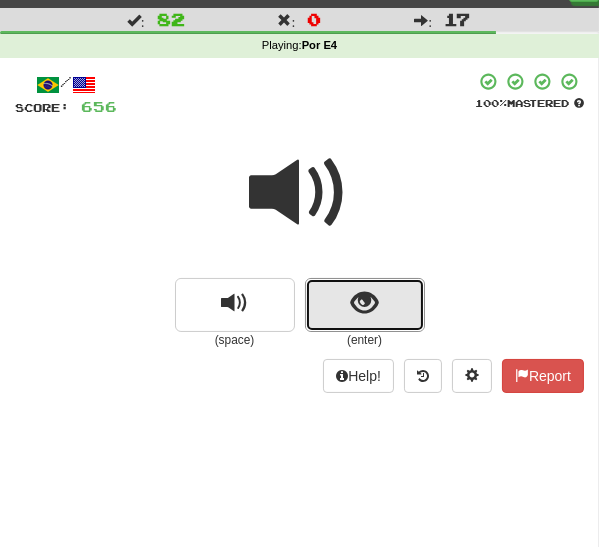 drag, startPoint x: 330, startPoint y: 301, endPoint x: 308, endPoint y: 319, distance: 28.42534 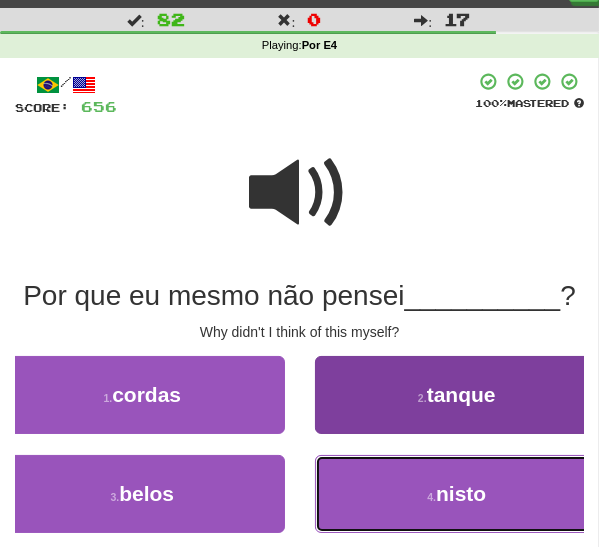 drag, startPoint x: 373, startPoint y: 489, endPoint x: 360, endPoint y: 482, distance: 14.764823 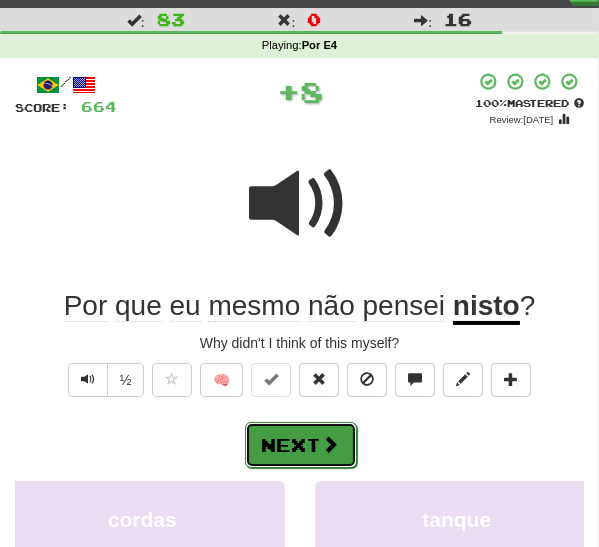 click on "Next" at bounding box center [301, 445] 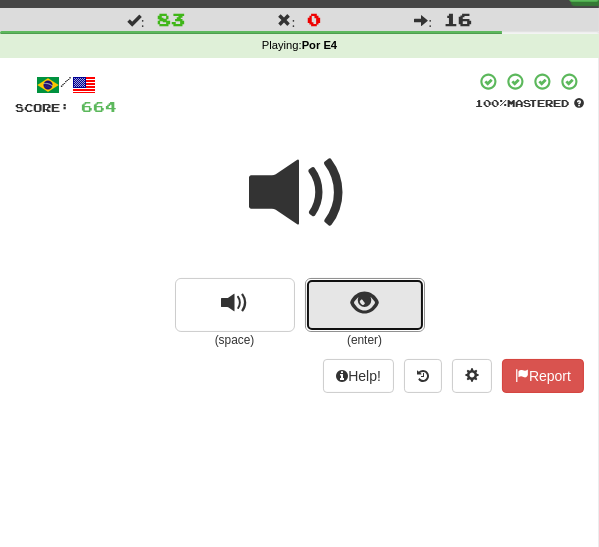 click at bounding box center [365, 305] 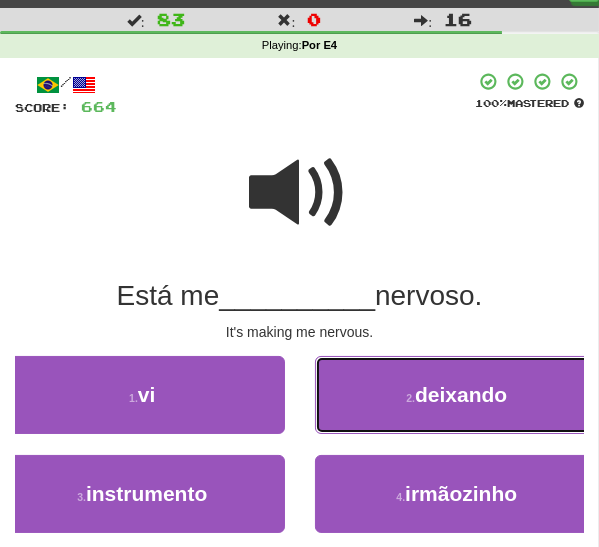 click on "2 .  deixando" at bounding box center (457, 395) 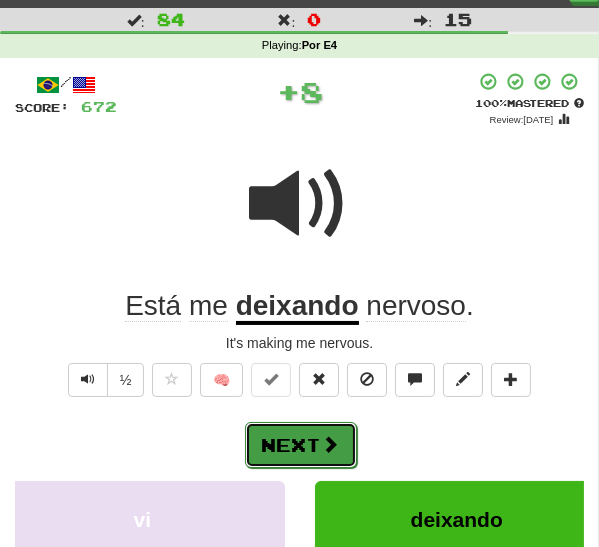 click on "Next" at bounding box center [301, 445] 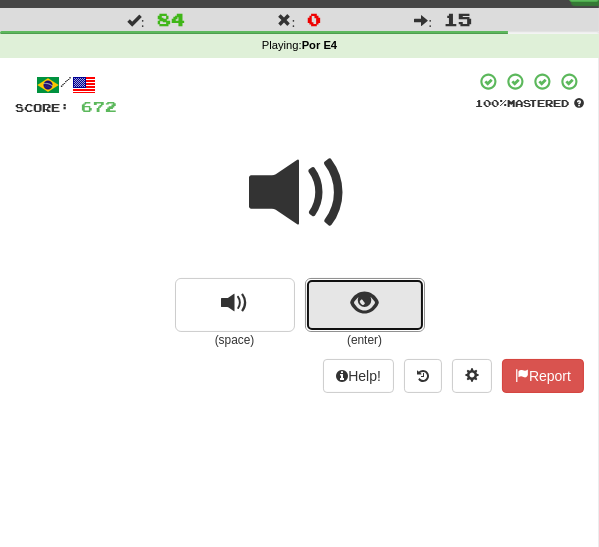 click at bounding box center (365, 305) 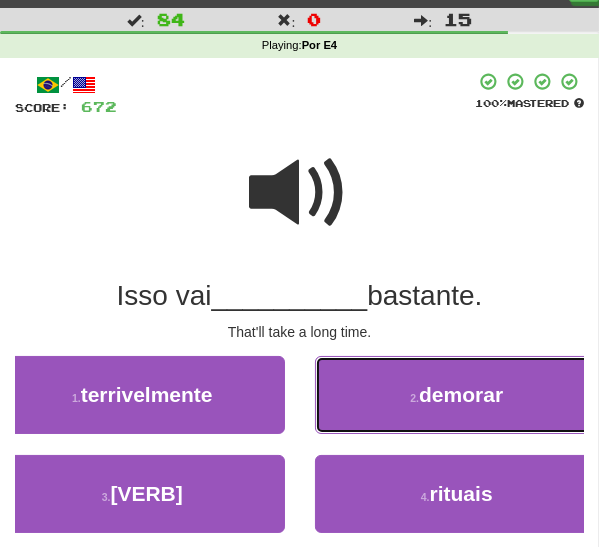 click on "2 .  demorar" at bounding box center [457, 395] 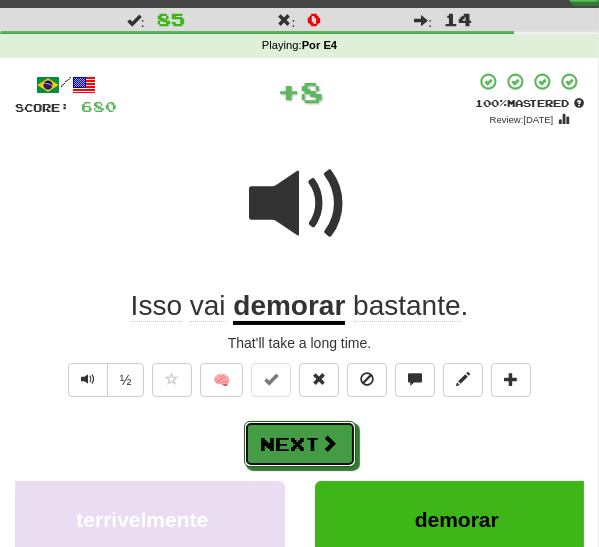 drag, startPoint x: 285, startPoint y: 439, endPoint x: 295, endPoint y: 427, distance: 15.6205 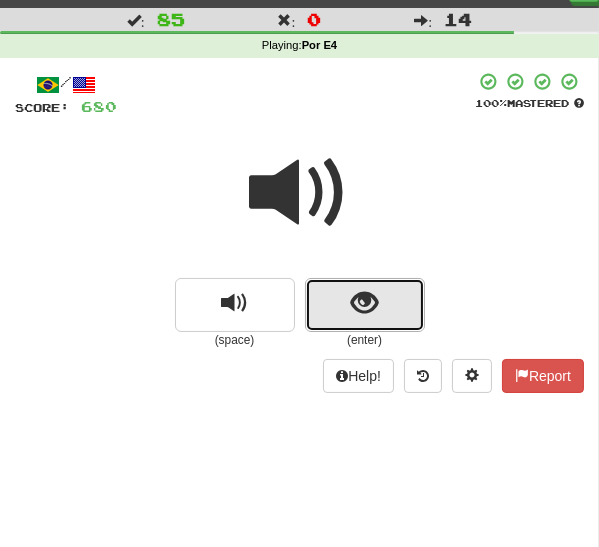 click at bounding box center (365, 305) 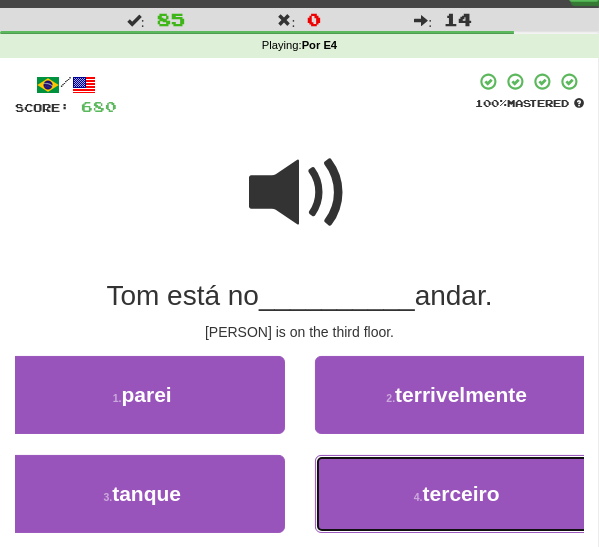drag, startPoint x: 372, startPoint y: 484, endPoint x: 371, endPoint y: 468, distance: 16.03122 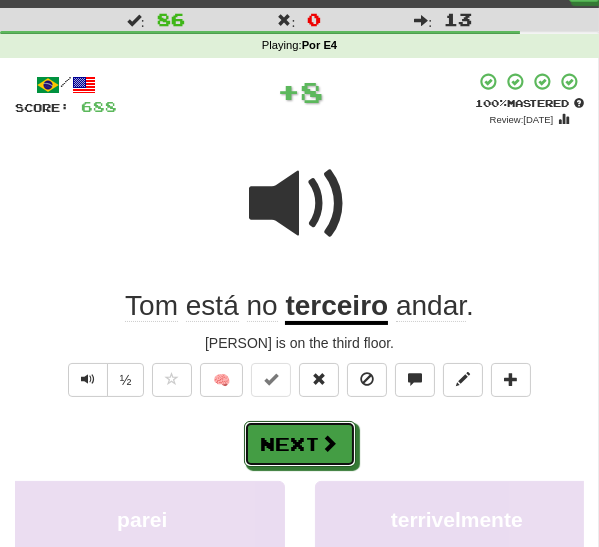 drag, startPoint x: 304, startPoint y: 445, endPoint x: 356, endPoint y: 405, distance: 65.60488 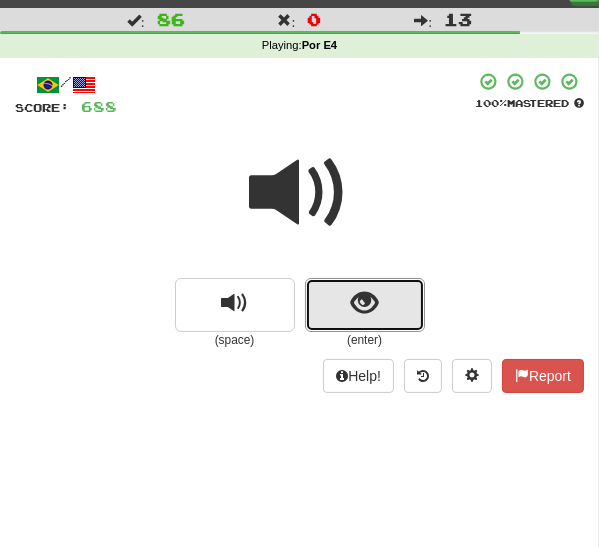 click at bounding box center (365, 305) 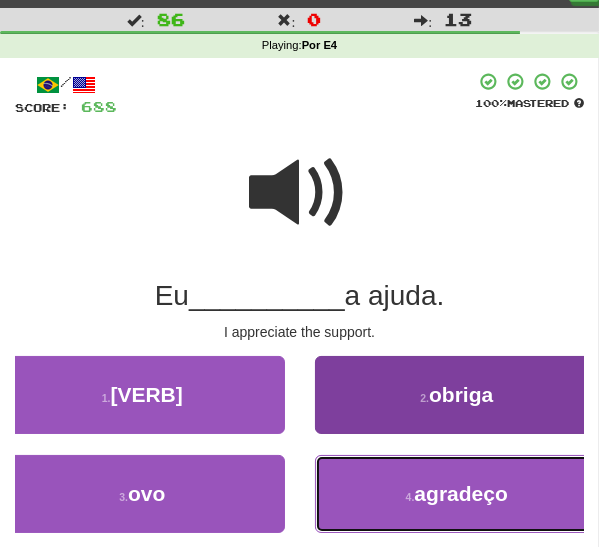 drag, startPoint x: 371, startPoint y: 489, endPoint x: 364, endPoint y: 479, distance: 12.206555 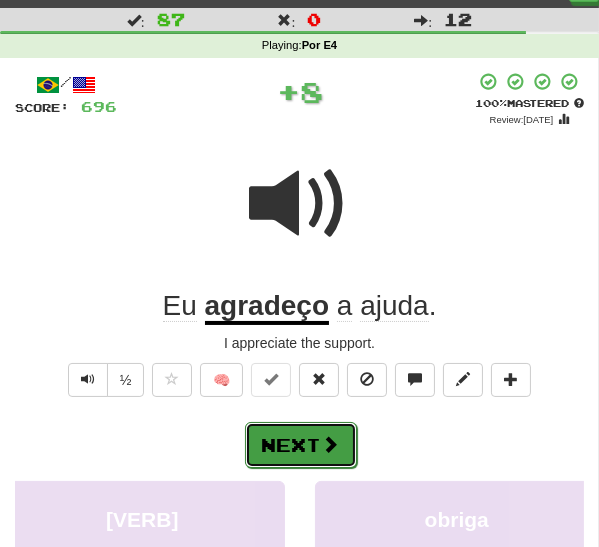 click on "Next" at bounding box center [301, 445] 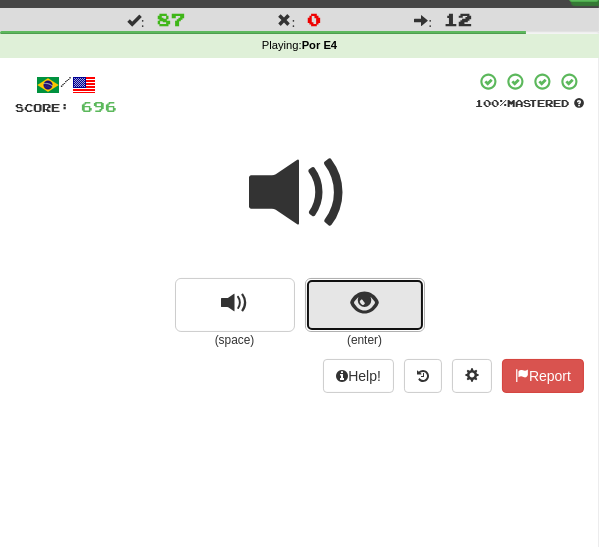 click at bounding box center (364, 303) 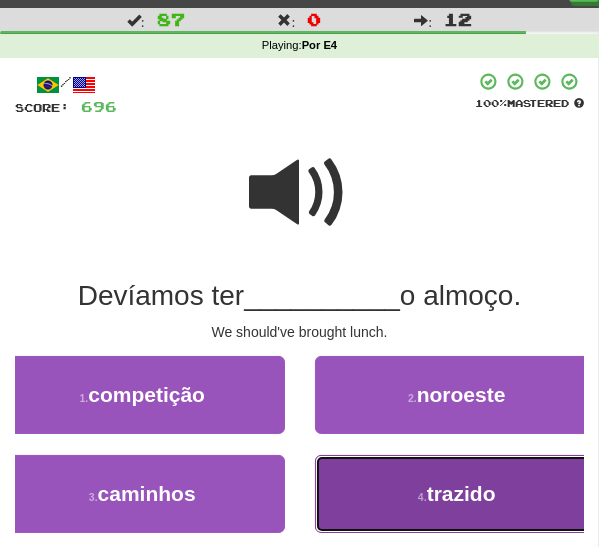 click on "4 .  trazido" at bounding box center (457, 494) 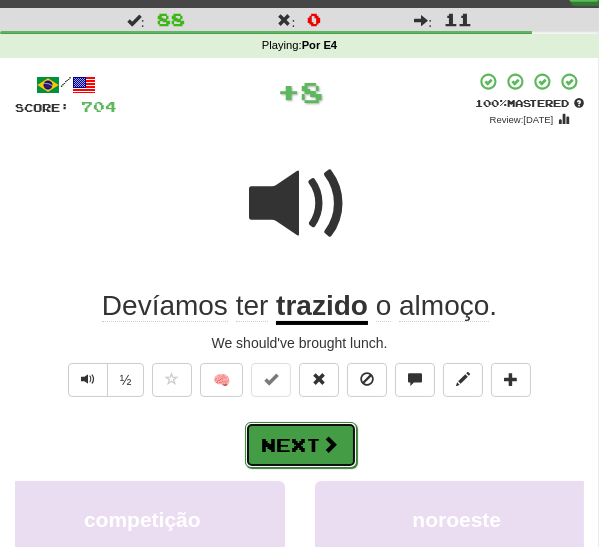 click at bounding box center (331, 444) 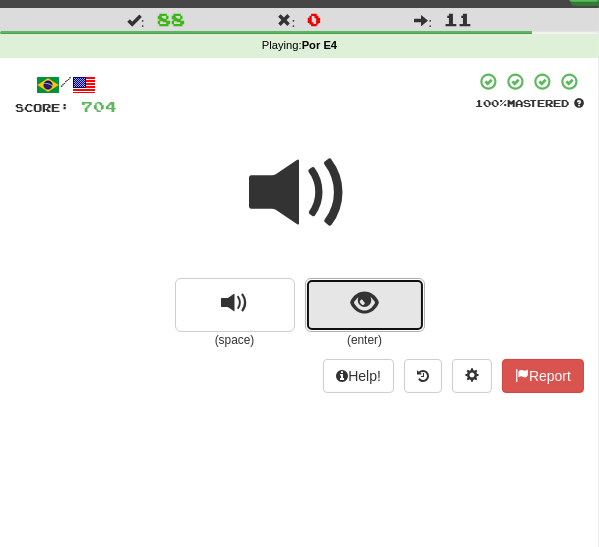 click at bounding box center (365, 305) 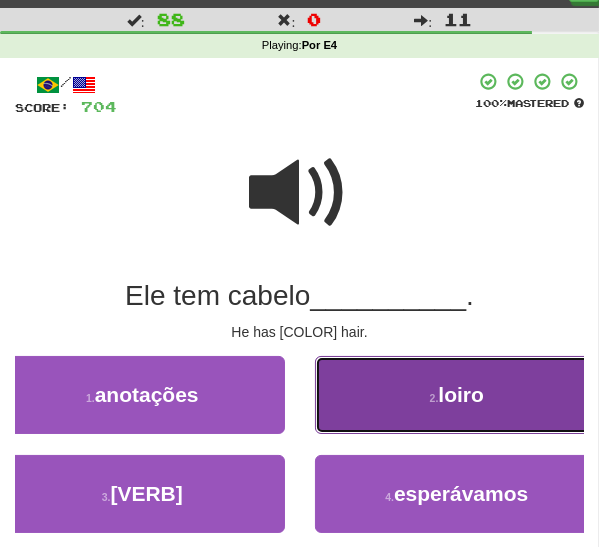 click on "2 .  loiro" at bounding box center [457, 395] 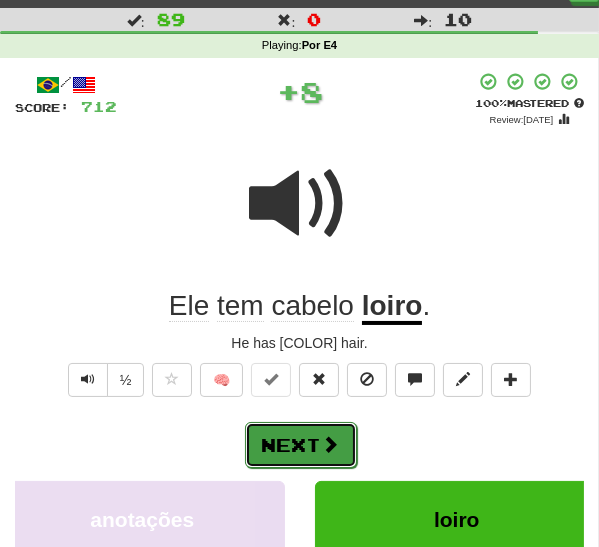 click on "Next" at bounding box center (301, 445) 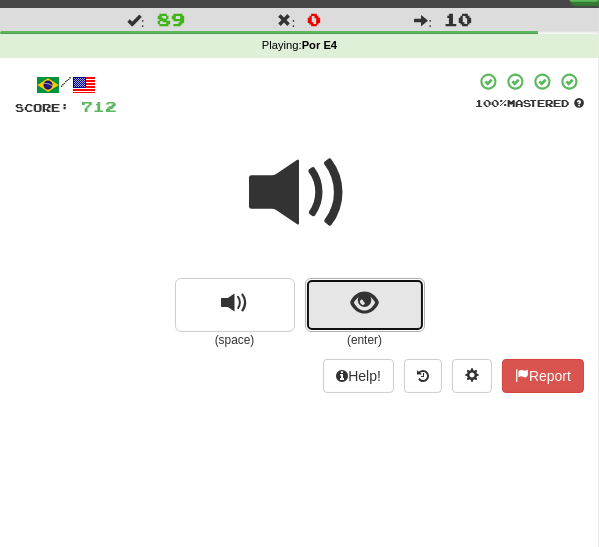 click at bounding box center [365, 305] 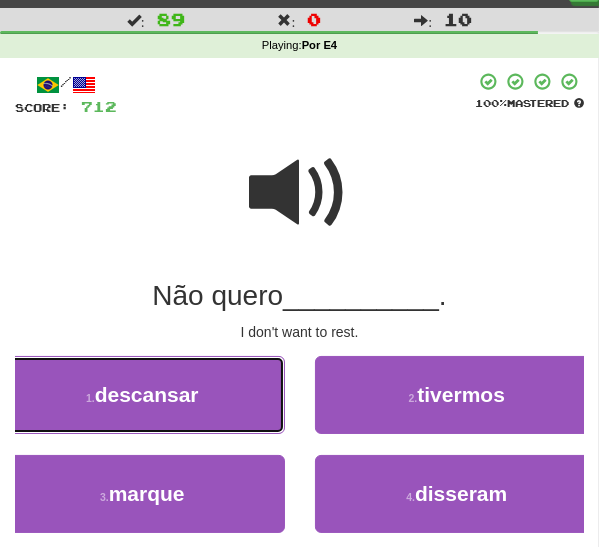 click on "1 .  descansar" at bounding box center (142, 395) 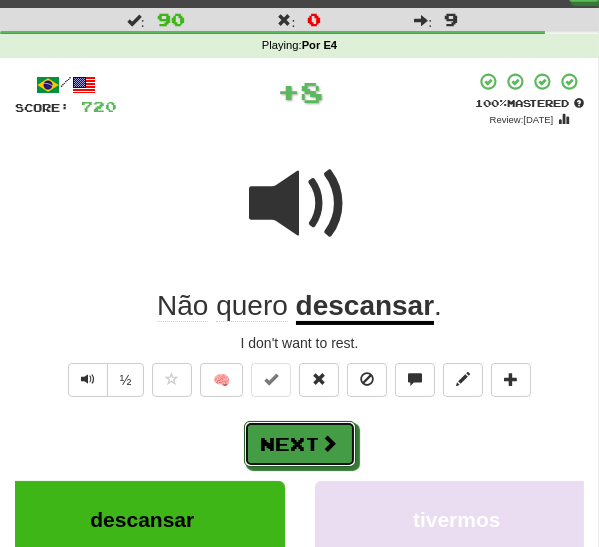 drag, startPoint x: 312, startPoint y: 447, endPoint x: 319, endPoint y: 414, distance: 33.734257 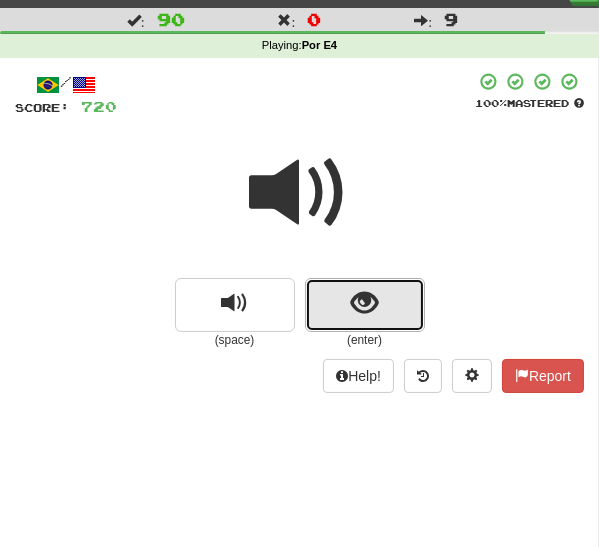 drag, startPoint x: 341, startPoint y: 300, endPoint x: 311, endPoint y: 319, distance: 35.510563 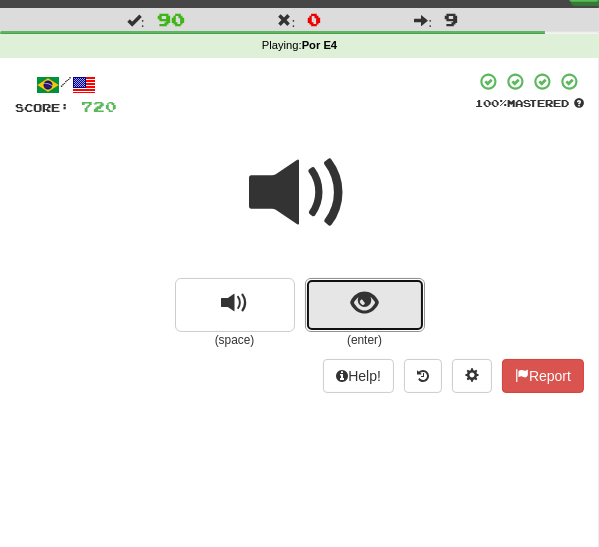 click at bounding box center (365, 305) 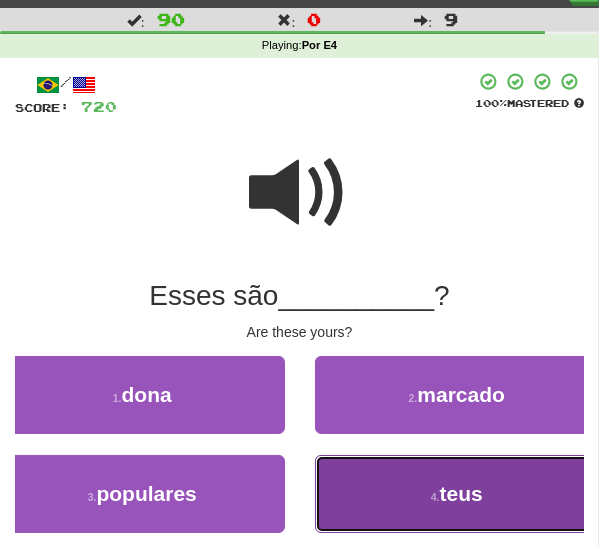 click on "4 .  teus" at bounding box center (457, 494) 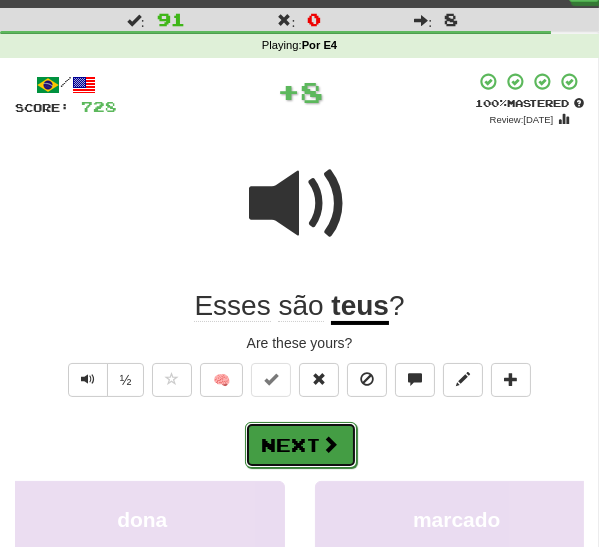 click on "Next" at bounding box center (301, 445) 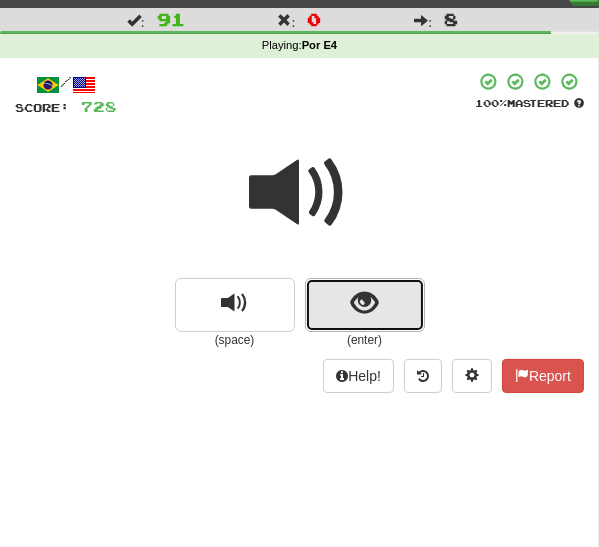 click at bounding box center [365, 305] 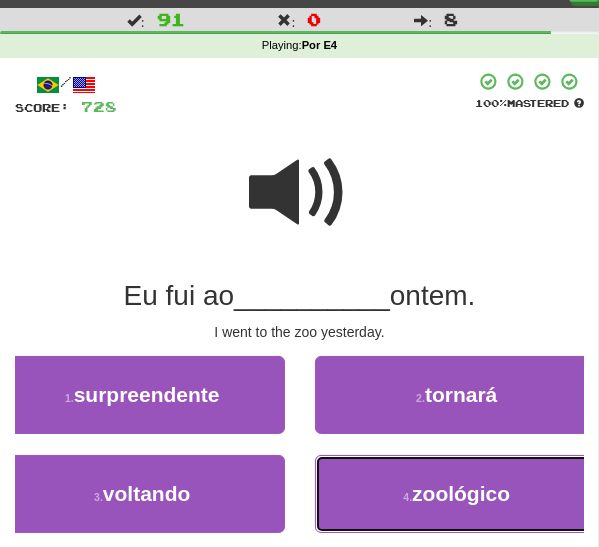 click on "4 .  zoológico" at bounding box center (457, 494) 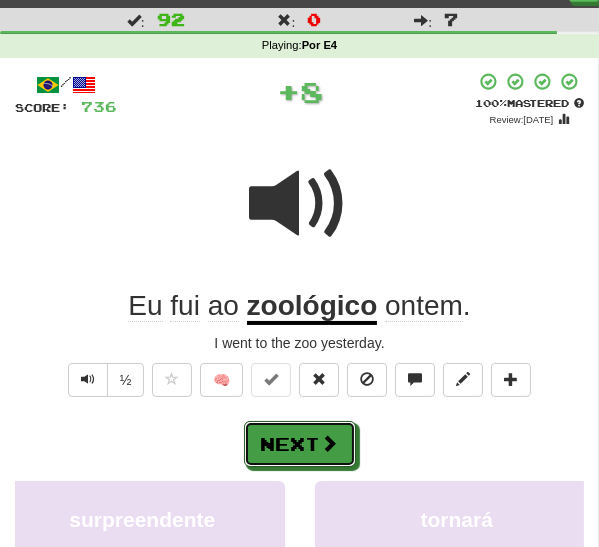 click on "Next" at bounding box center [300, 444] 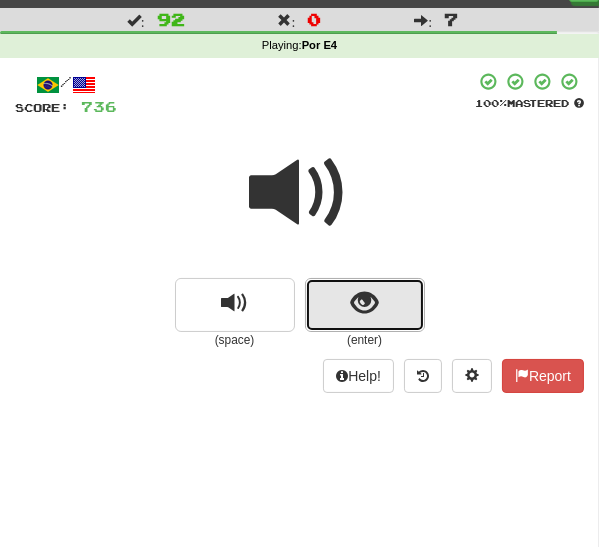 click at bounding box center (365, 305) 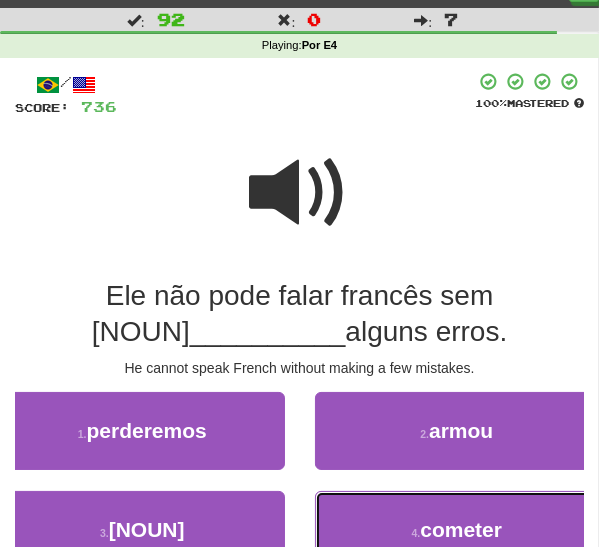 drag, startPoint x: 424, startPoint y: 519, endPoint x: 416, endPoint y: 503, distance: 17.888544 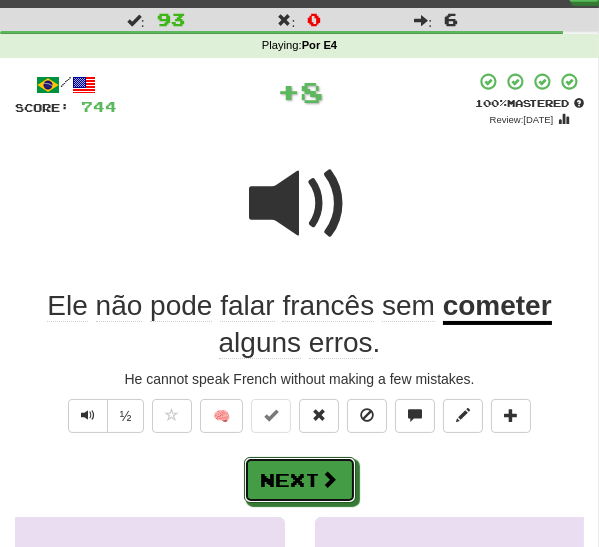 drag, startPoint x: 314, startPoint y: 475, endPoint x: 322, endPoint y: 457, distance: 19.697716 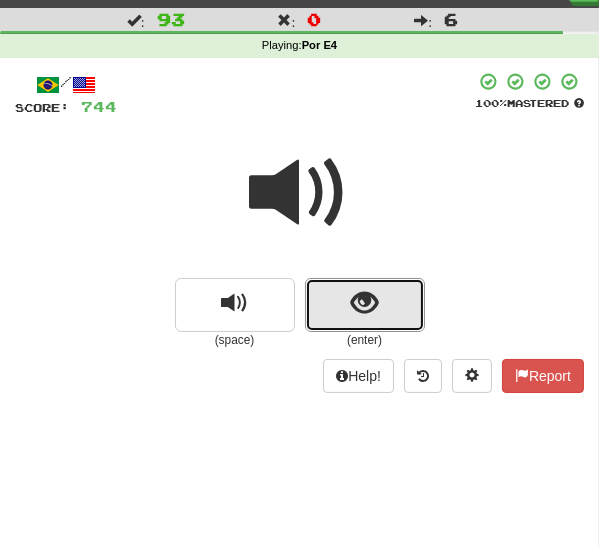drag, startPoint x: 354, startPoint y: 307, endPoint x: 344, endPoint y: 316, distance: 13.453624 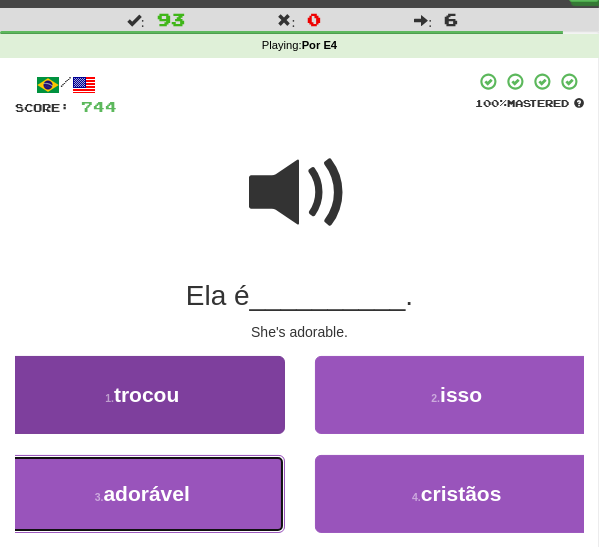 click on "adorável" at bounding box center (146, 493) 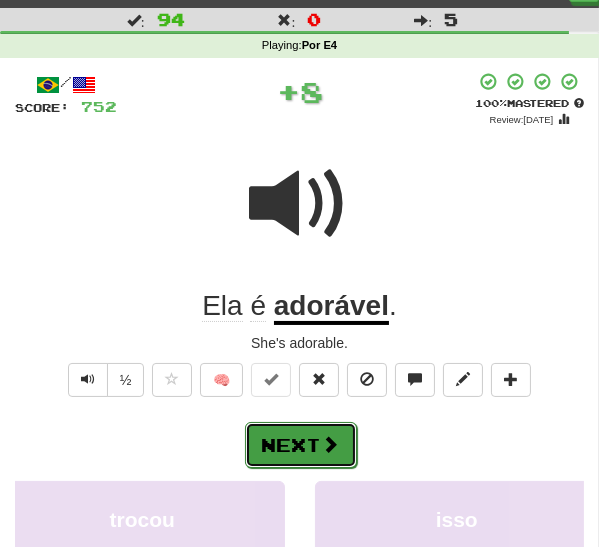 click on "Next" at bounding box center (301, 445) 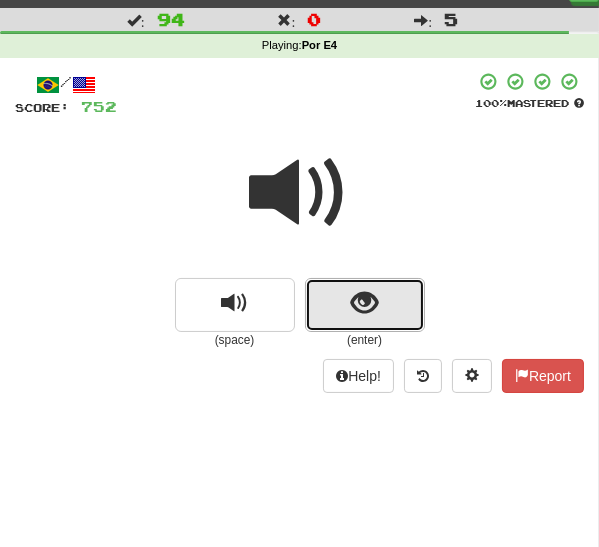 click at bounding box center [364, 303] 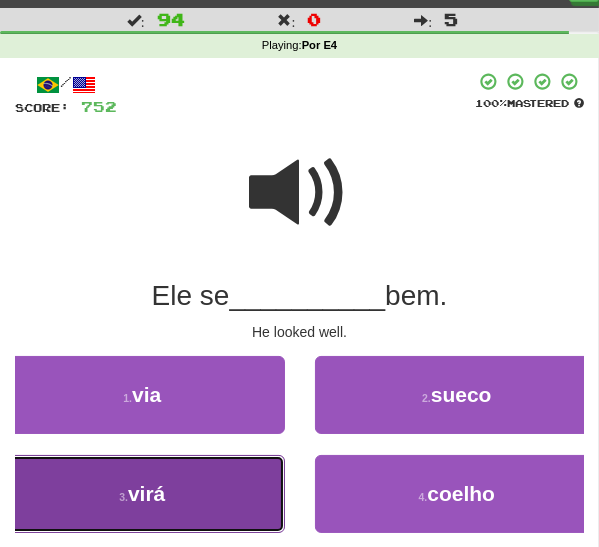 click on "3 .  virá" at bounding box center (142, 494) 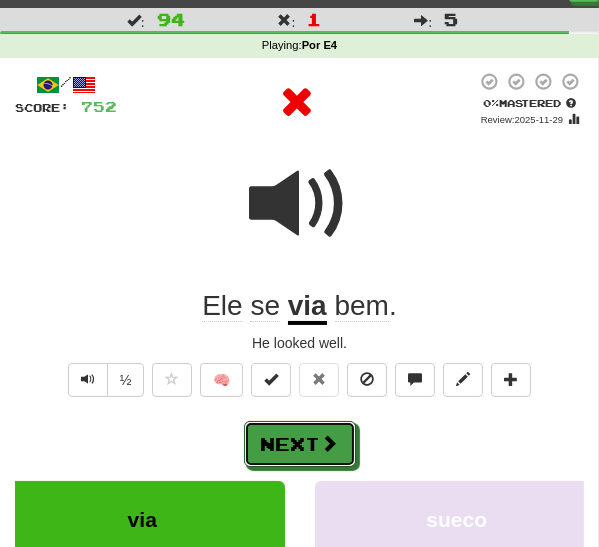 click on "Next" at bounding box center (300, 444) 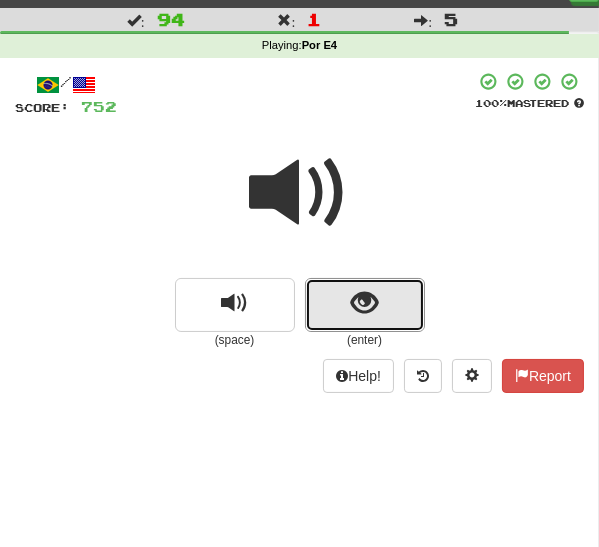 click at bounding box center (365, 305) 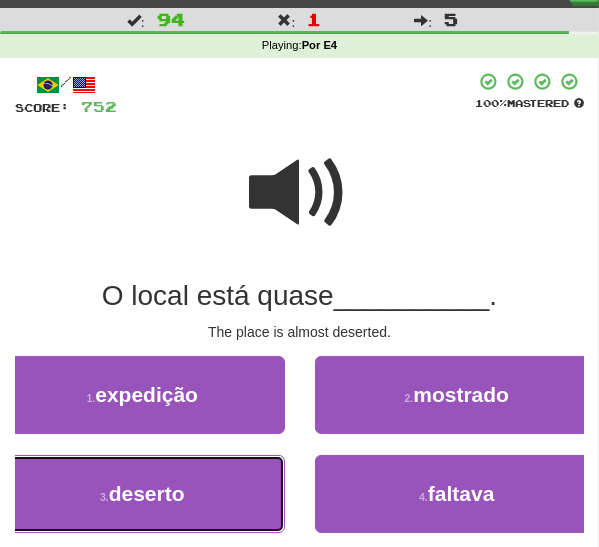 drag, startPoint x: 153, startPoint y: 489, endPoint x: 206, endPoint y: 465, distance: 58.18075 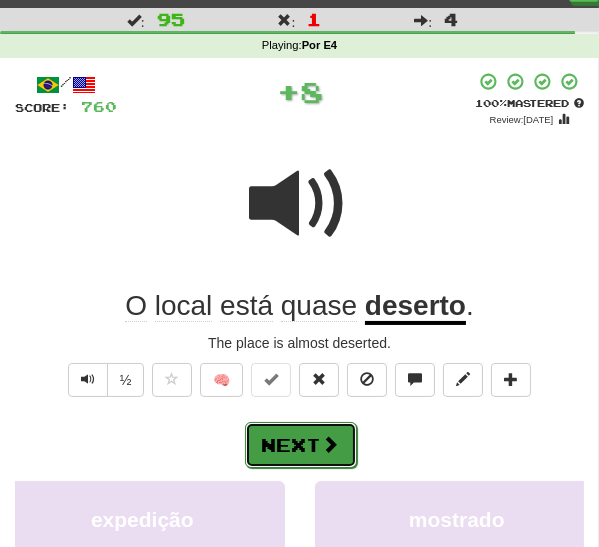 click on "Next" at bounding box center [301, 445] 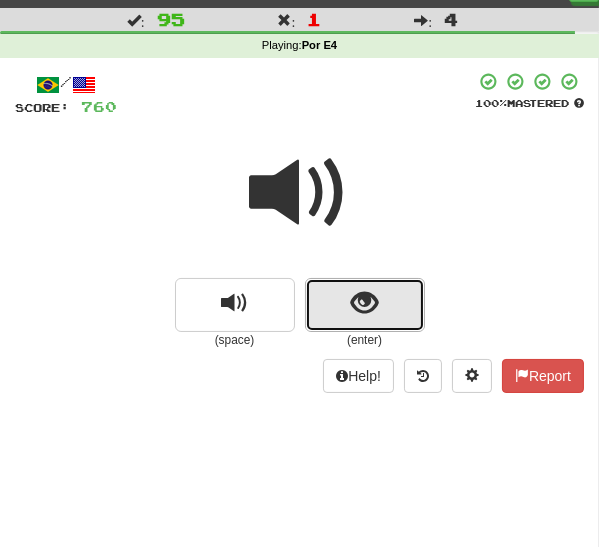 click at bounding box center [365, 305] 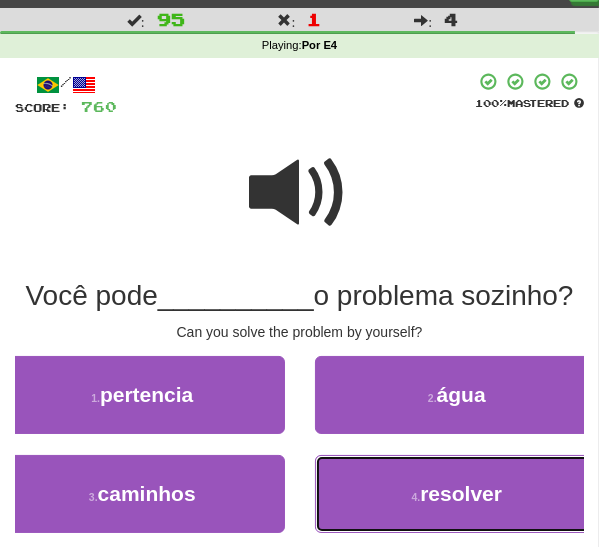 drag, startPoint x: 381, startPoint y: 486, endPoint x: 327, endPoint y: 474, distance: 55.31727 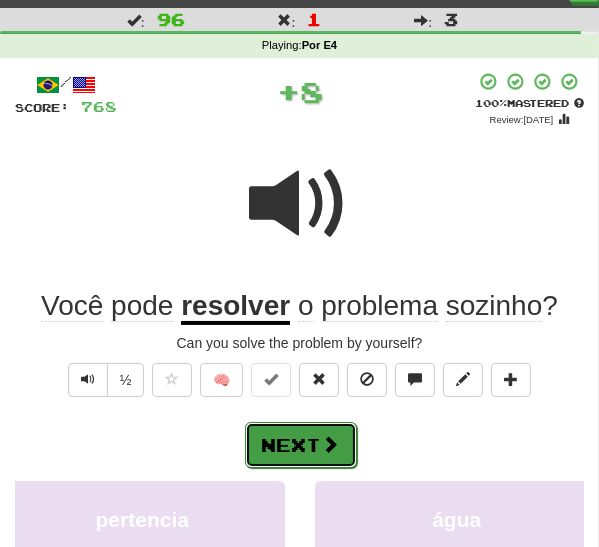 click on "Next" at bounding box center [301, 445] 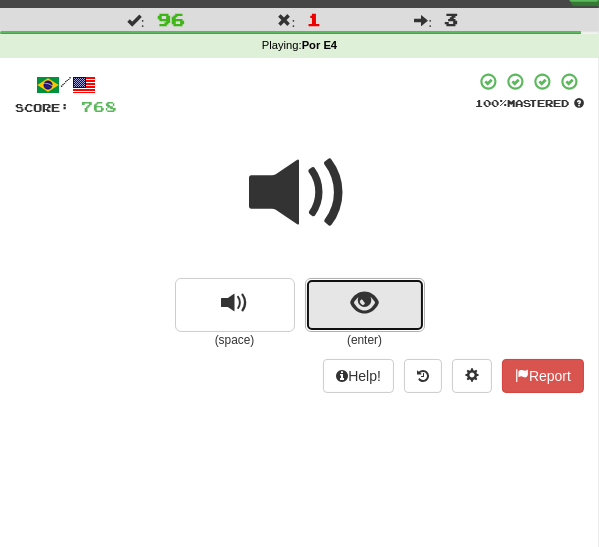click at bounding box center [365, 305] 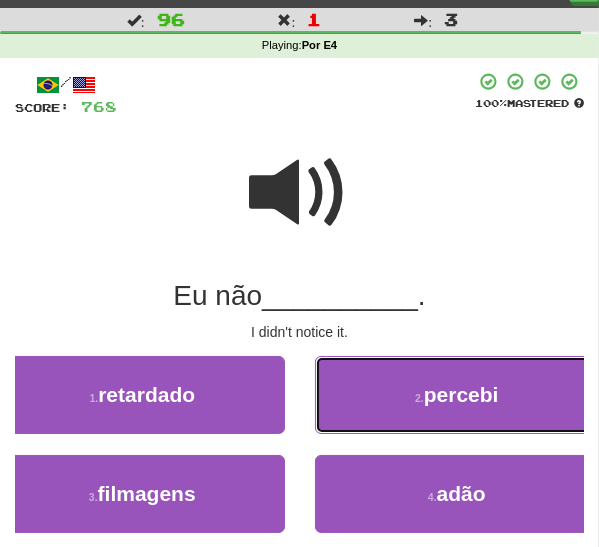 drag, startPoint x: 390, startPoint y: 394, endPoint x: 372, endPoint y: 402, distance: 19.697716 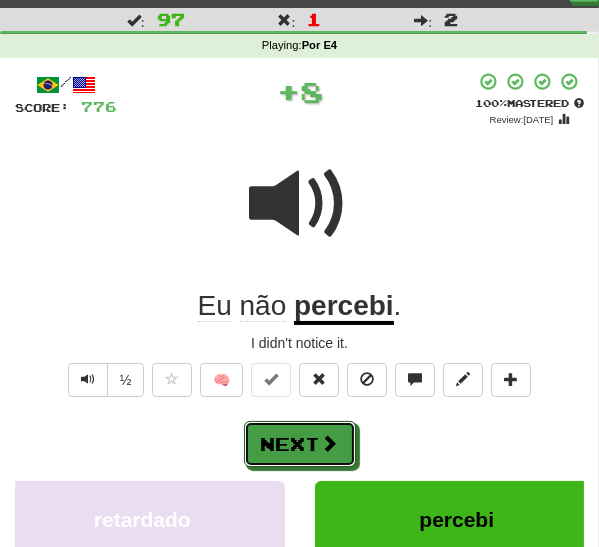 drag, startPoint x: 293, startPoint y: 442, endPoint x: 301, endPoint y: 434, distance: 11.313708 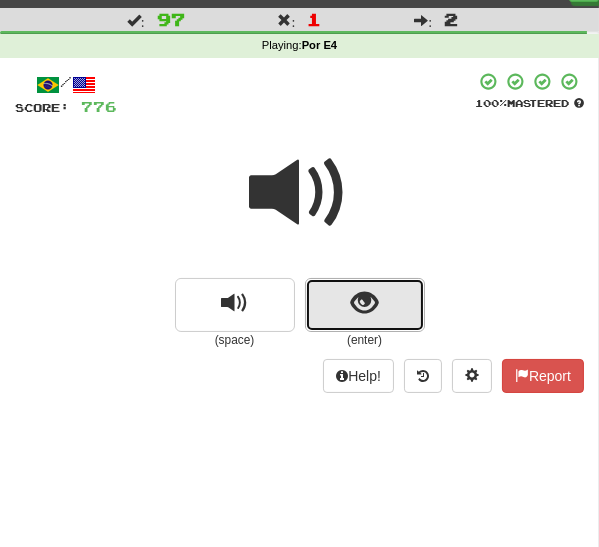 click at bounding box center [365, 305] 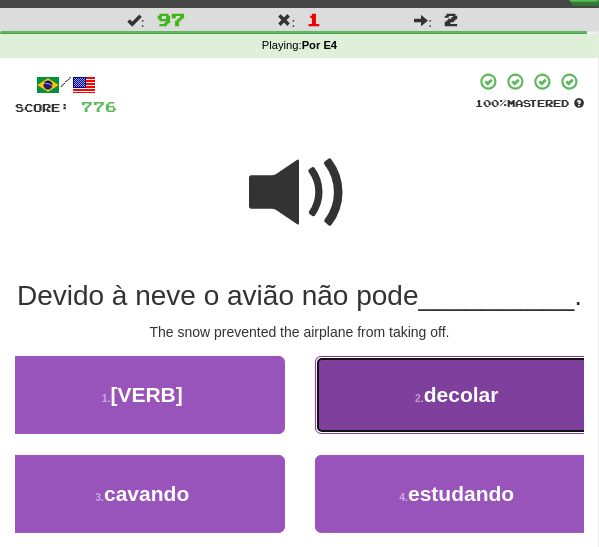 click on "2 .  decolar" at bounding box center [457, 395] 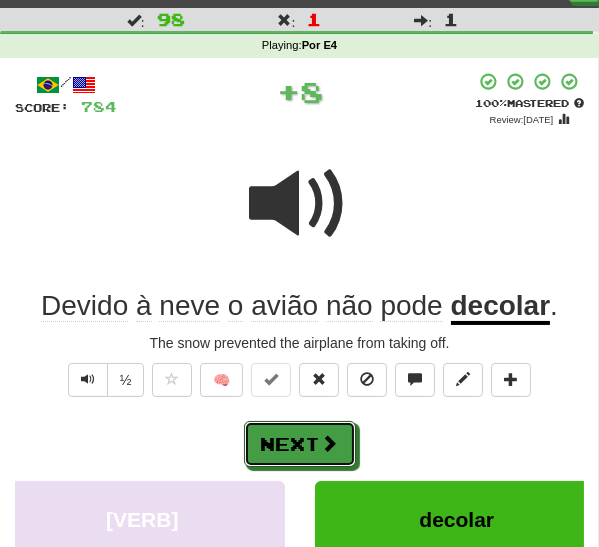 drag, startPoint x: 314, startPoint y: 449, endPoint x: 330, endPoint y: 438, distance: 19.416489 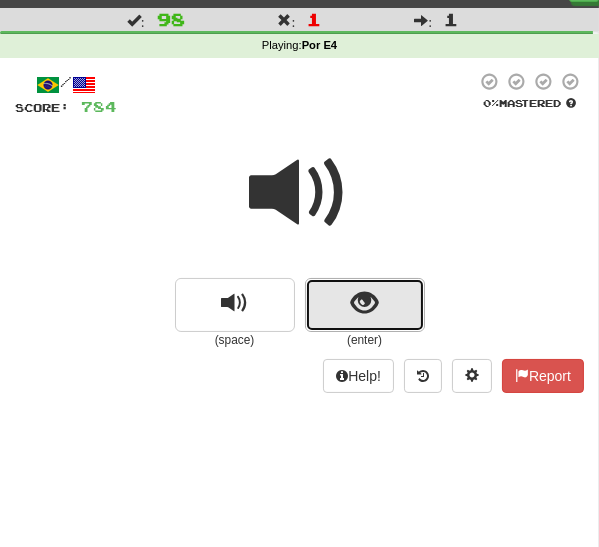 click at bounding box center [365, 305] 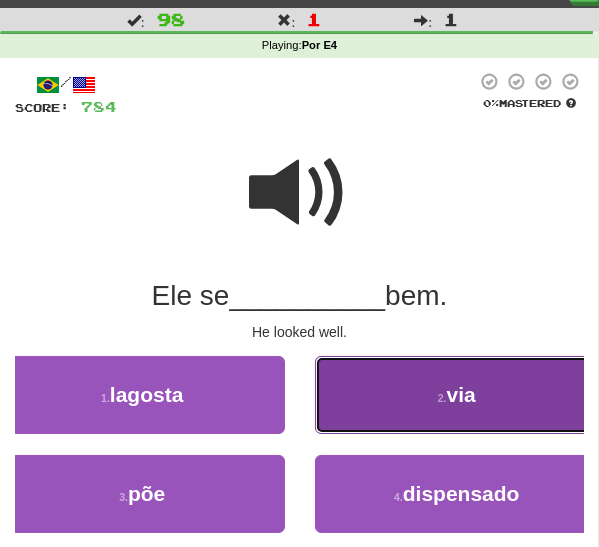 click on "2 .  via" at bounding box center [457, 395] 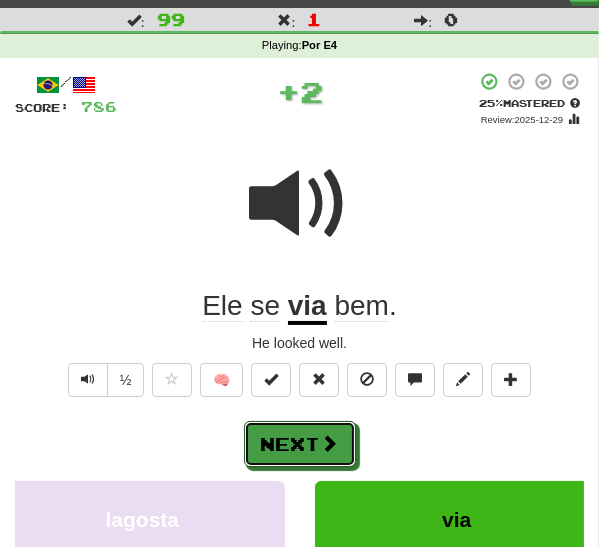 drag, startPoint x: 306, startPoint y: 439, endPoint x: 437, endPoint y: 385, distance: 141.69333 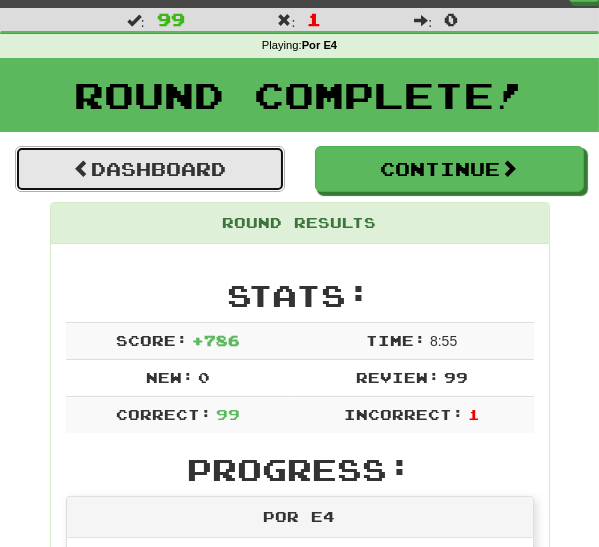 click on "Dashboard" at bounding box center [150, 169] 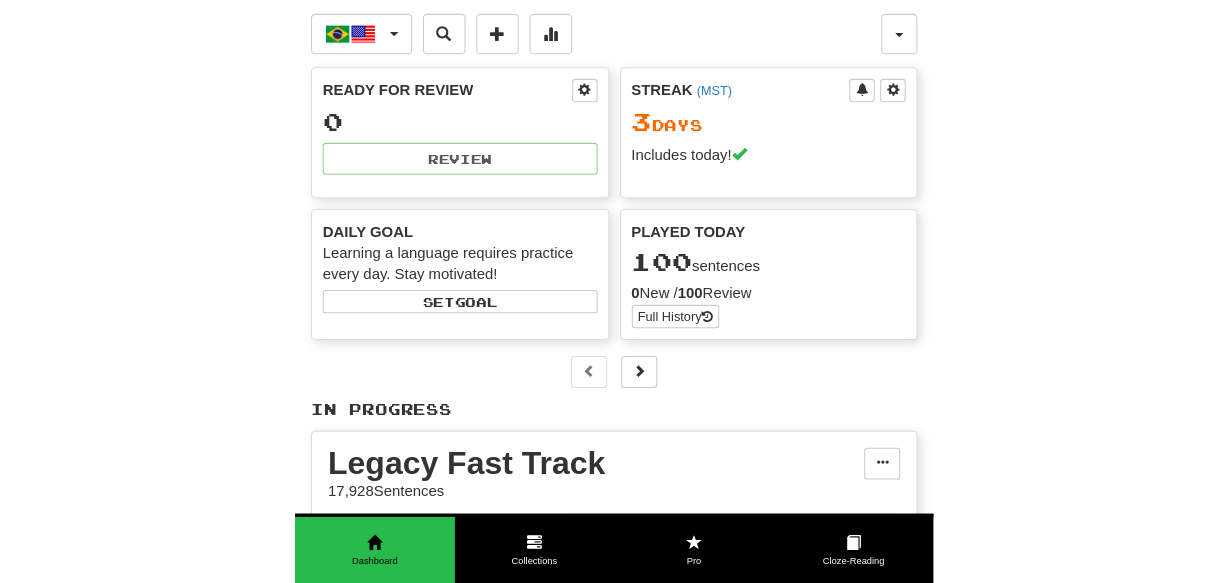 scroll, scrollTop: 0, scrollLeft: 0, axis: both 